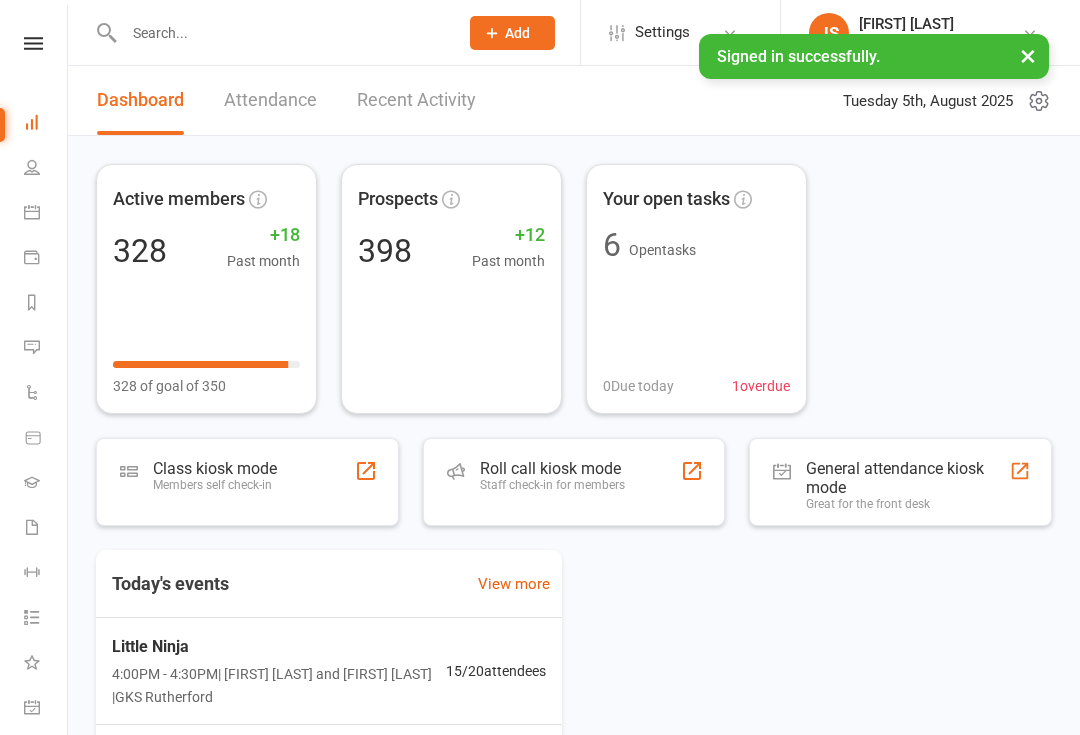 scroll, scrollTop: 0, scrollLeft: 0, axis: both 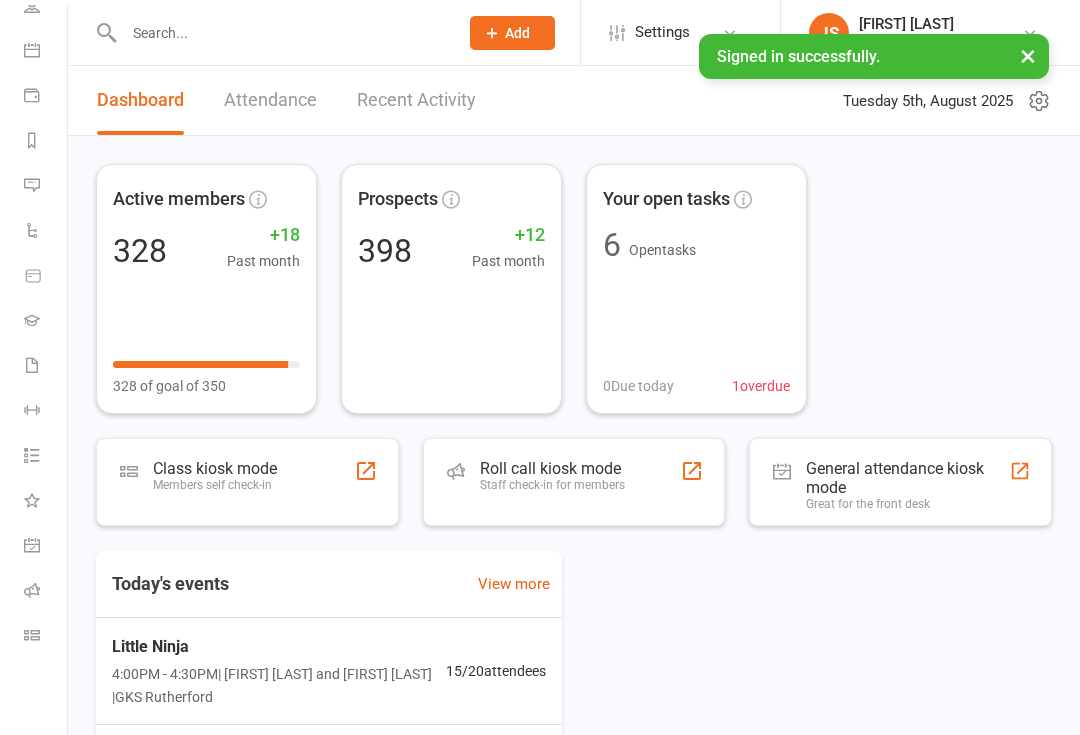 click at bounding box center (32, 635) 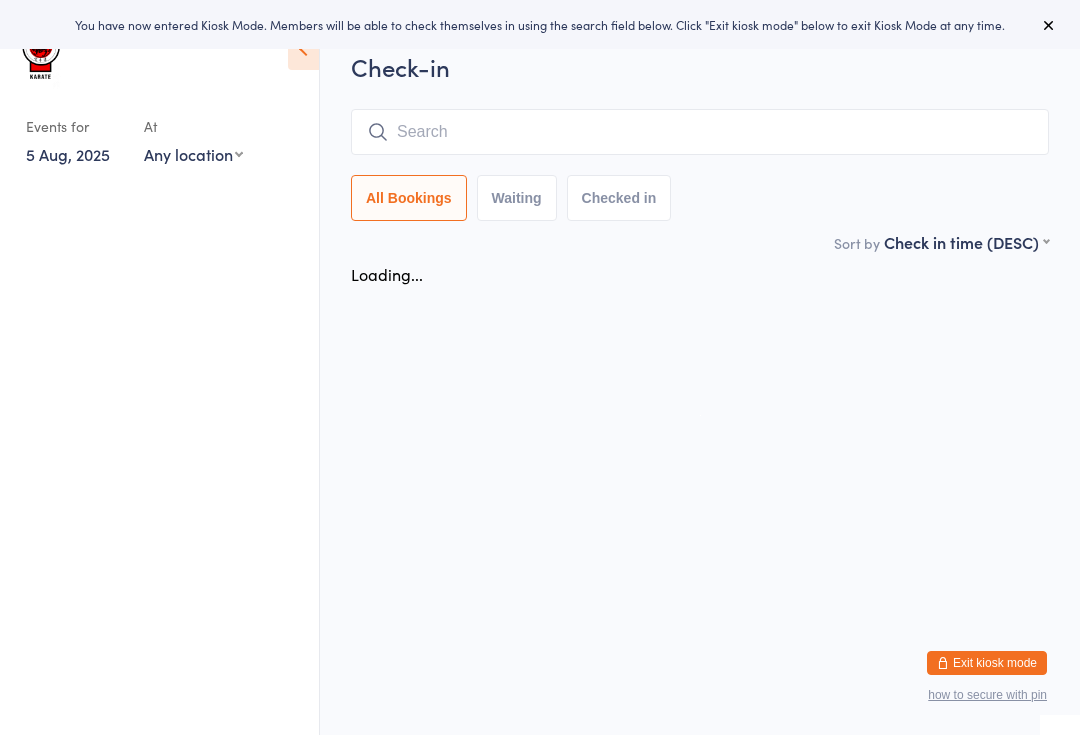 scroll, scrollTop: 0, scrollLeft: 0, axis: both 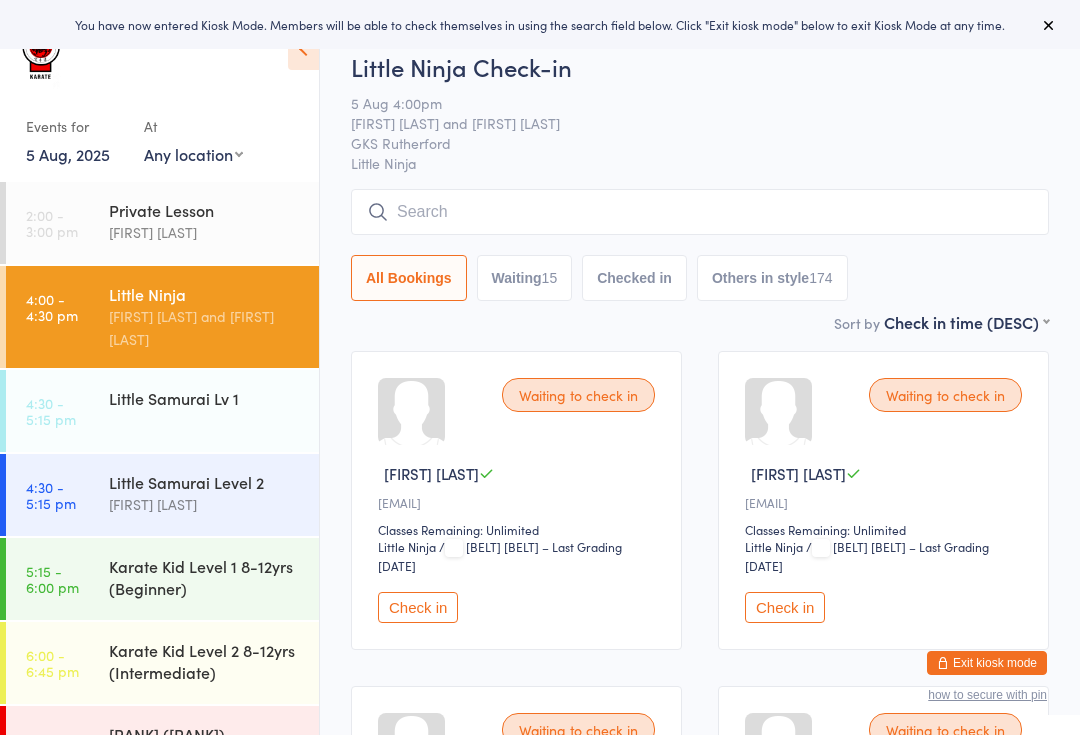 click on "Little Samurai Lv 1" at bounding box center [214, 398] 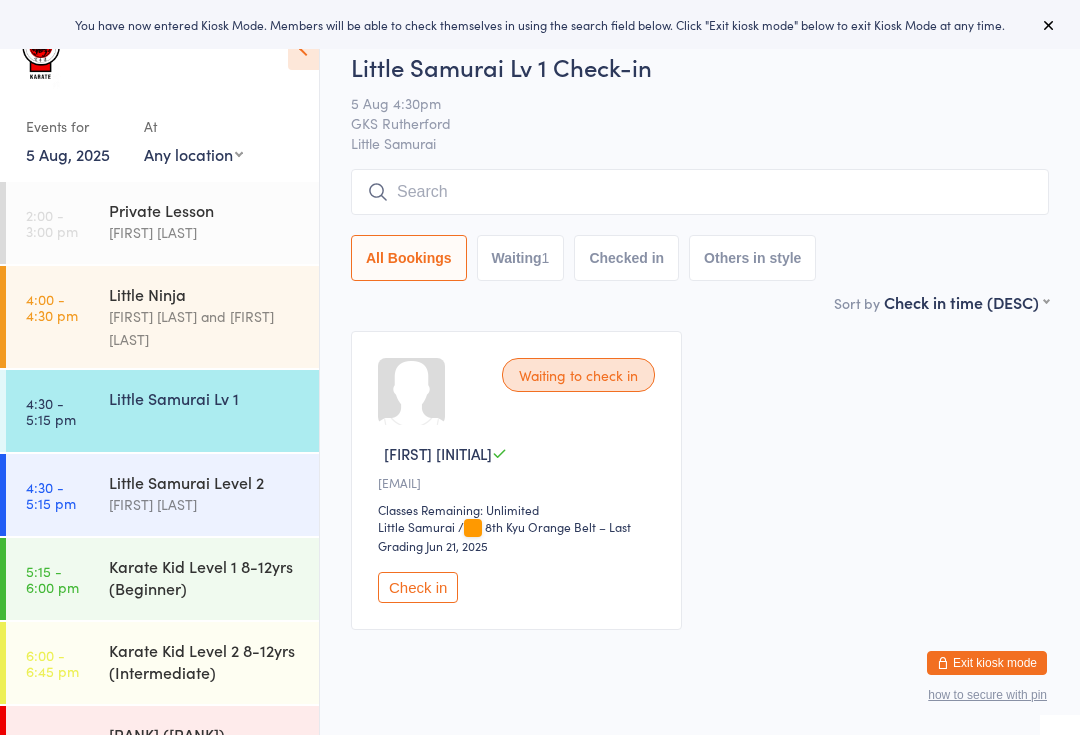 click on "All Bookings Waiting [NUMBER] Checked in Others in style" at bounding box center (700, 225) 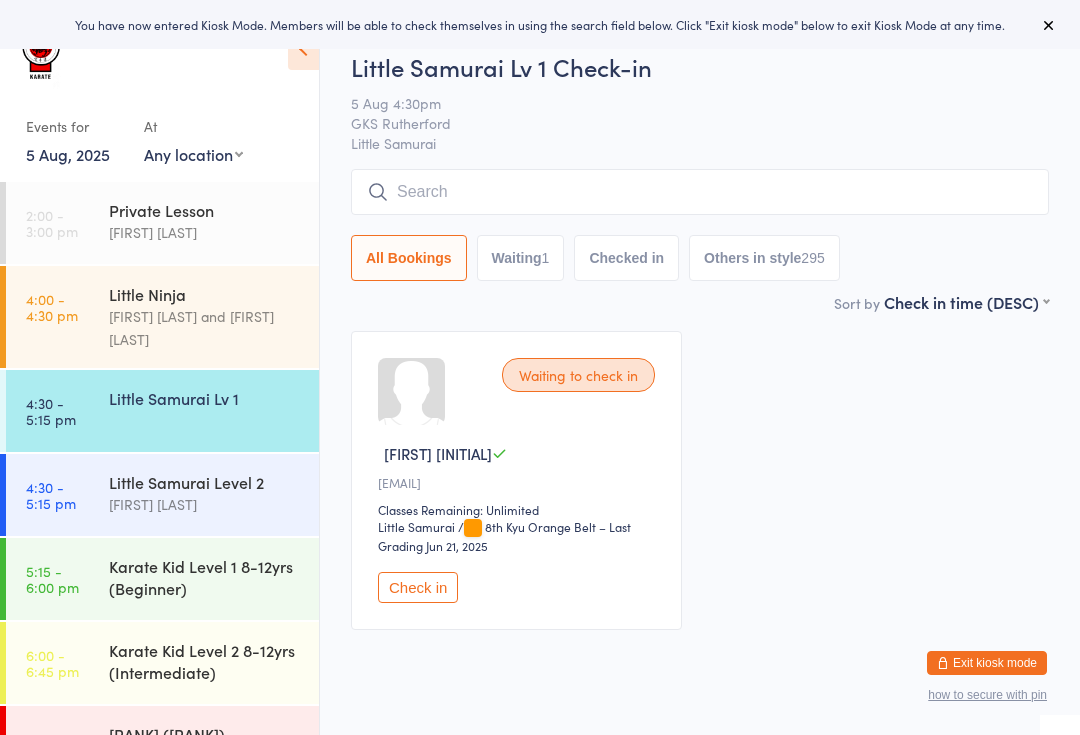 click at bounding box center [700, 192] 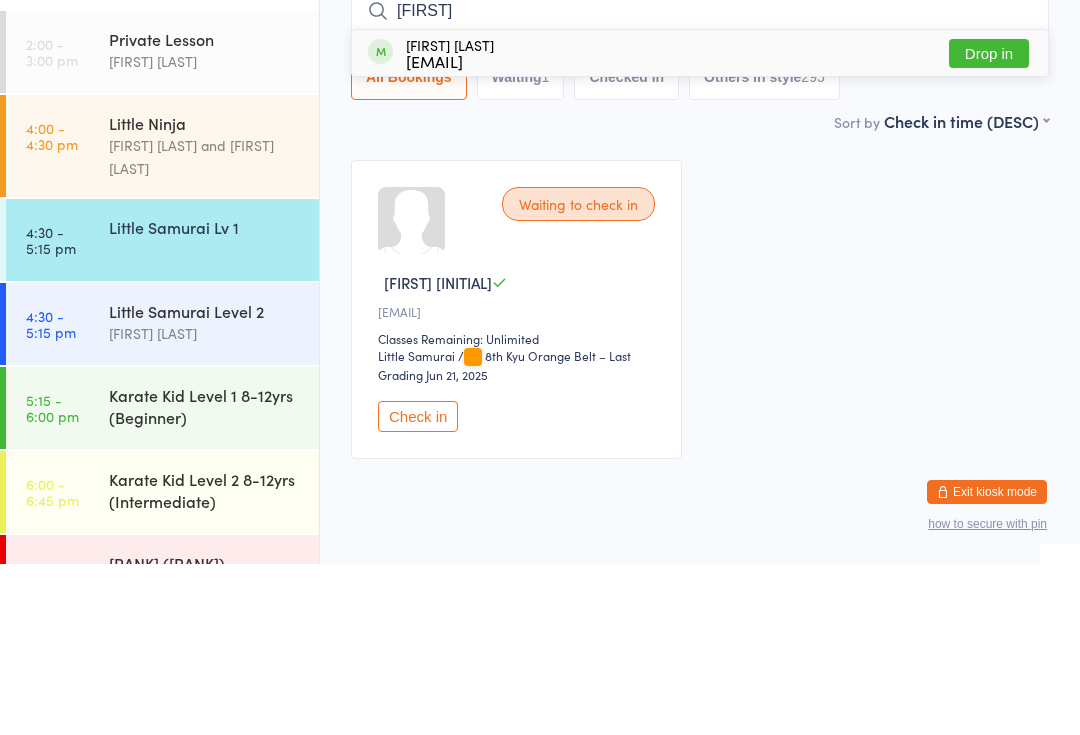 type on "[FIRST]" 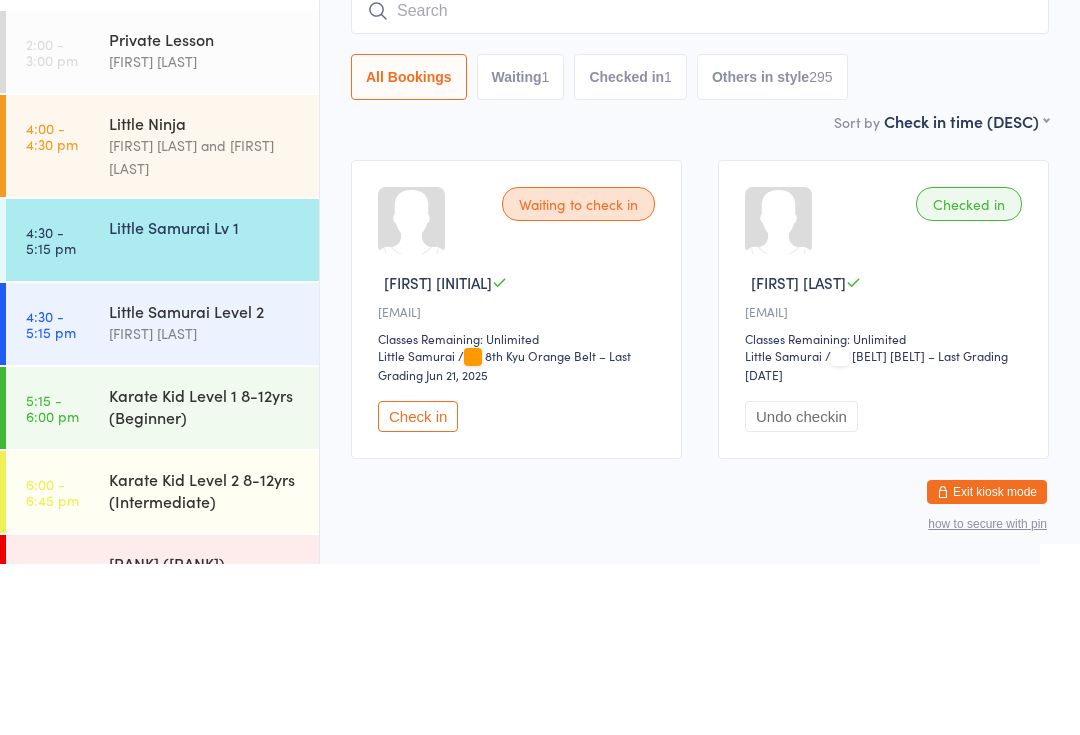 click on "[RANK] [FIRST] [LAST] and [FIRST] [LAST]" at bounding box center [214, 317] 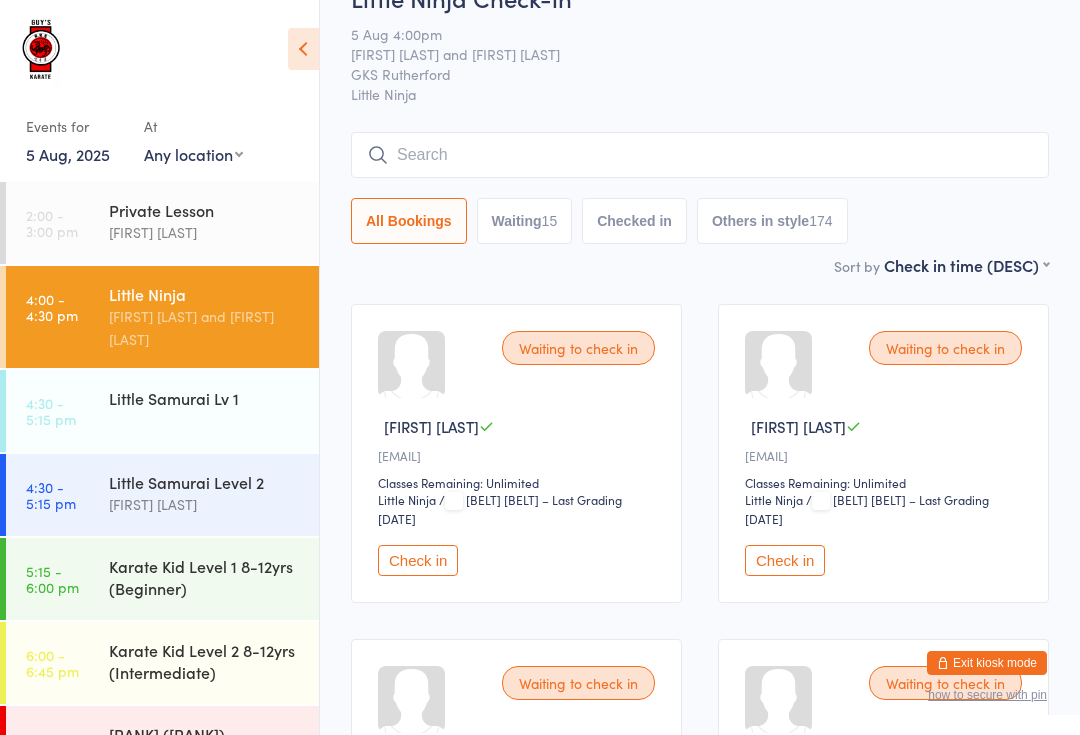scroll, scrollTop: 46, scrollLeft: 0, axis: vertical 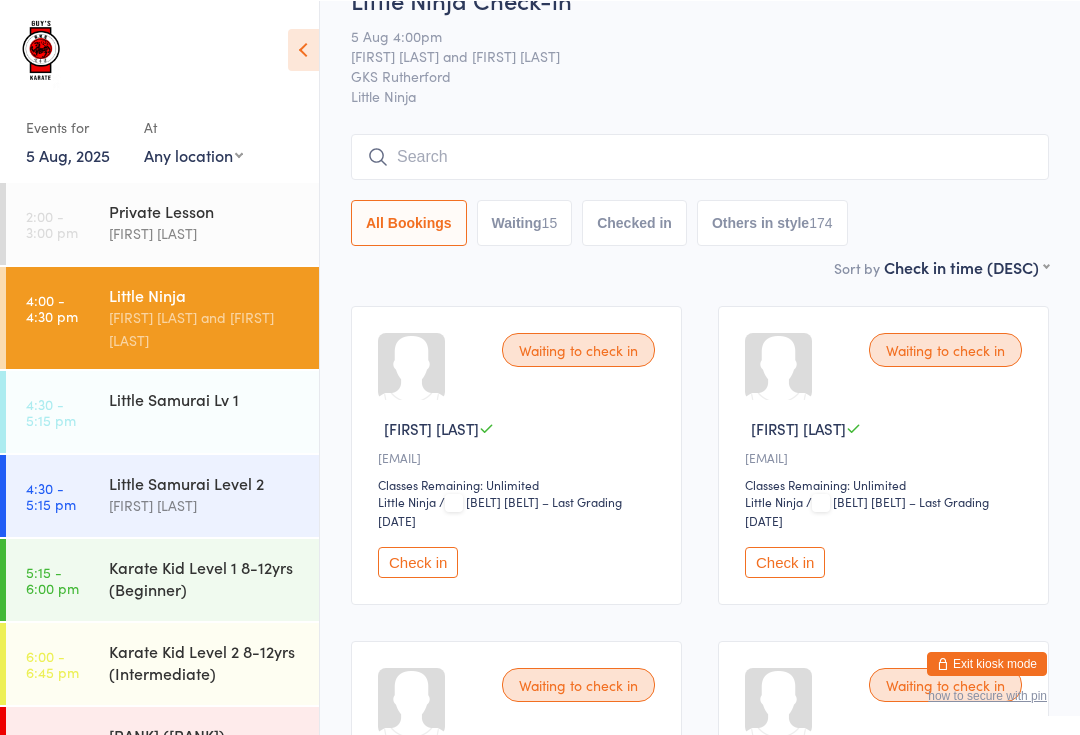 click on "Little Samurai Lv 1" at bounding box center [205, 398] 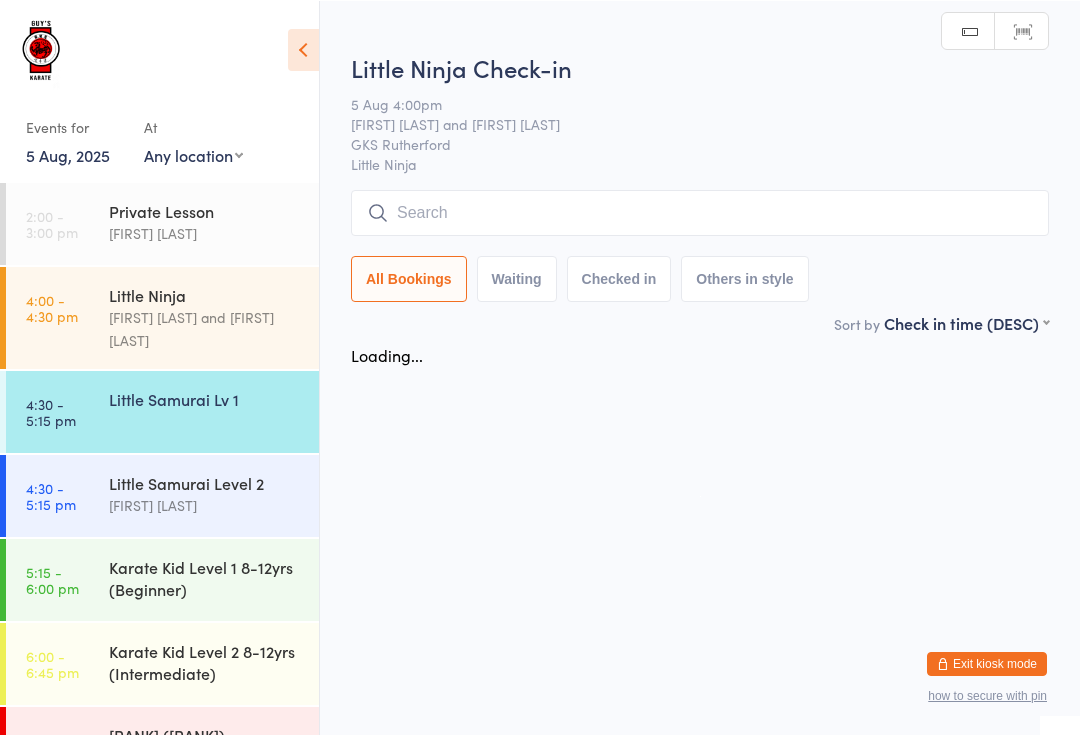 scroll, scrollTop: 0, scrollLeft: 0, axis: both 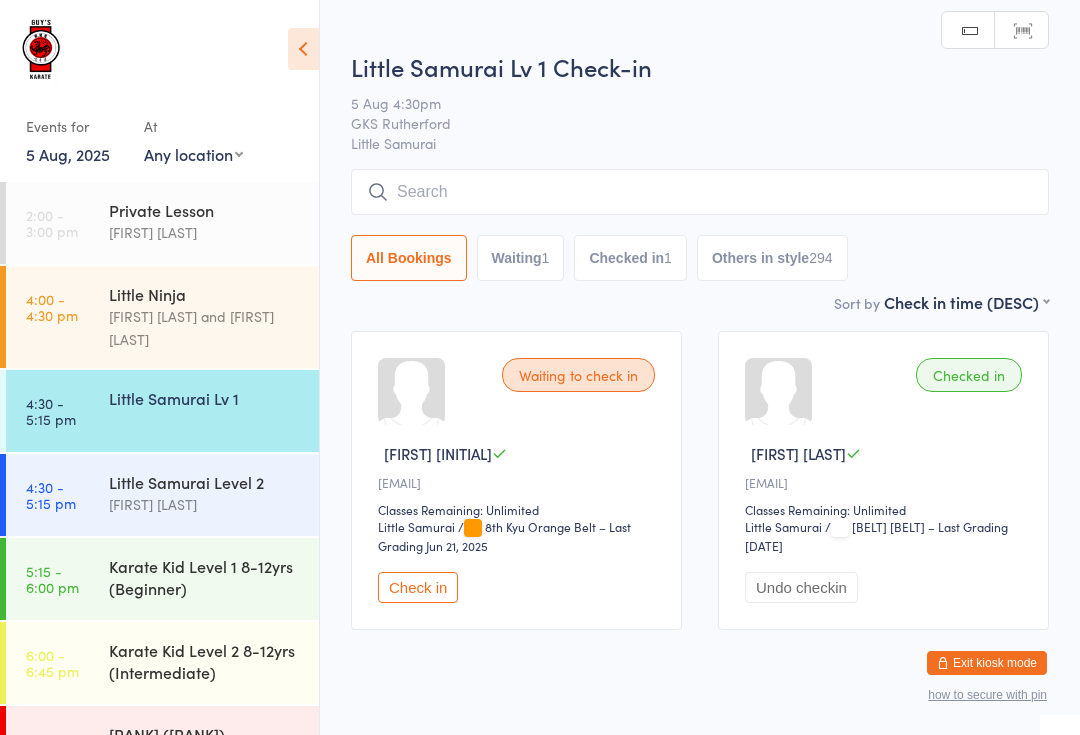 click on "[FIRST] [LAST] and [FIRST] [LAST]" at bounding box center [205, 328] 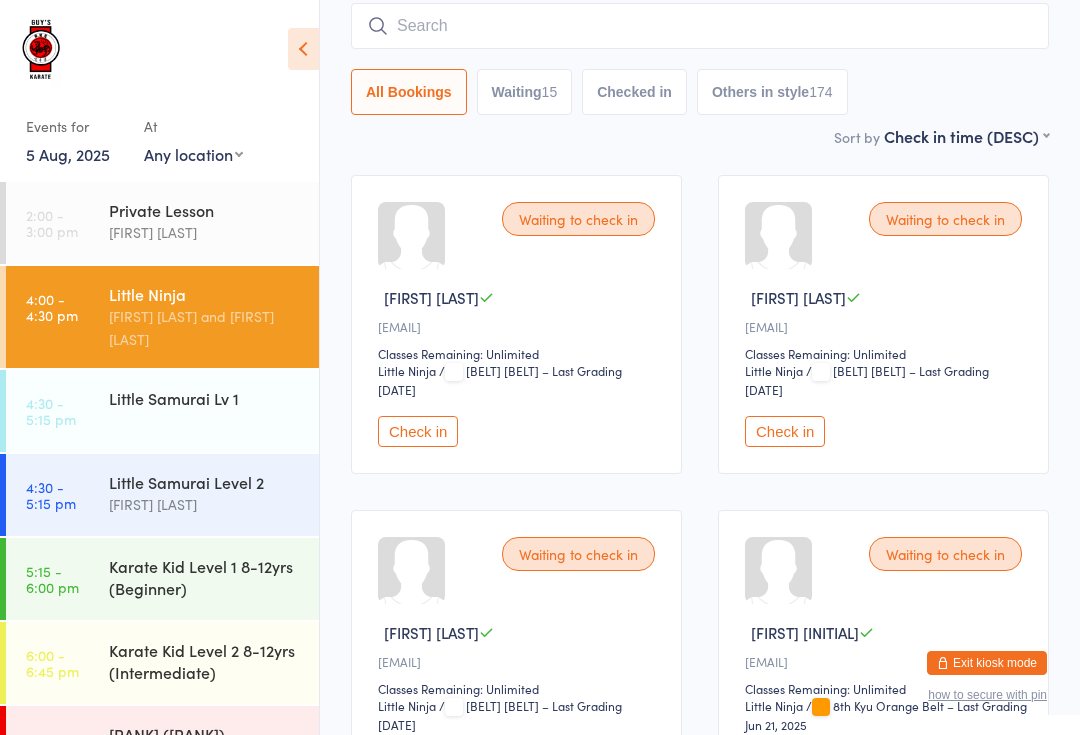 scroll, scrollTop: 0, scrollLeft: 0, axis: both 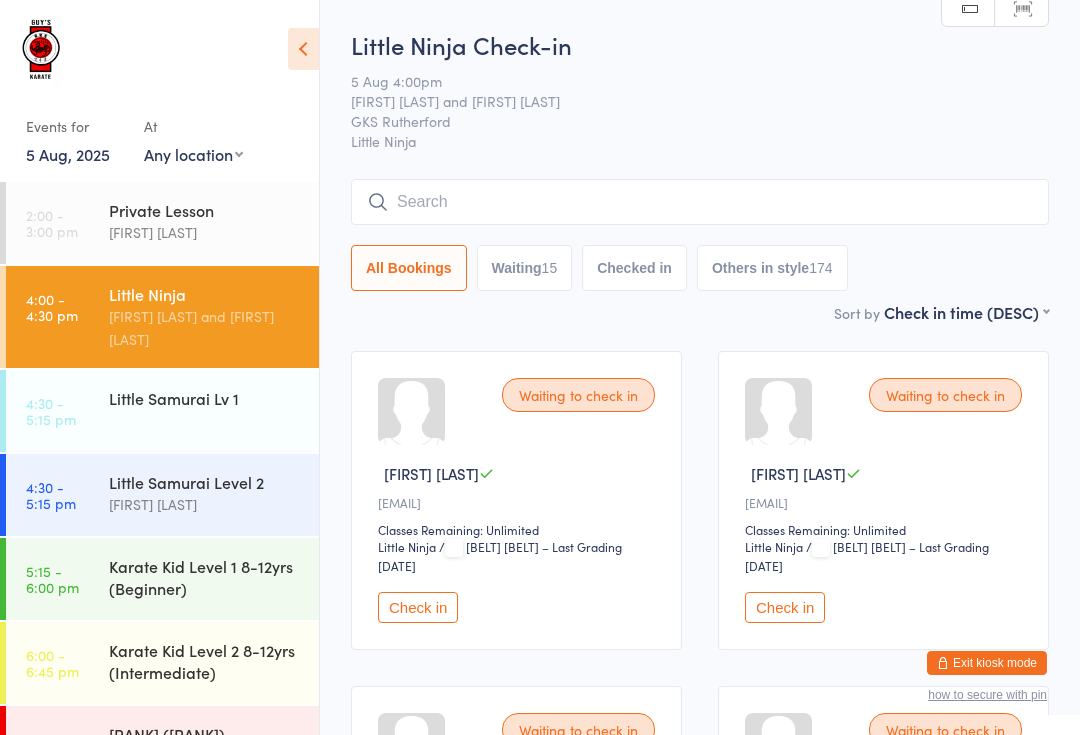 click at bounding box center (700, 202) 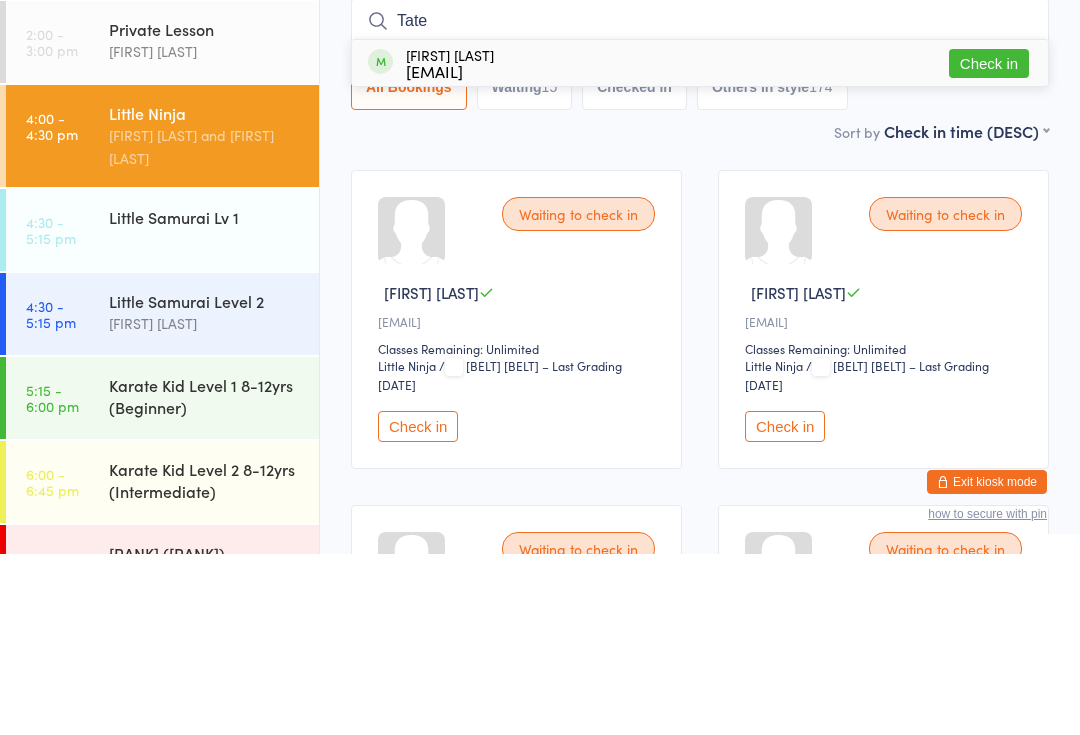 type on "Tate" 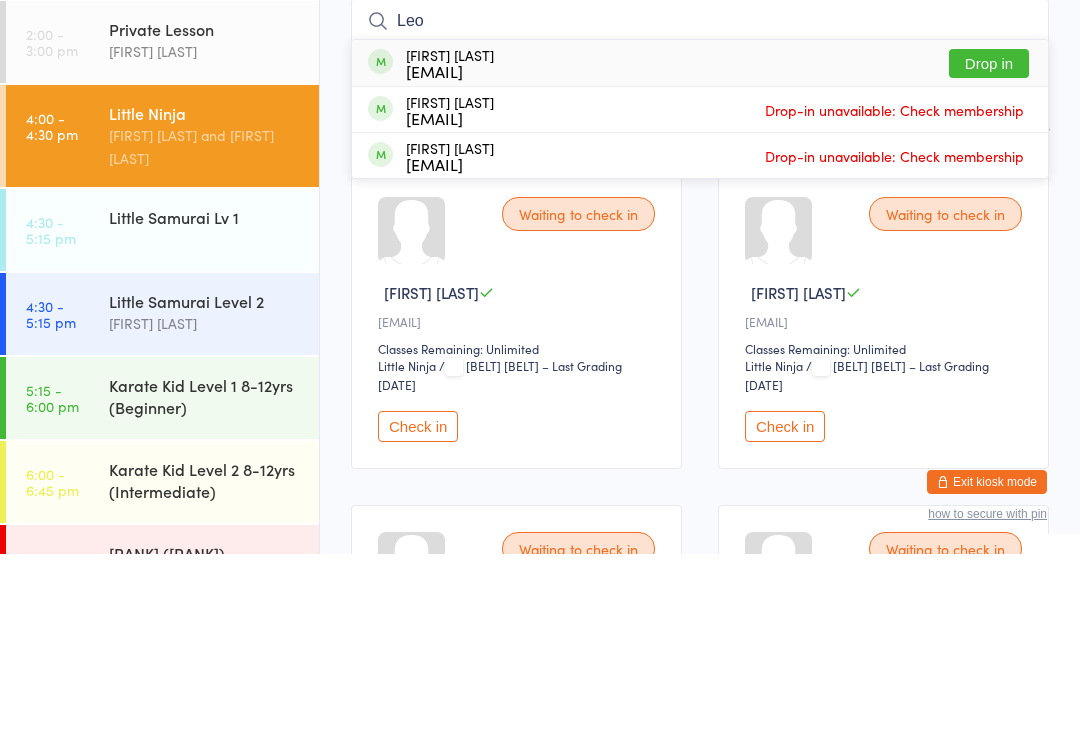 type on "Leo" 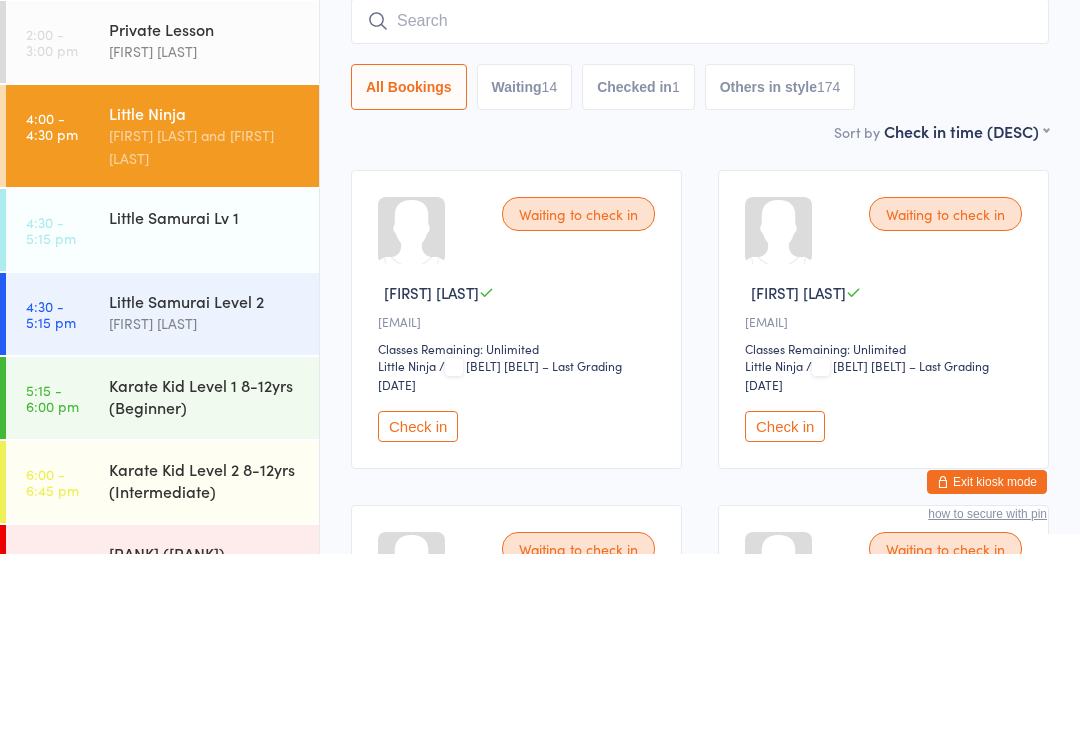 scroll, scrollTop: 181, scrollLeft: 0, axis: vertical 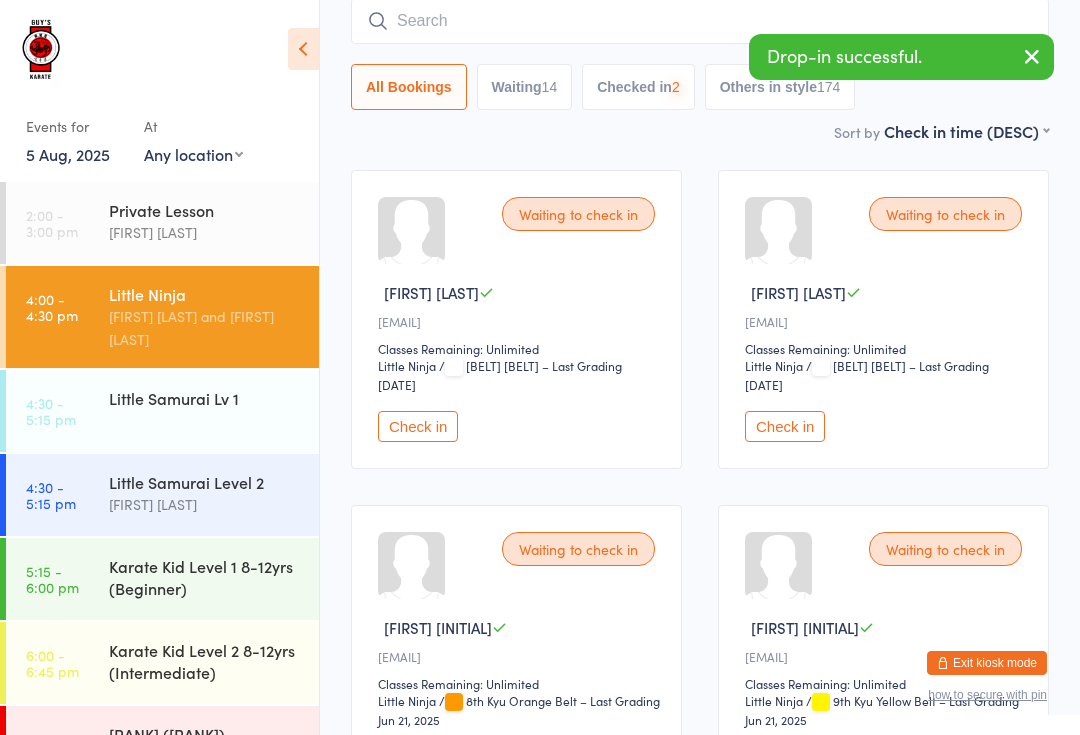 click at bounding box center [700, 21] 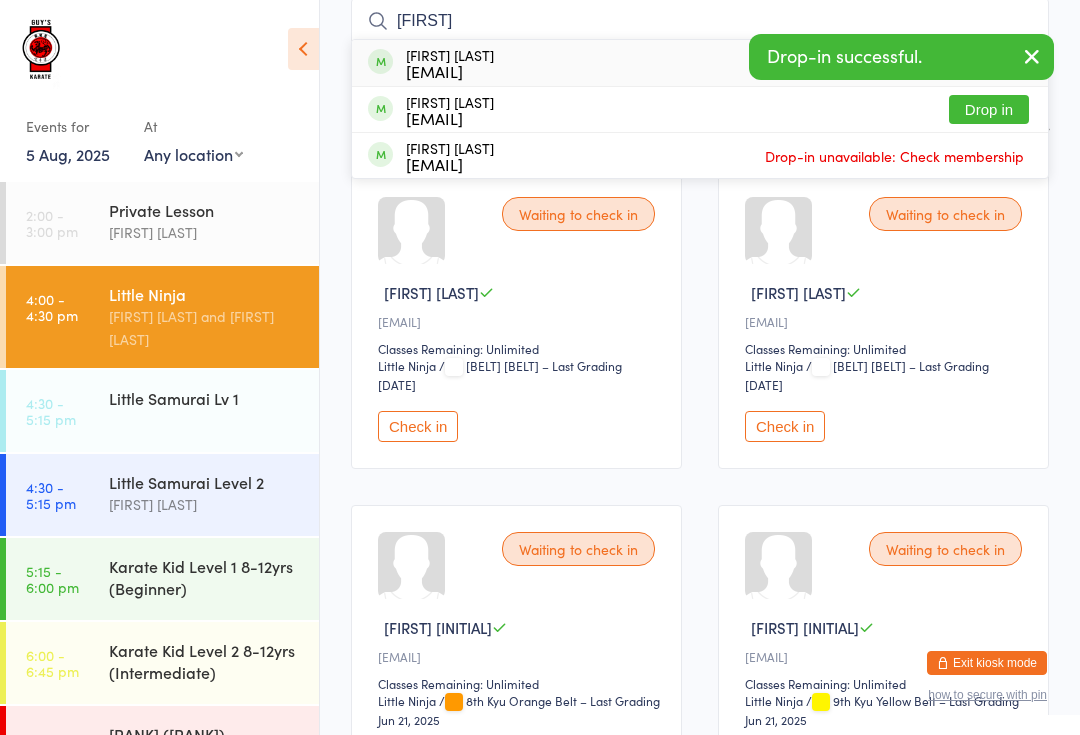 type on "[FIRST]" 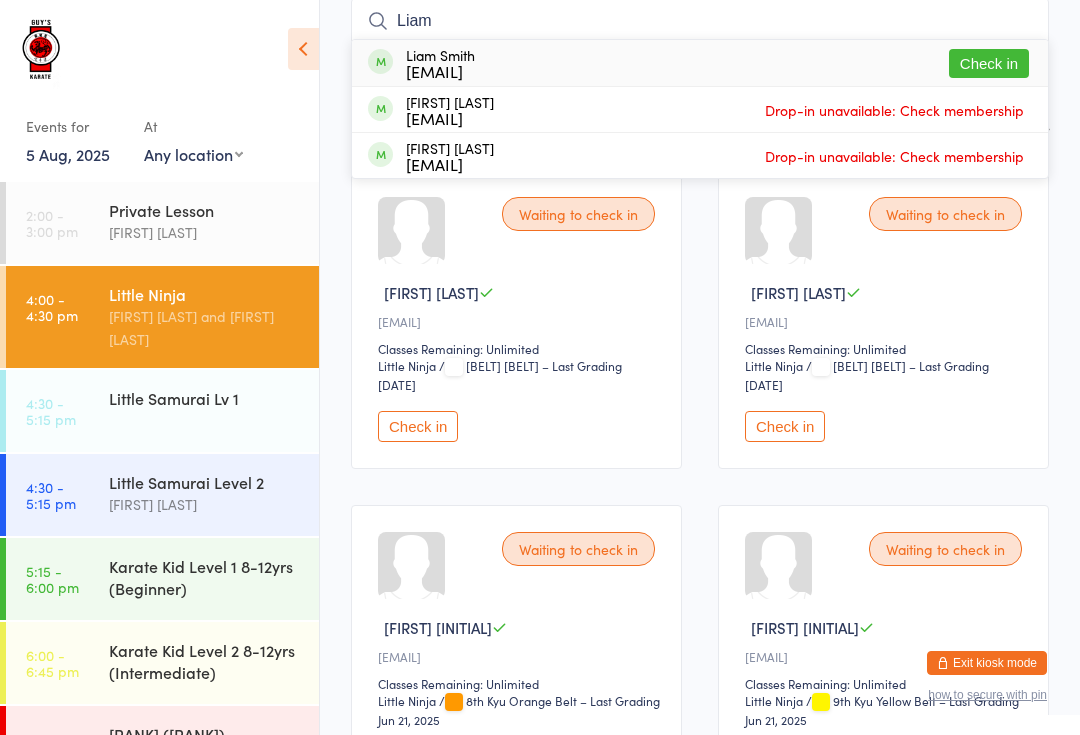 type on "Liam" 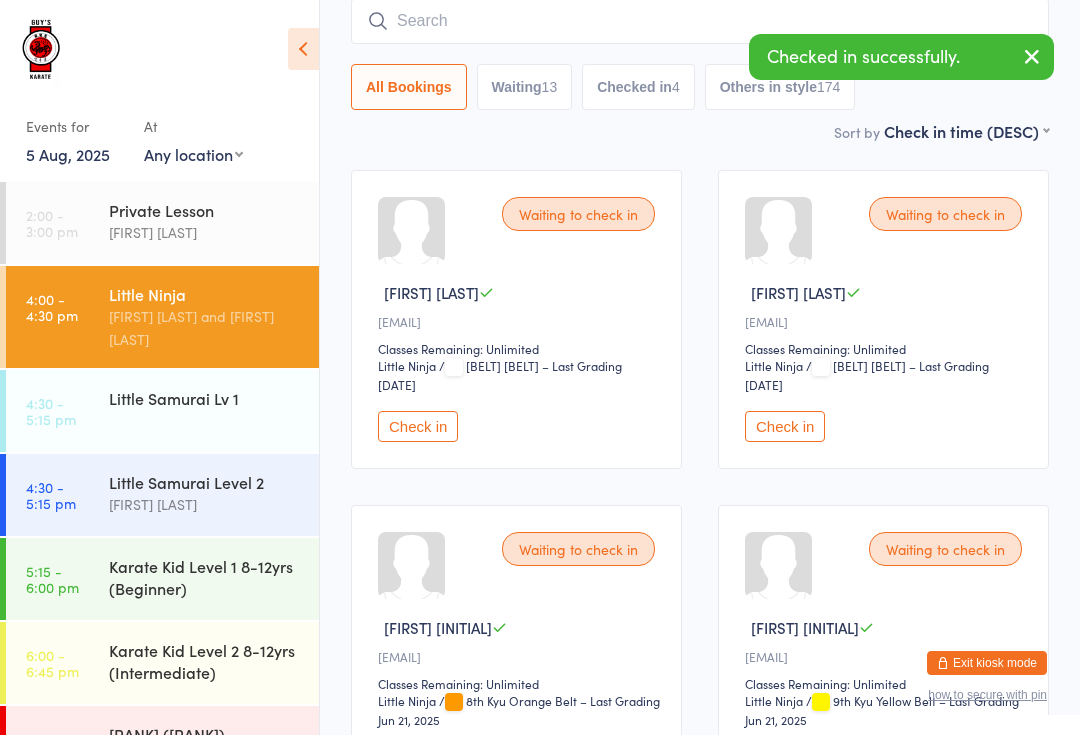 click on "Little Samurai Lv 1" at bounding box center (214, 398) 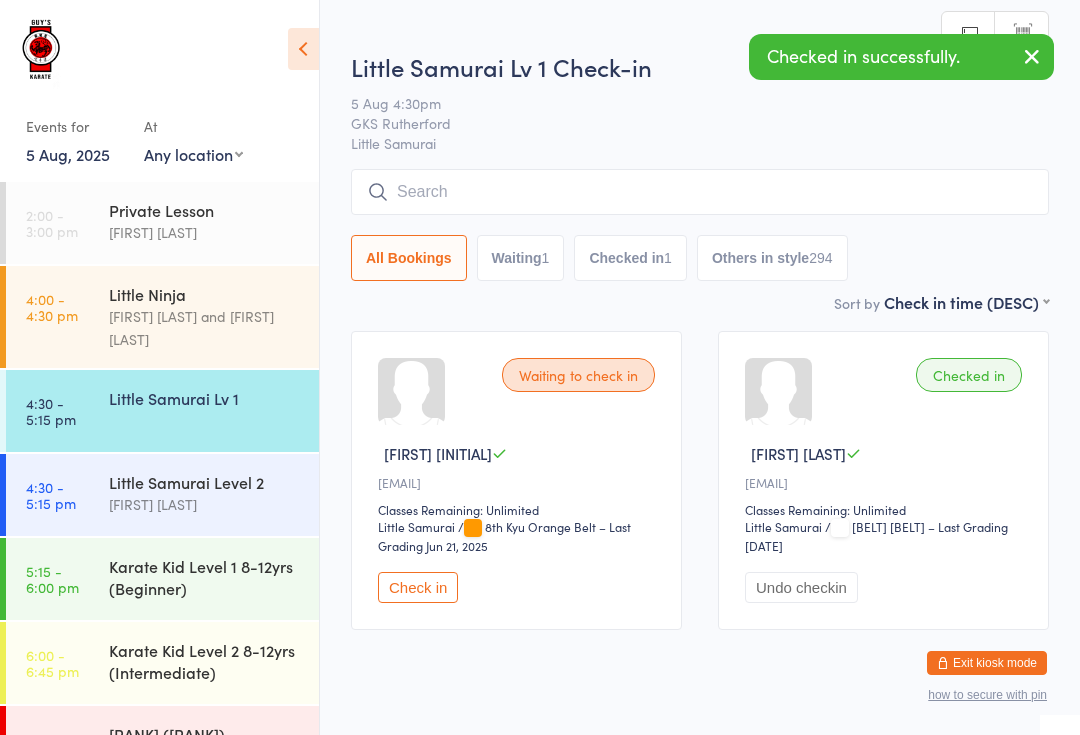 click at bounding box center [700, 192] 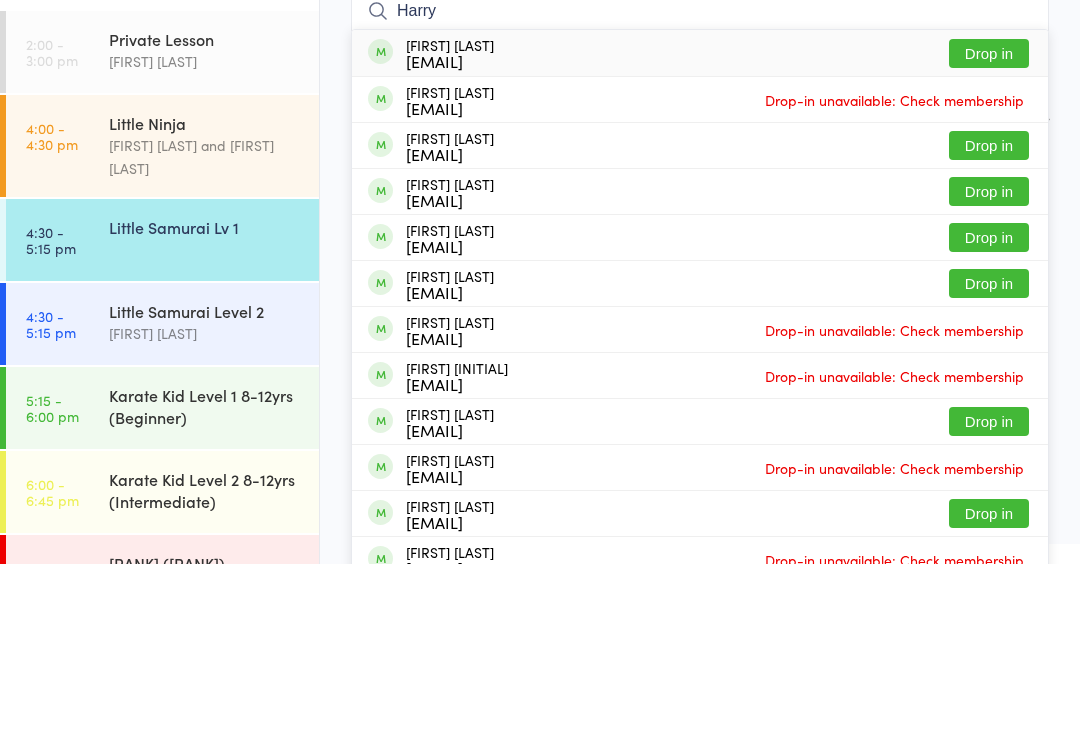 click on "Harry" at bounding box center [700, 182] 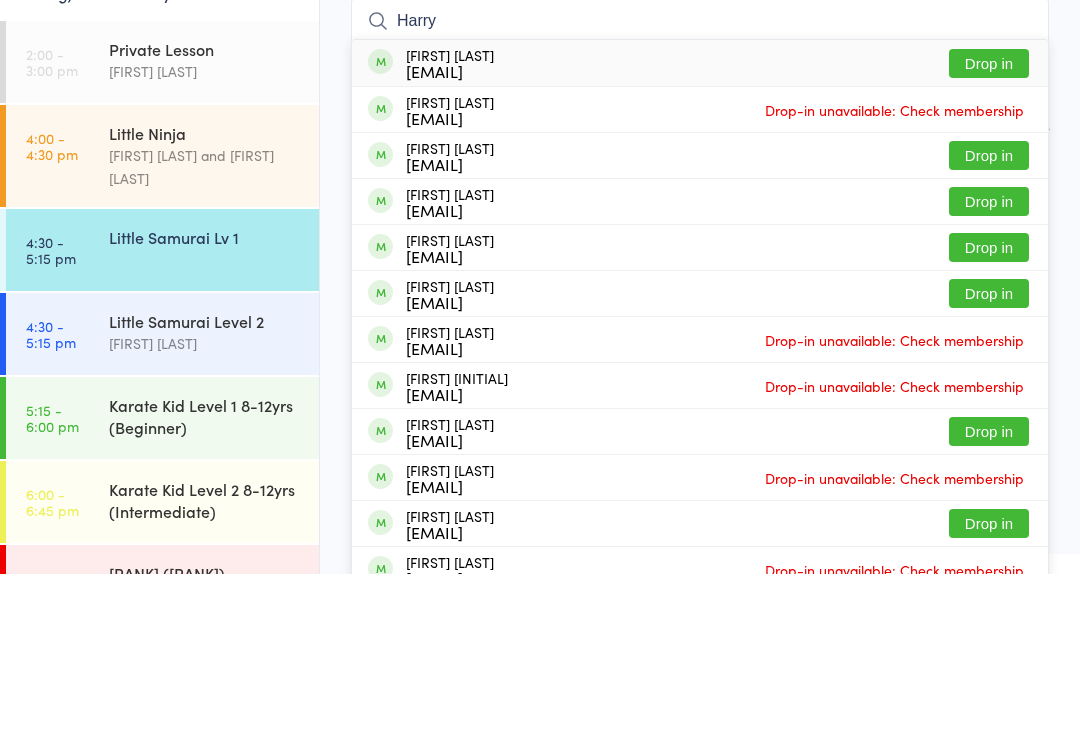 type on "Harry" 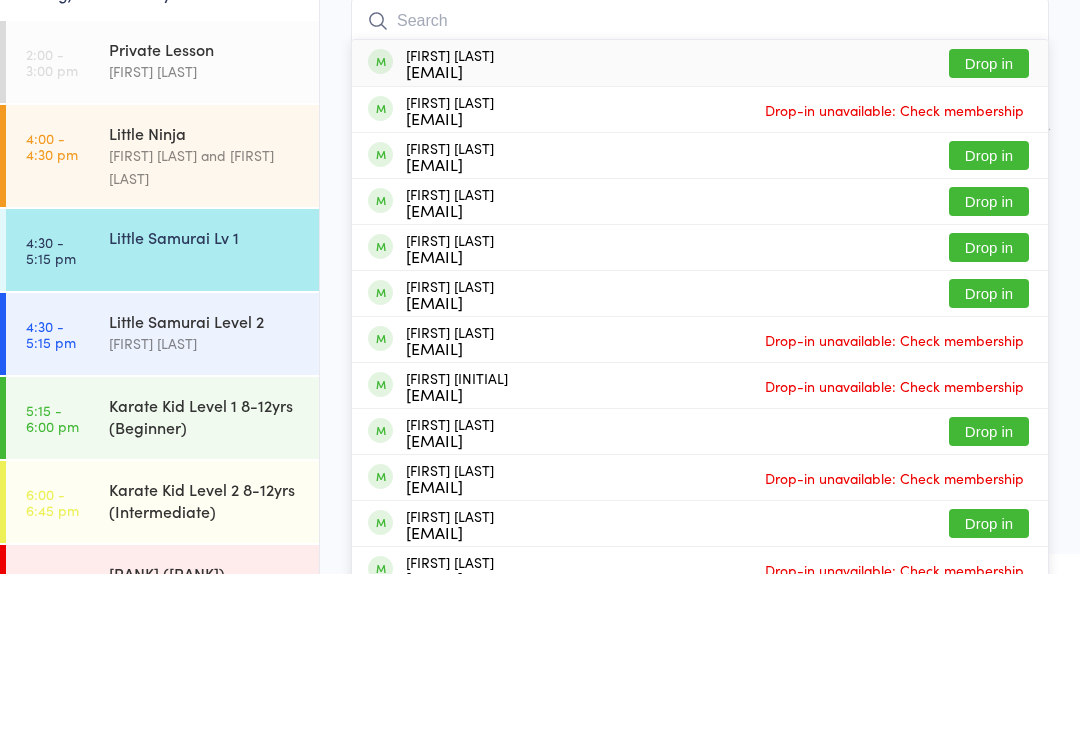 scroll, scrollTop: 60, scrollLeft: 0, axis: vertical 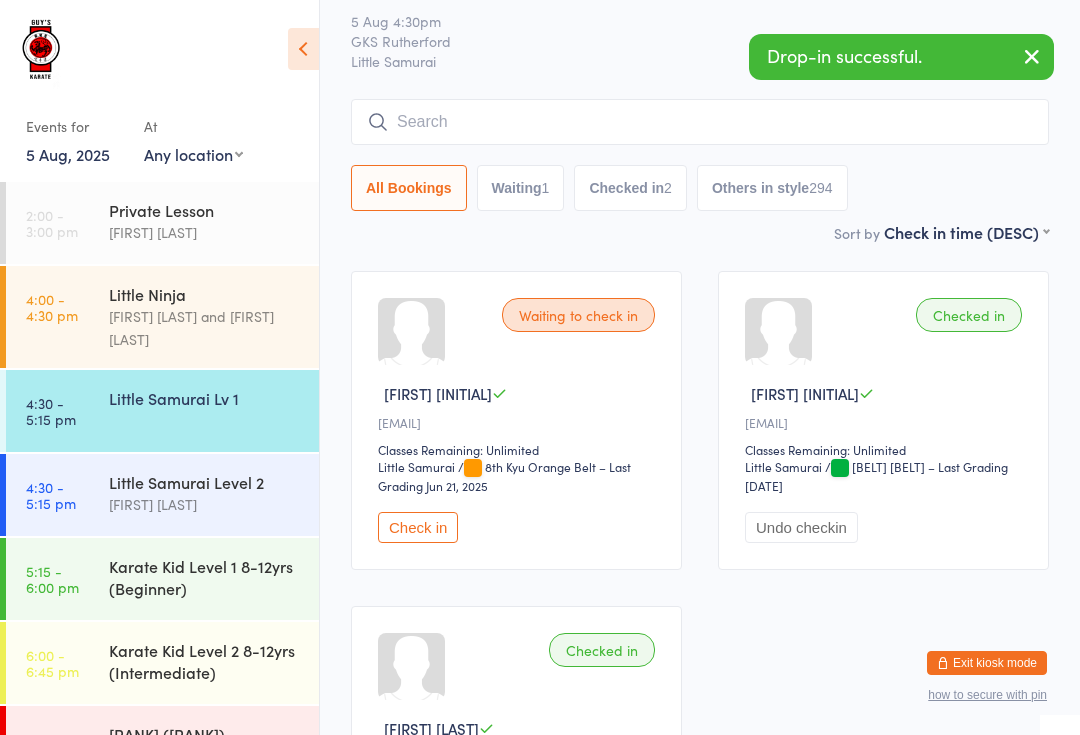 click on "[FIRST] [LAST] and [FIRST] [LAST]" at bounding box center (205, 328) 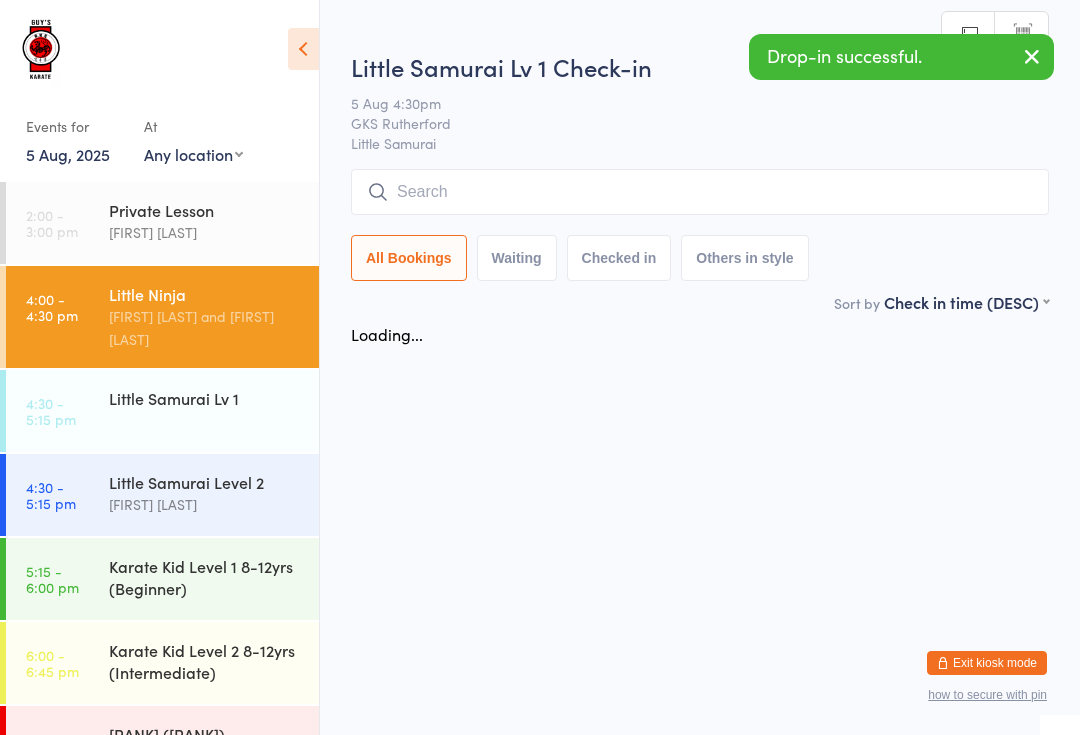 scroll, scrollTop: 0, scrollLeft: 0, axis: both 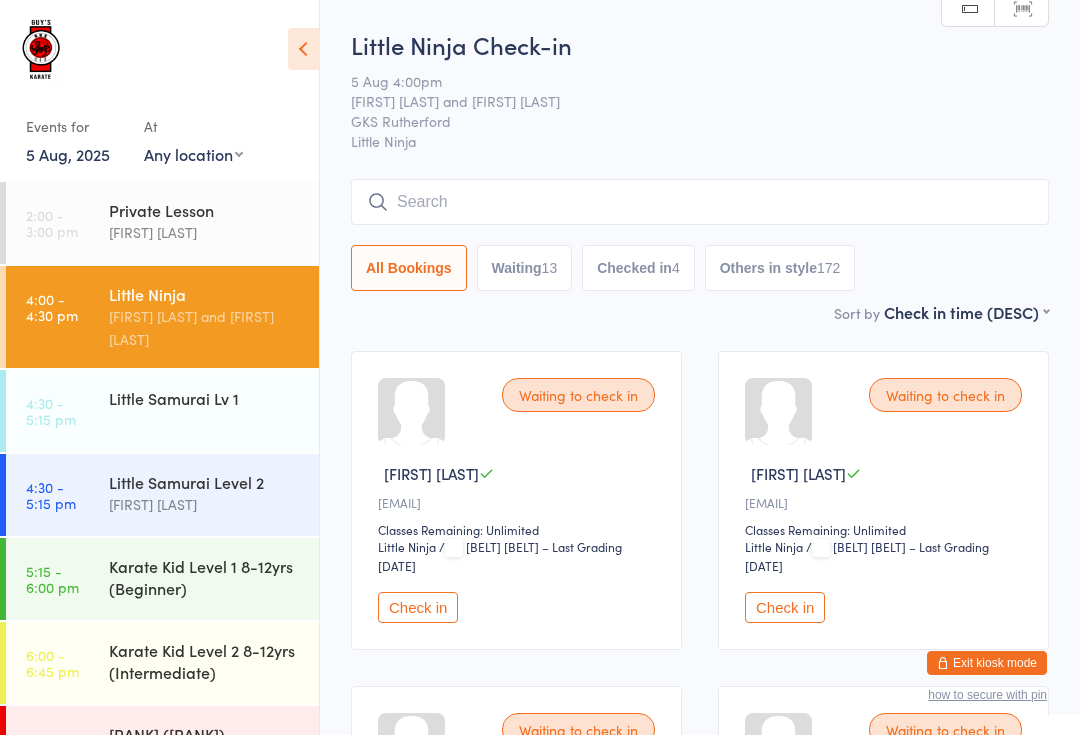 click at bounding box center [700, 202] 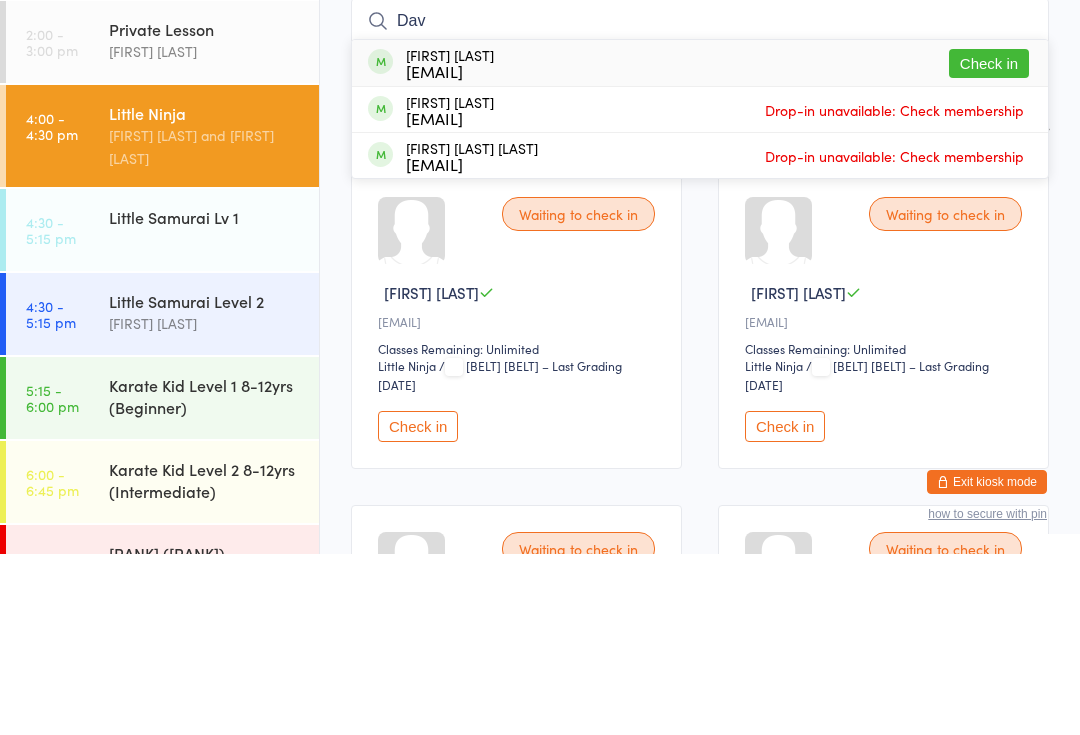 type on "Dav" 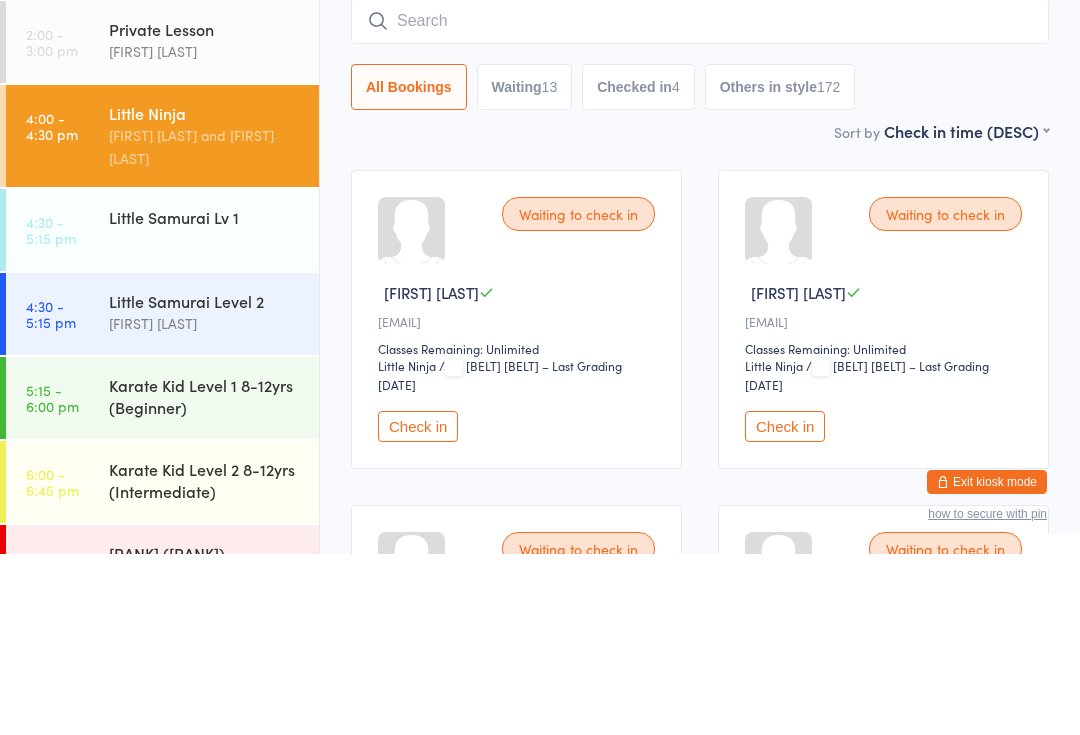 scroll, scrollTop: 181, scrollLeft: 0, axis: vertical 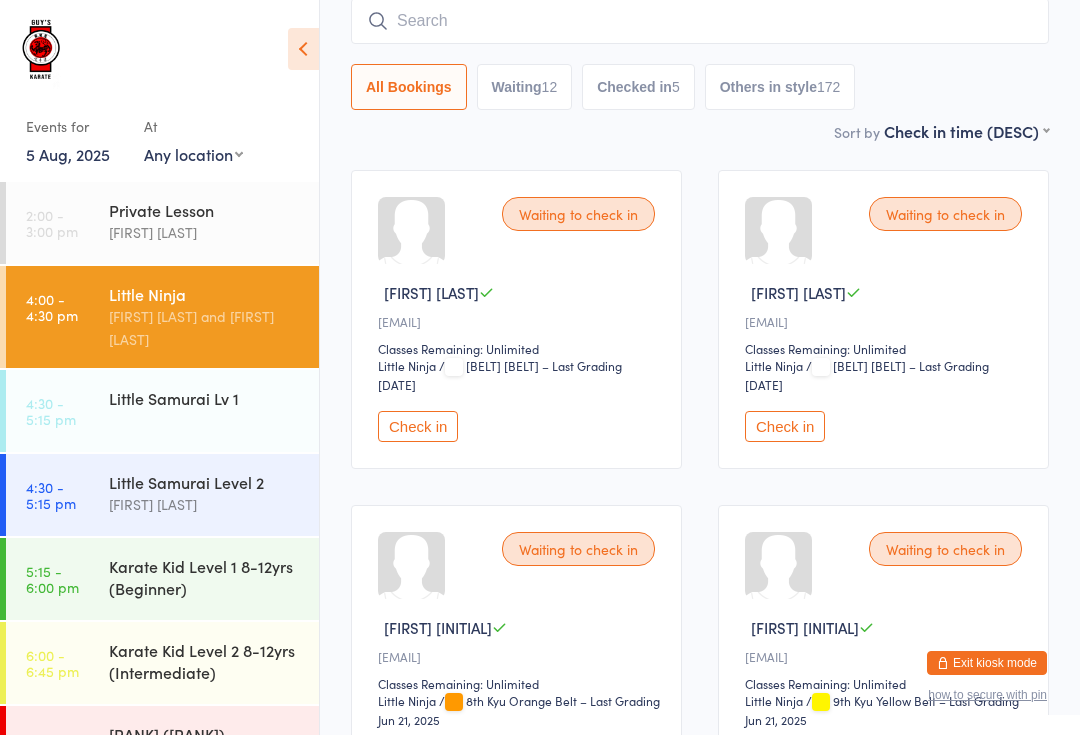 click at bounding box center (700, 21) 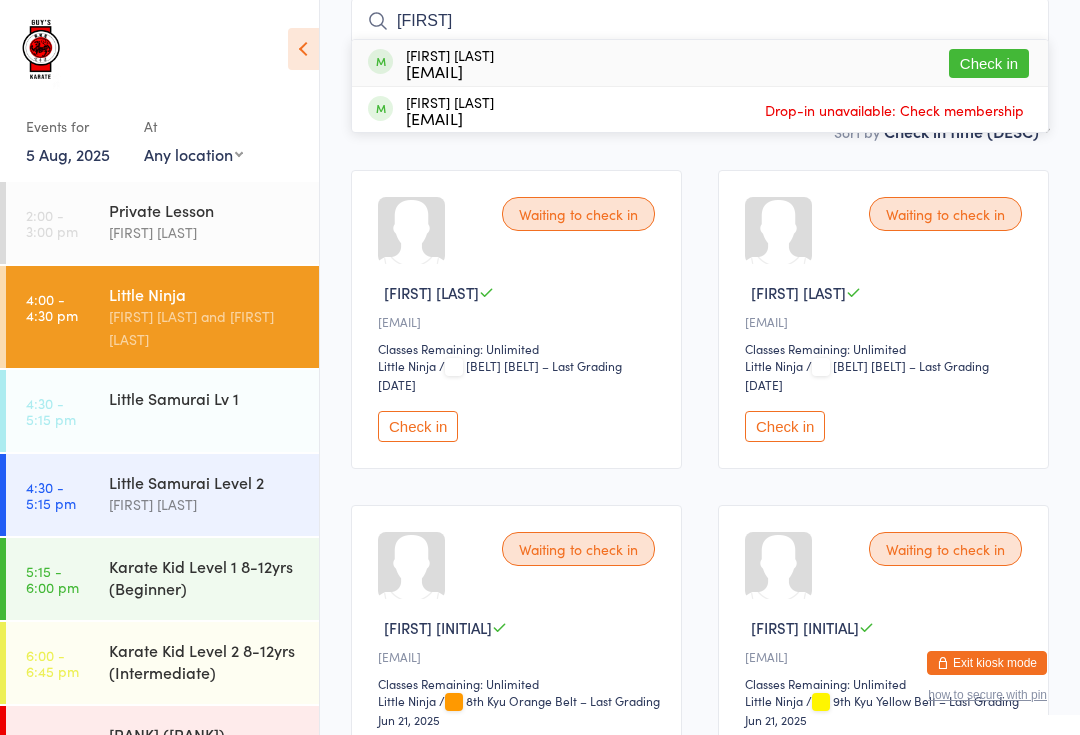 type on "[FIRST]" 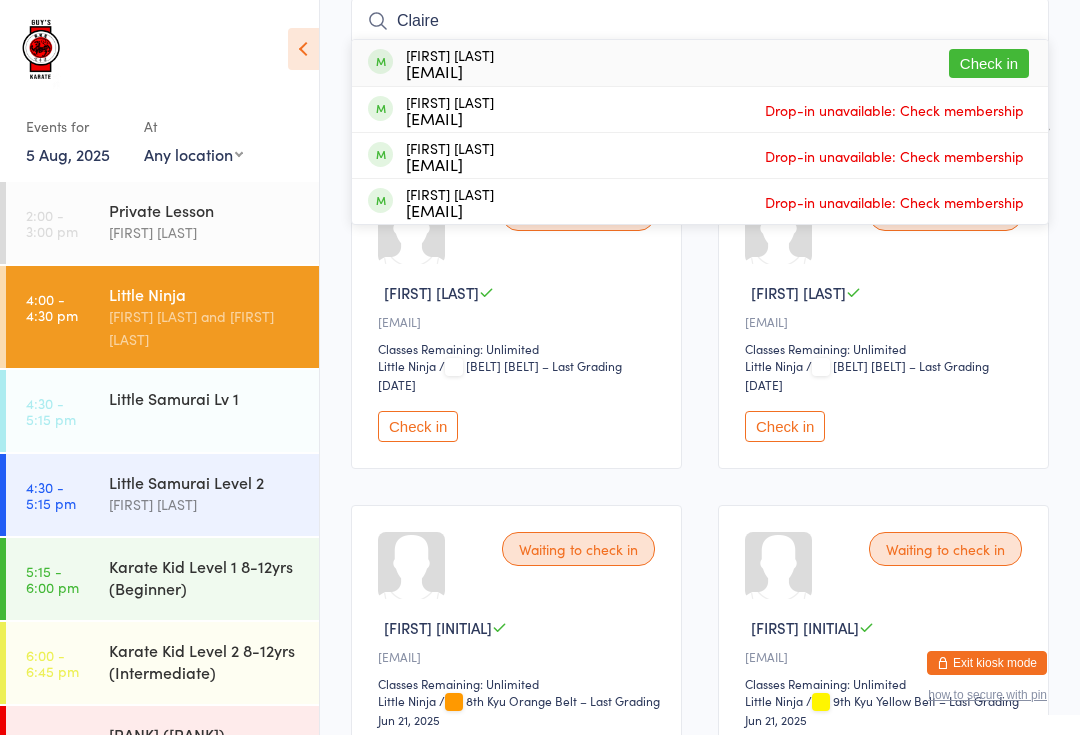 type on "Claire" 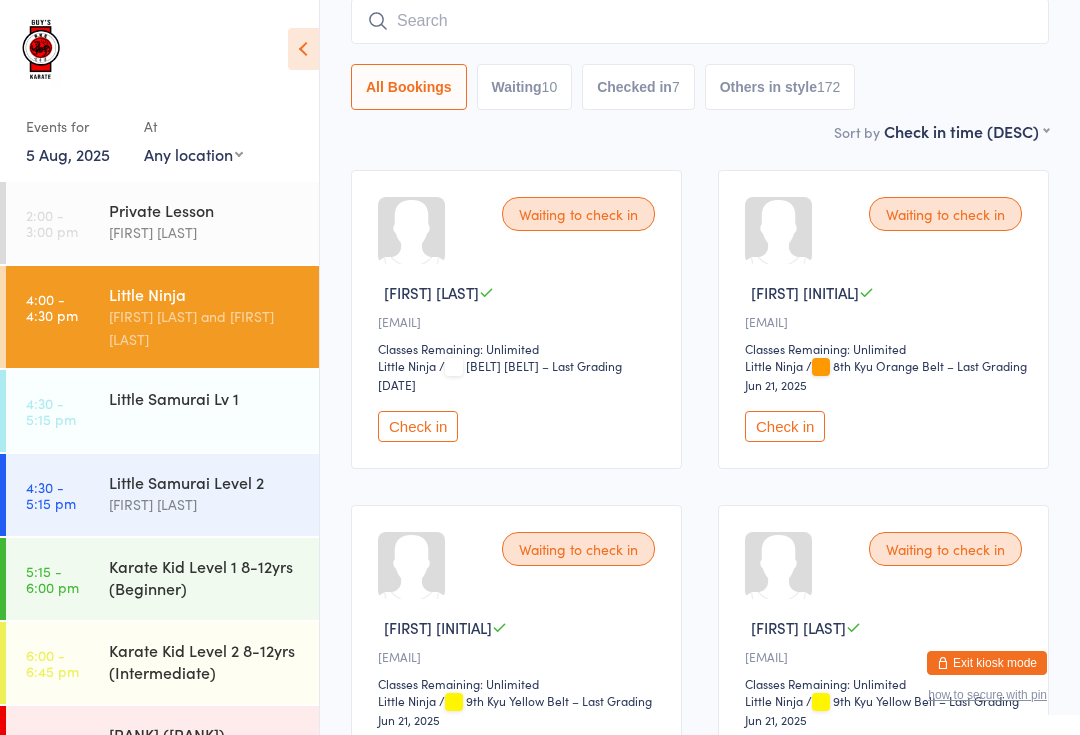 click on "Little Samurai Lv 1" at bounding box center [205, 398] 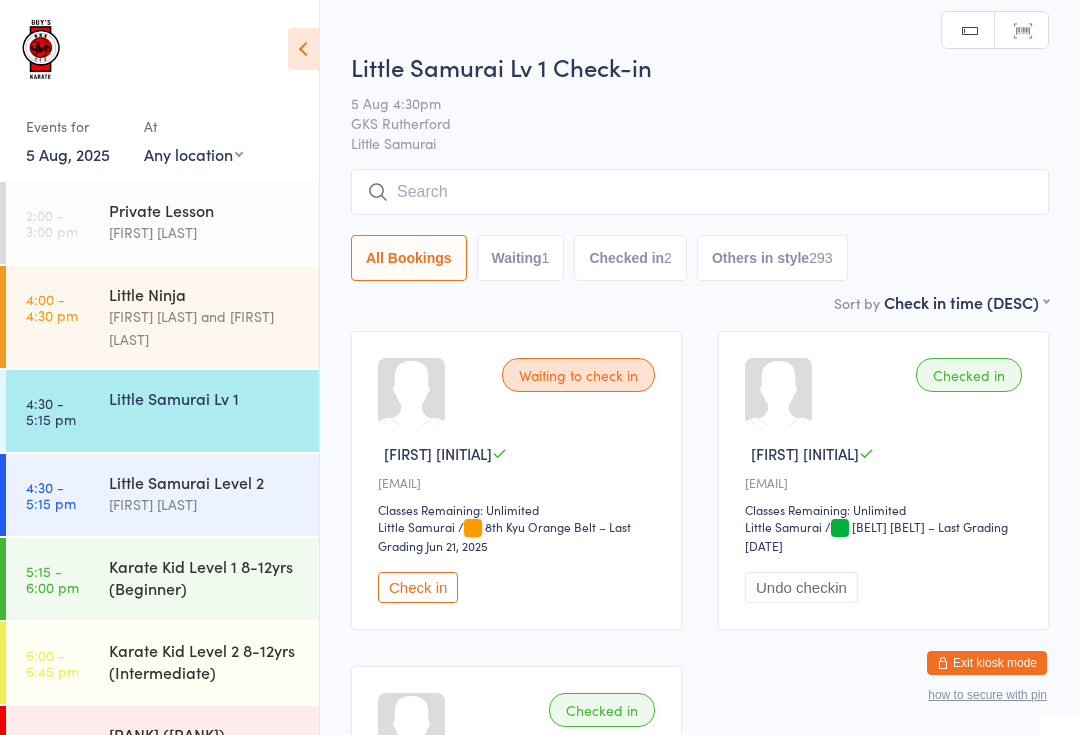 click at bounding box center [700, 192] 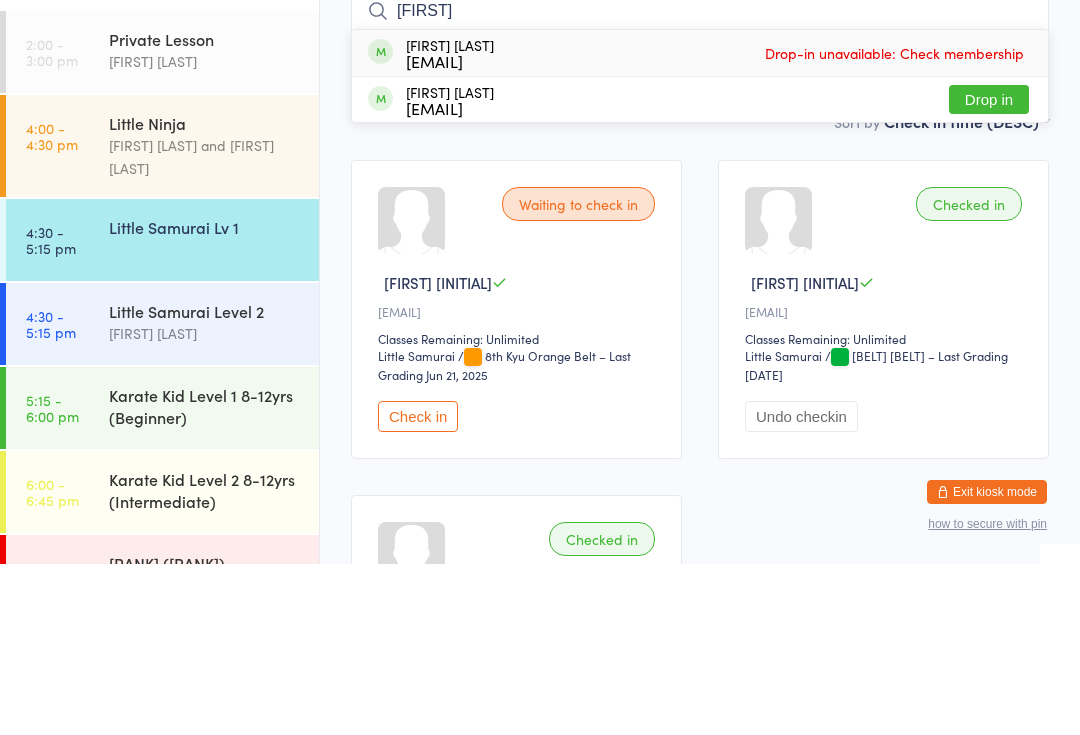 type on "[FIRST]" 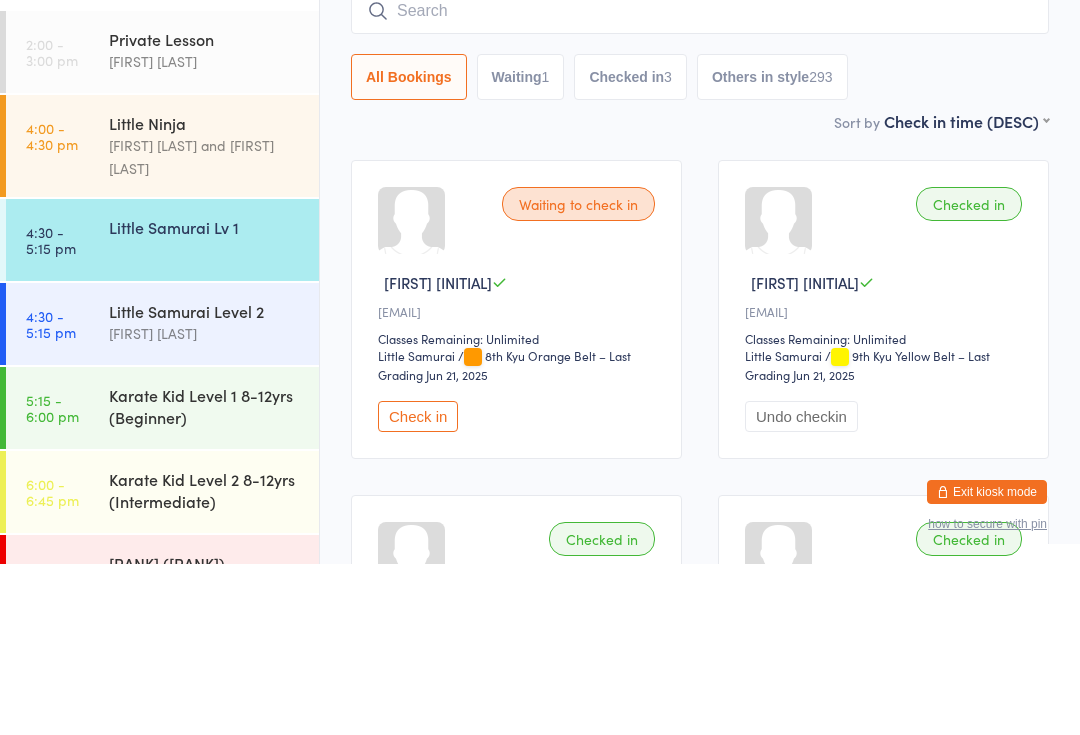 click on "Little Ninja" at bounding box center (205, 294) 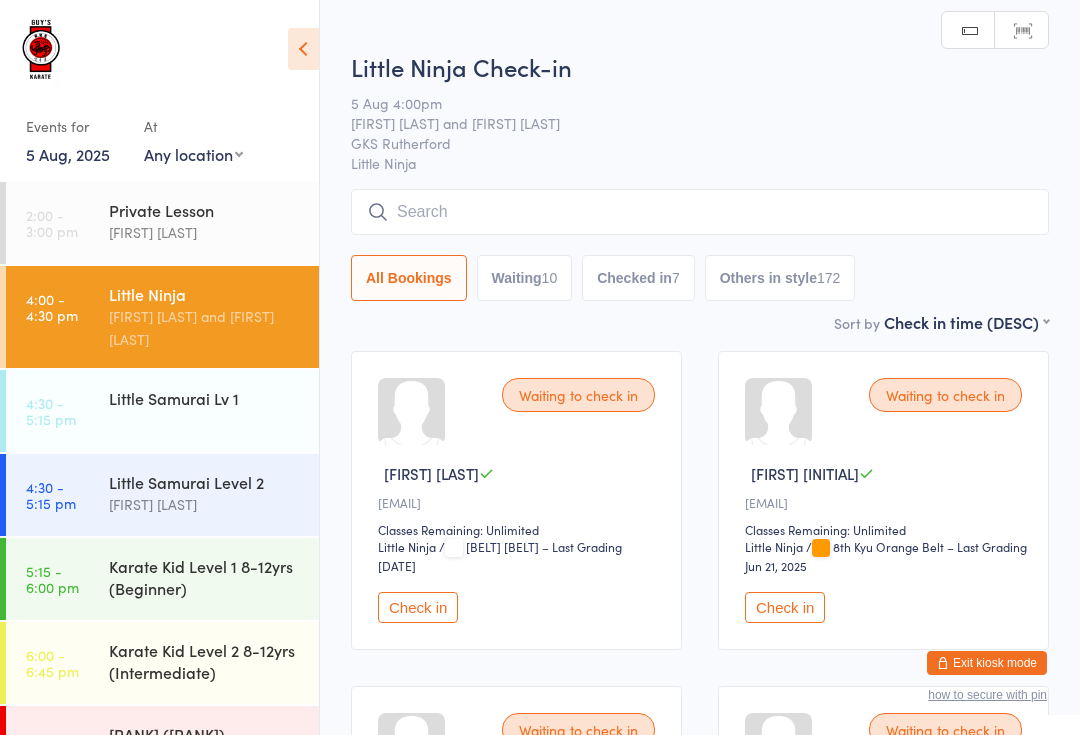 click on "Waiting to check in [FIRST] [INITIAL] [EMAIL] Classes Remaining: Unlimited [RANK] [RANK] / [BELT] [BELT] – Last Grading [DATE] Check in" at bounding box center [516, 500] 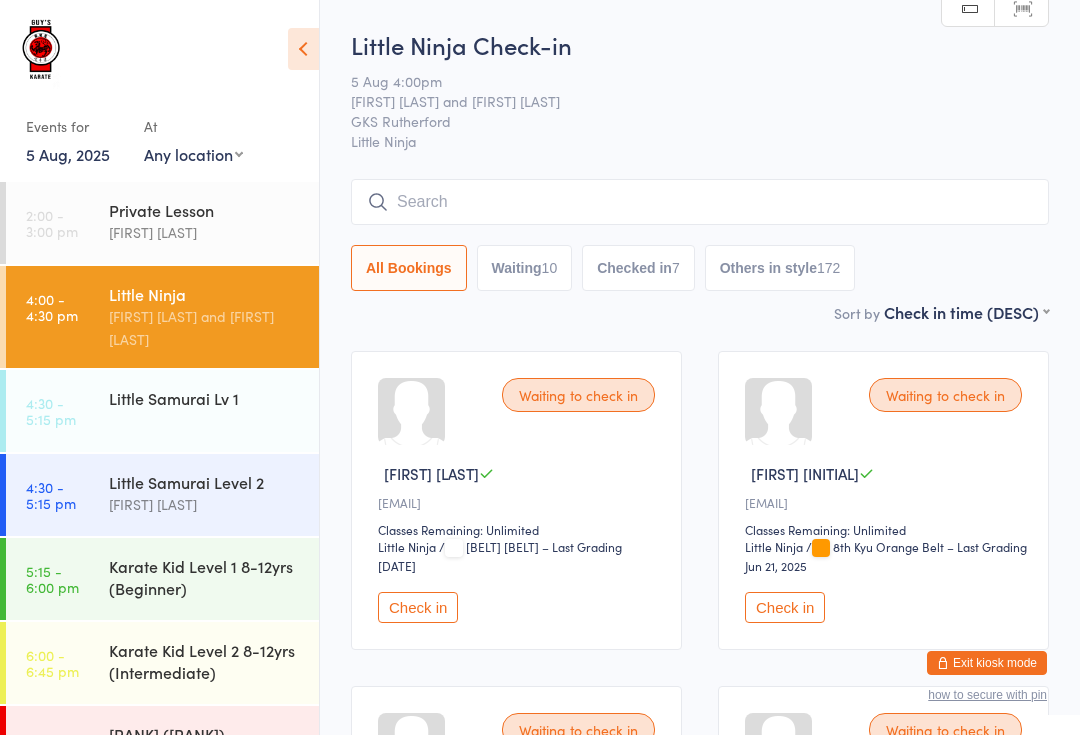 click on "Check in" at bounding box center (418, 607) 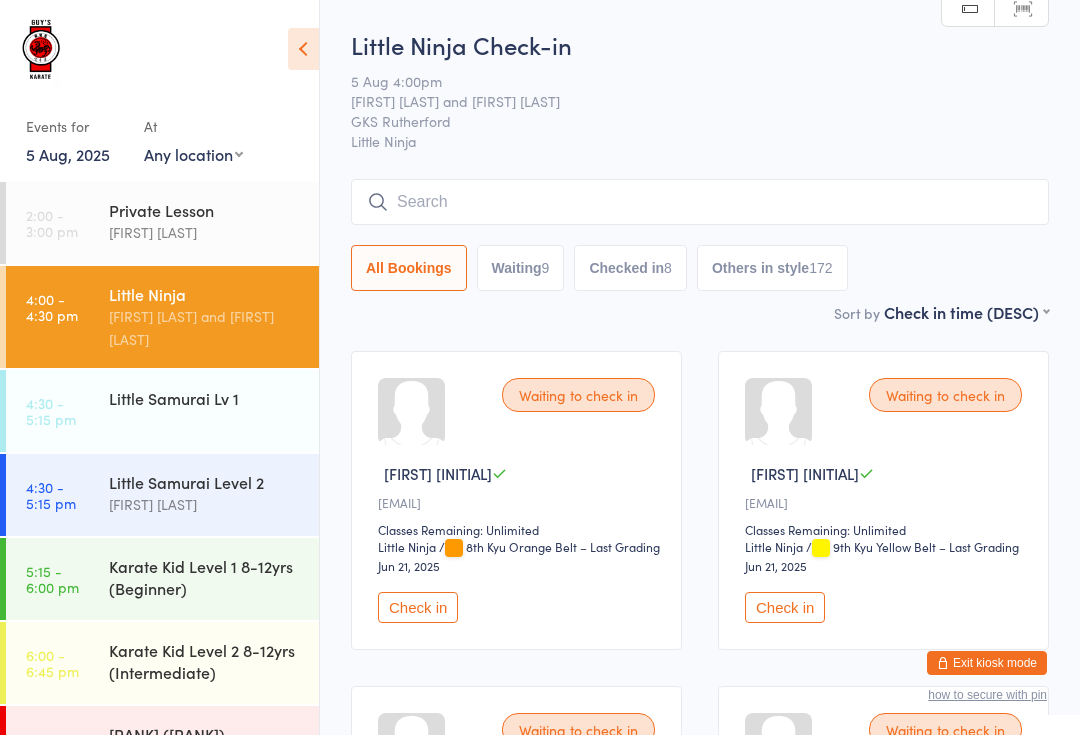 click at bounding box center [700, 202] 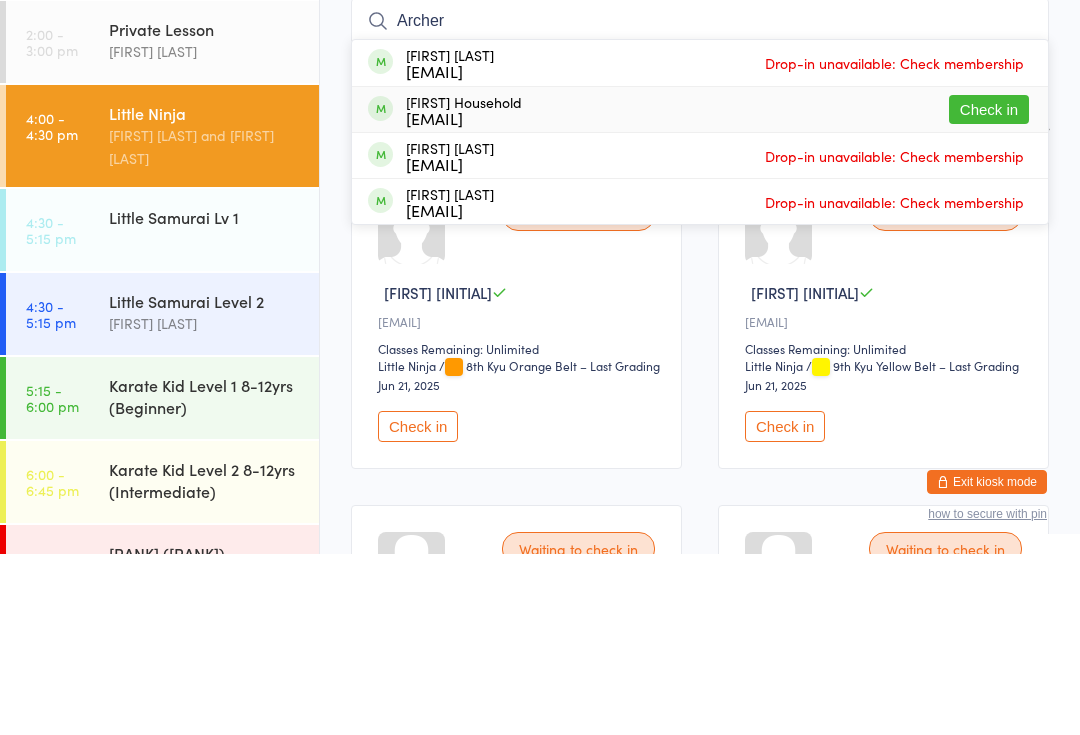 type on "Archer" 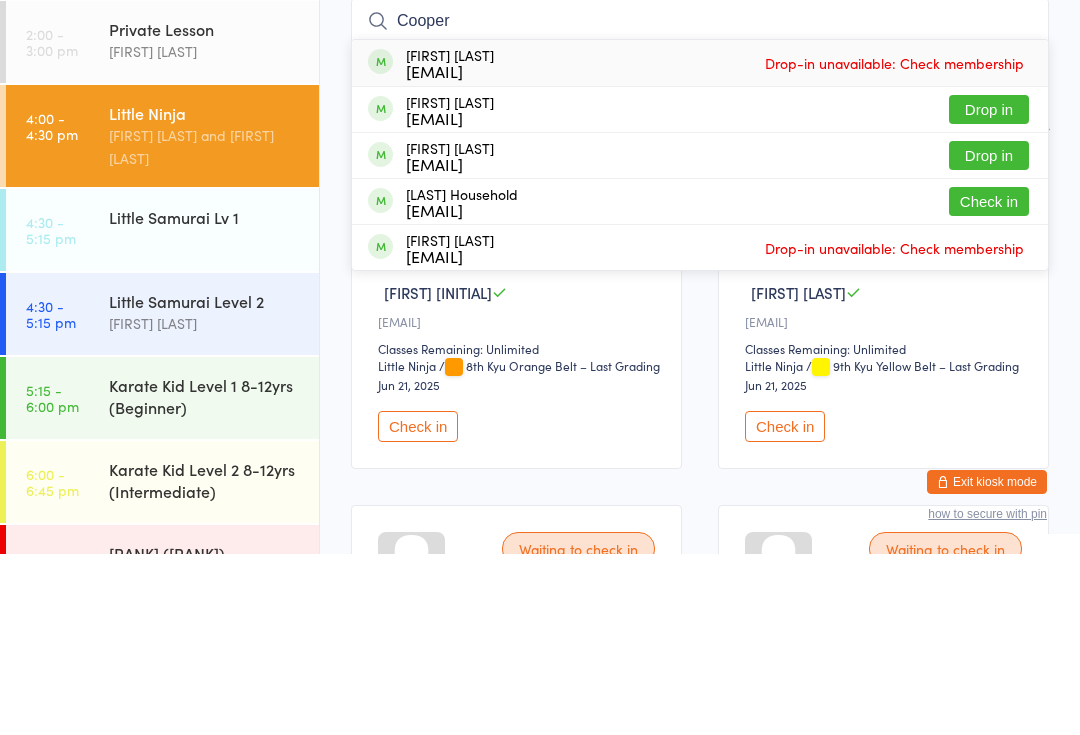 type on "Cooper" 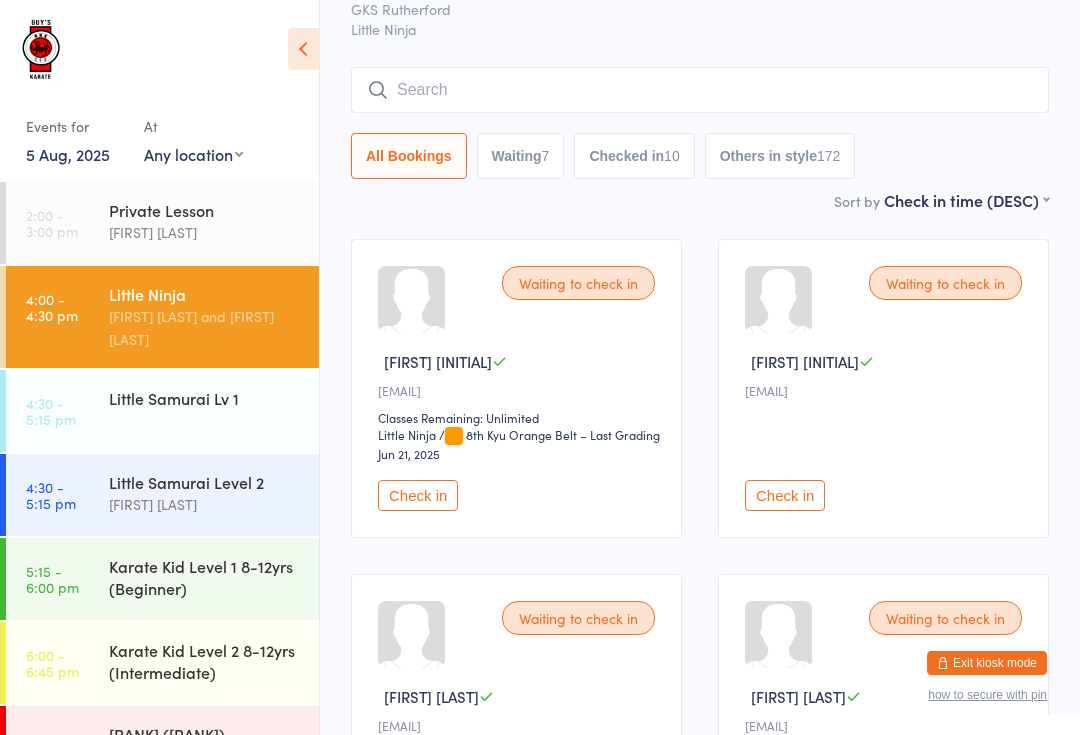 scroll, scrollTop: 0, scrollLeft: 0, axis: both 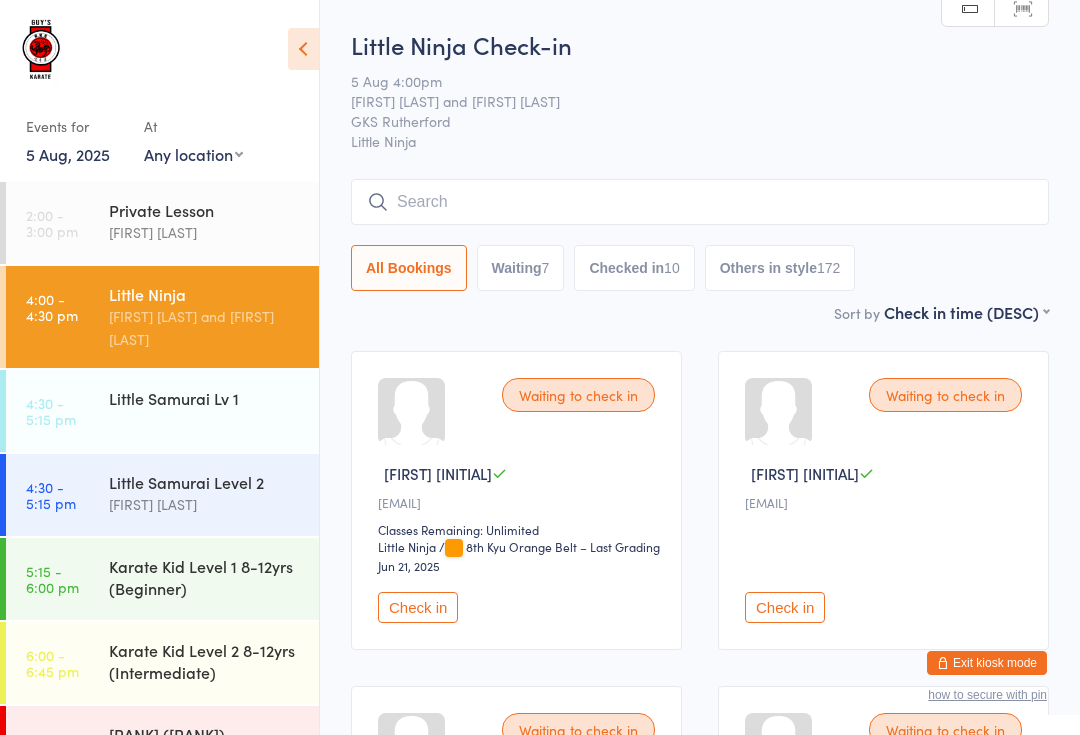 click at bounding box center (700, 202) 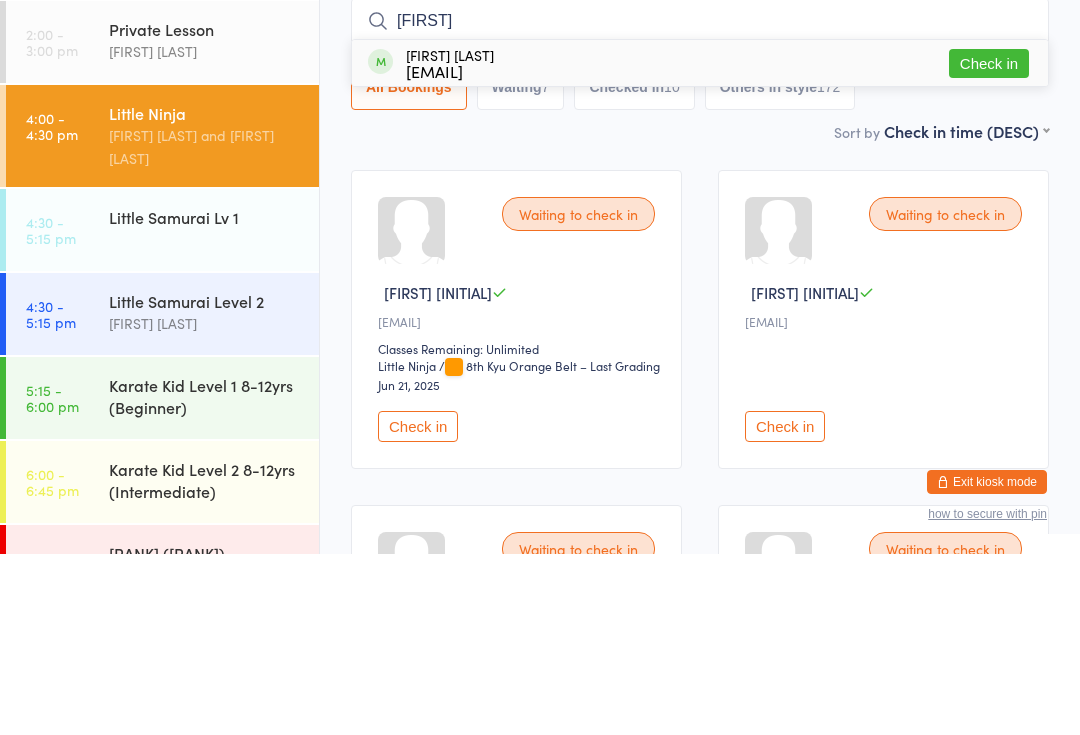 type on "[FIRST]" 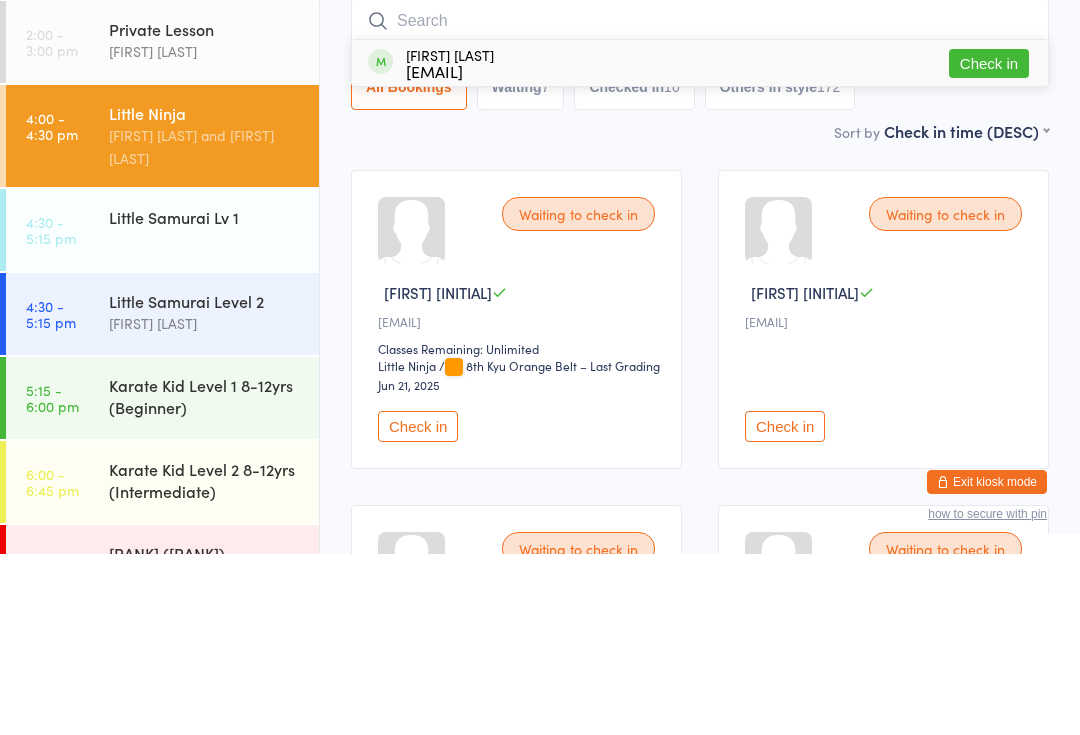 scroll, scrollTop: 181, scrollLeft: 0, axis: vertical 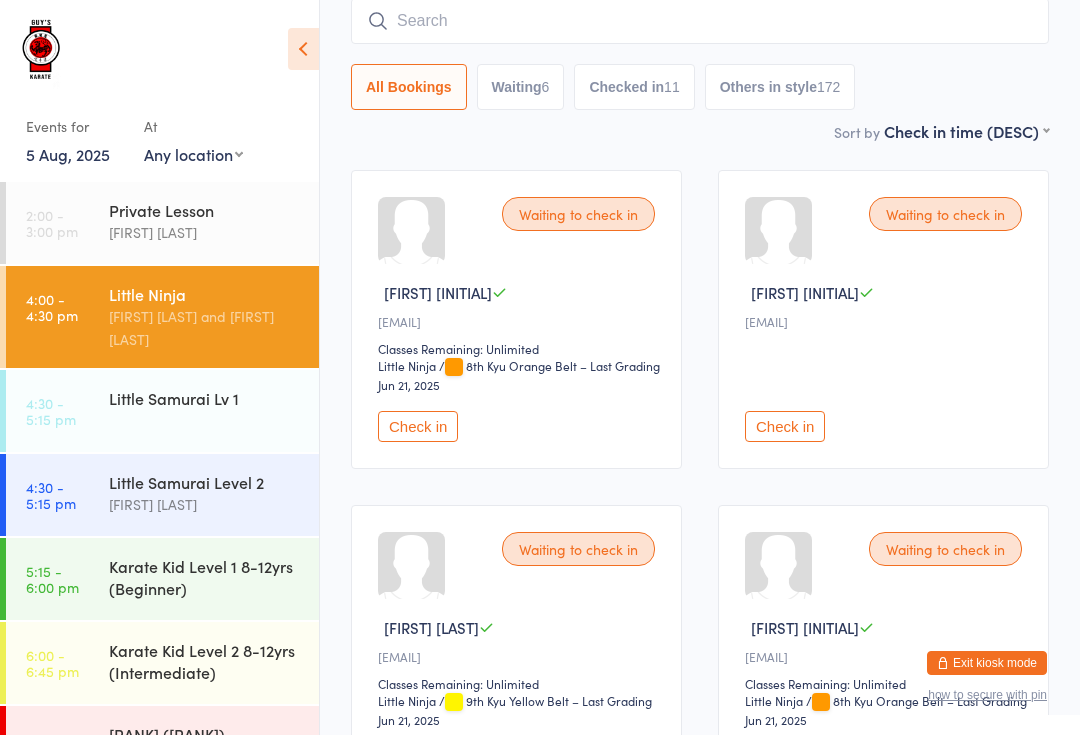 click at bounding box center [700, 21] 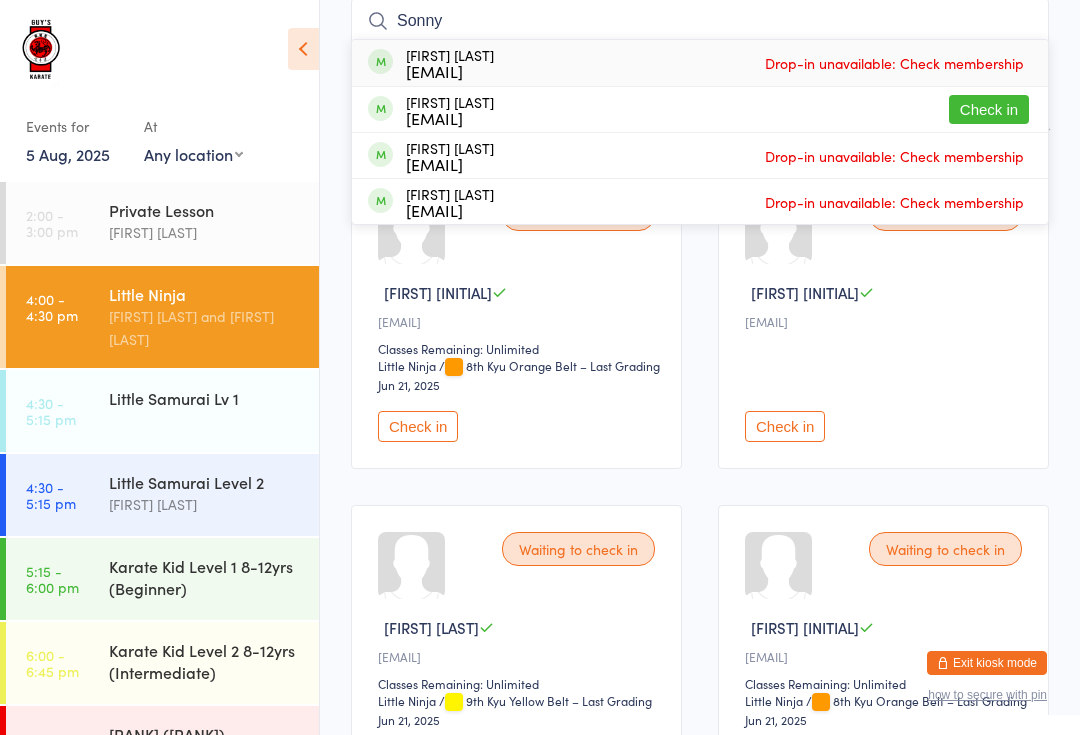 type on "Sonny" 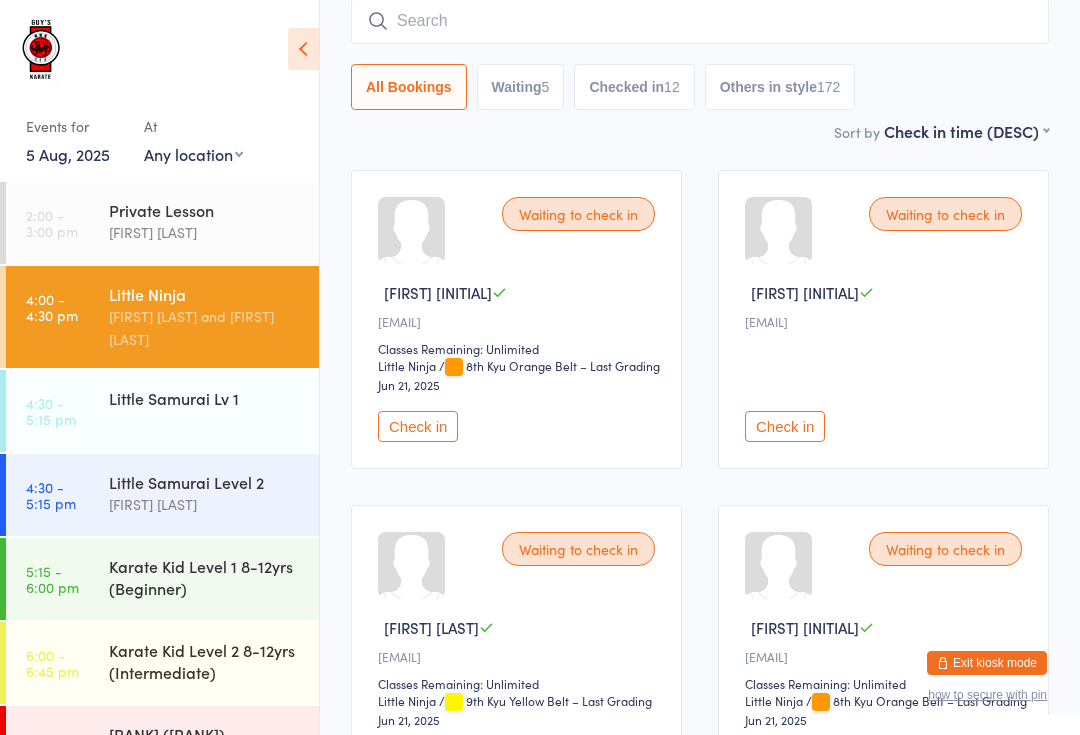 click at bounding box center [700, 21] 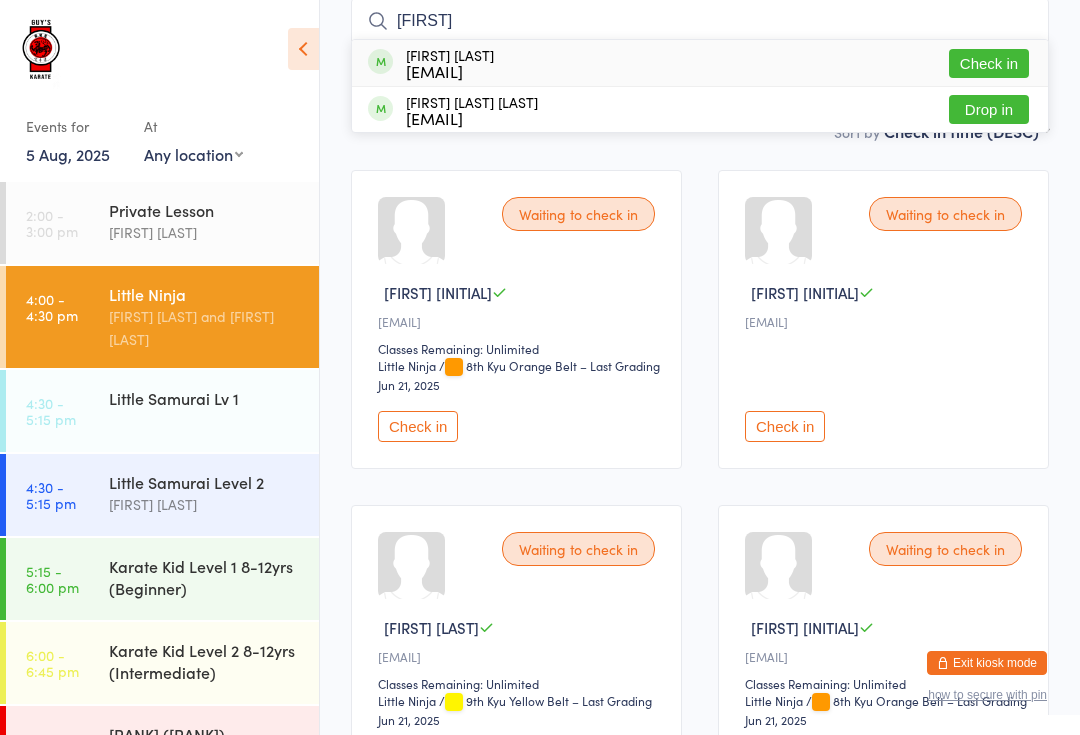 type on "[FIRST]" 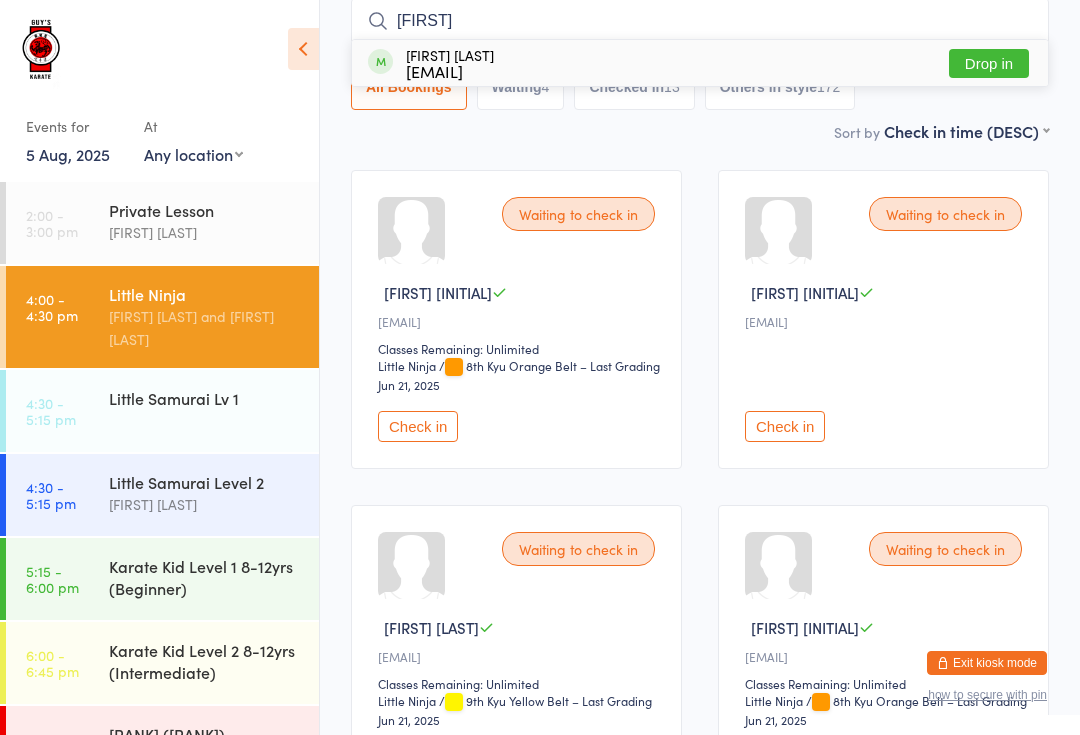 type on "[FIRST]" 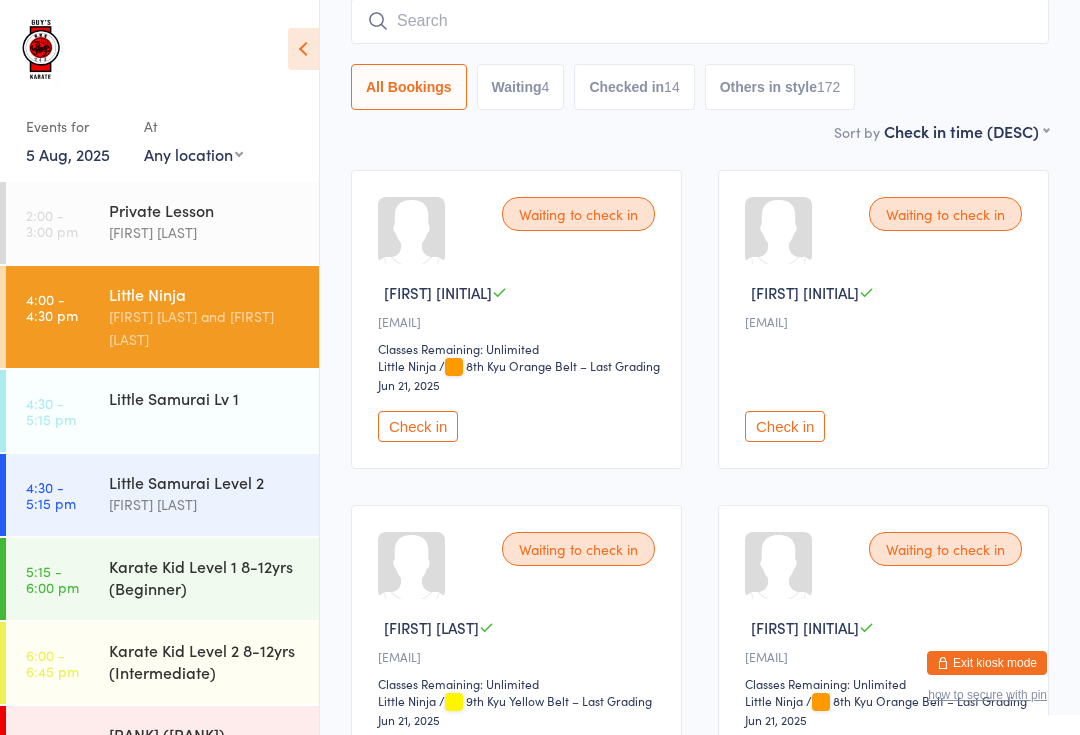 click on "[TIME] - [TIME] [RANK] ([RANK])" at bounding box center (162, 747) 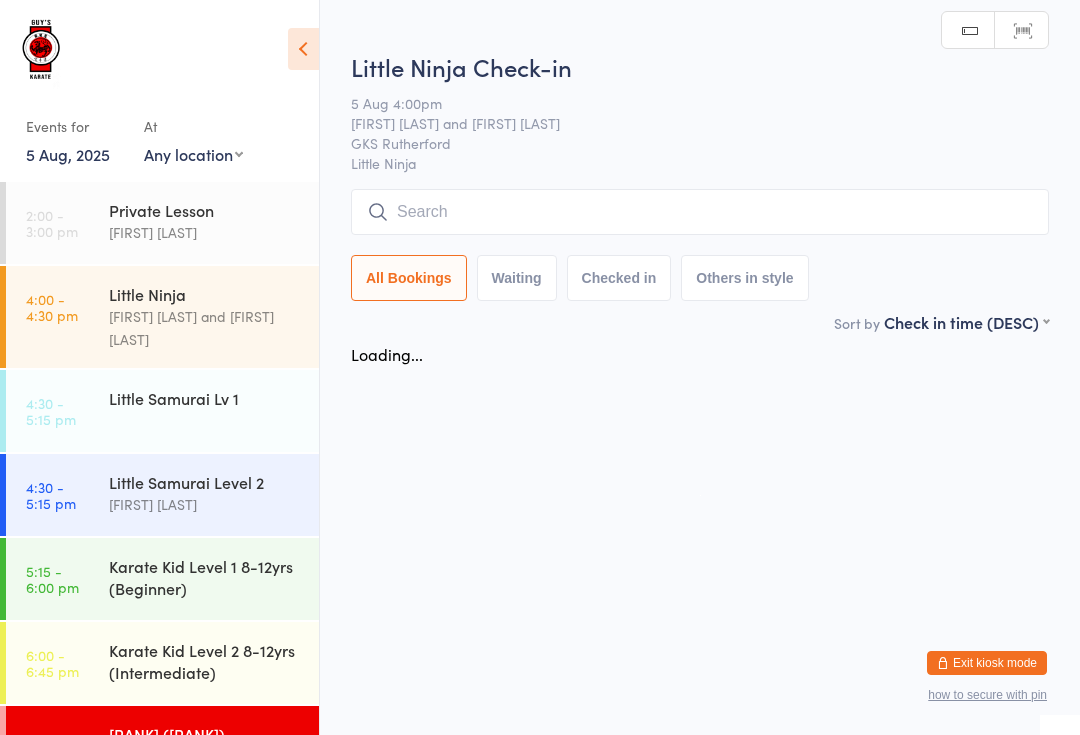 scroll, scrollTop: 0, scrollLeft: 0, axis: both 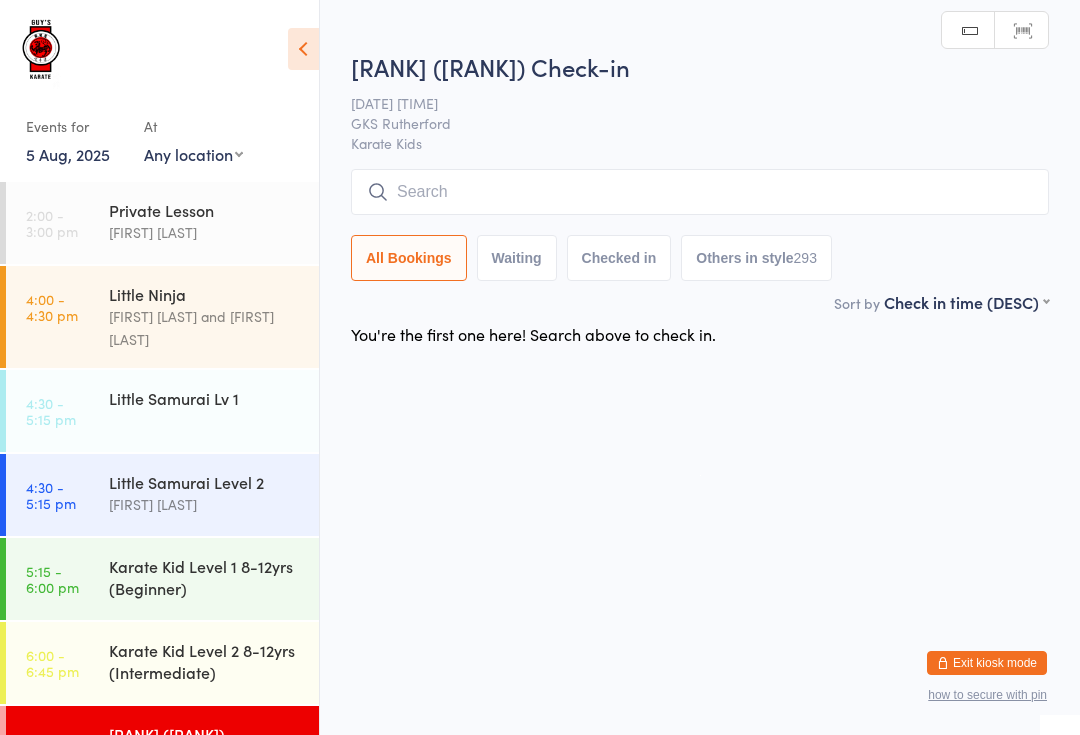 click at bounding box center [700, 192] 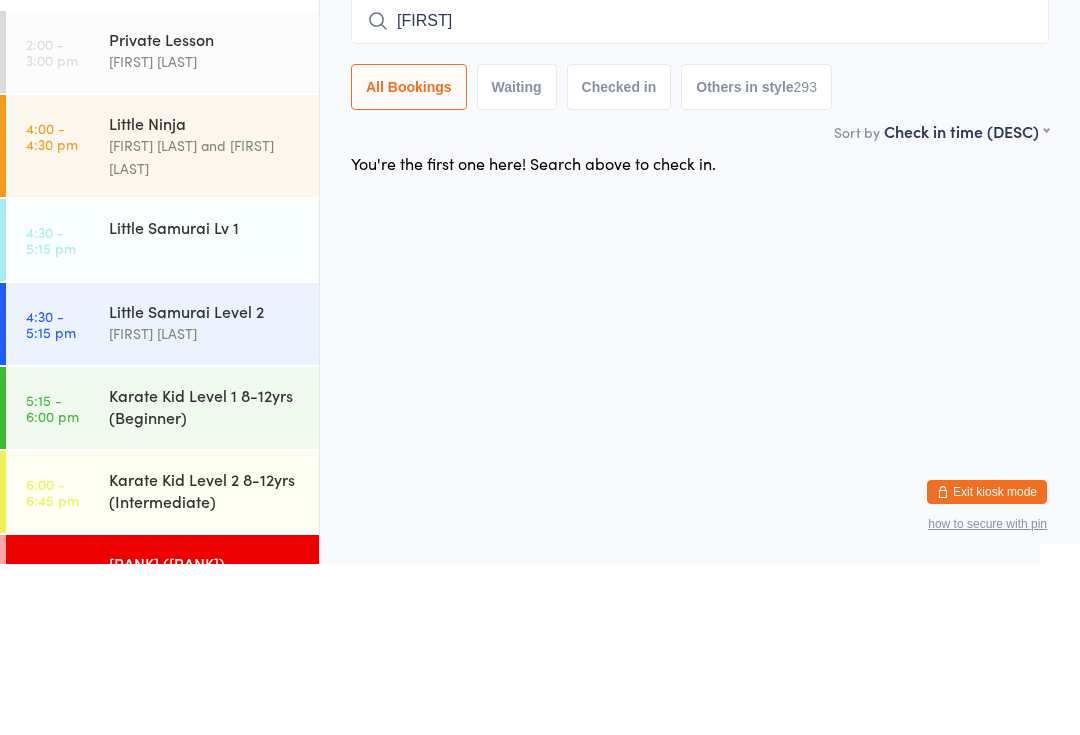 type on "[FIRST]" 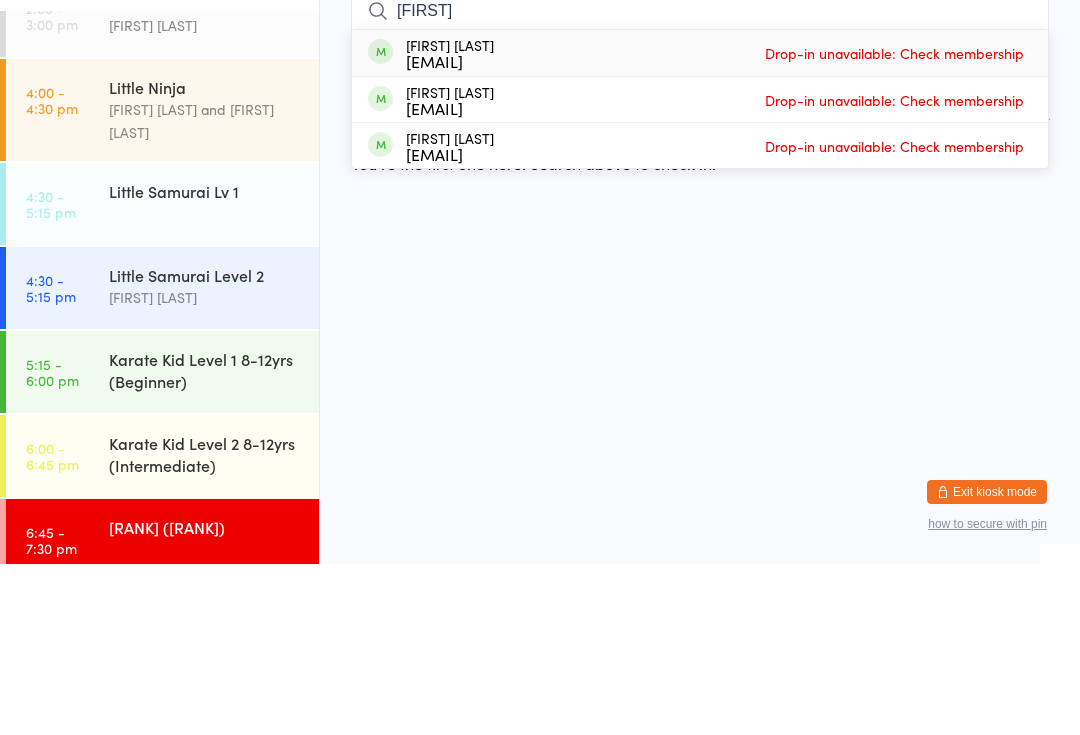 scroll, scrollTop: 35, scrollLeft: 0, axis: vertical 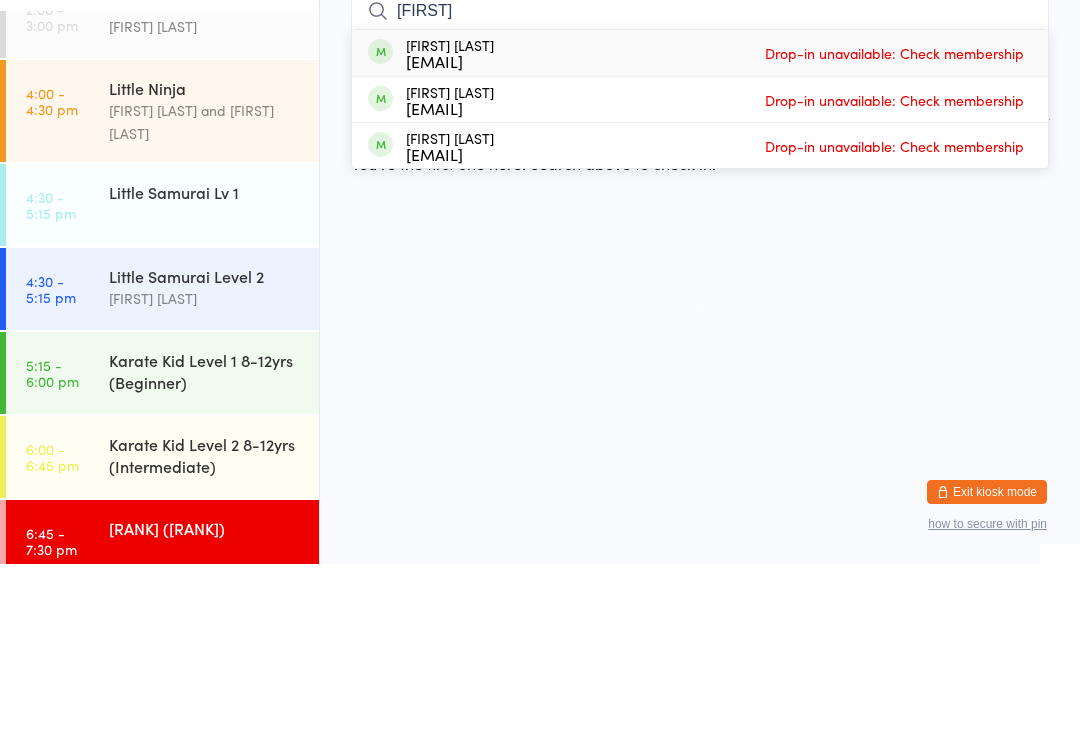 click on "[TIME] - [TIME] [RANK]" at bounding box center (162, 376) 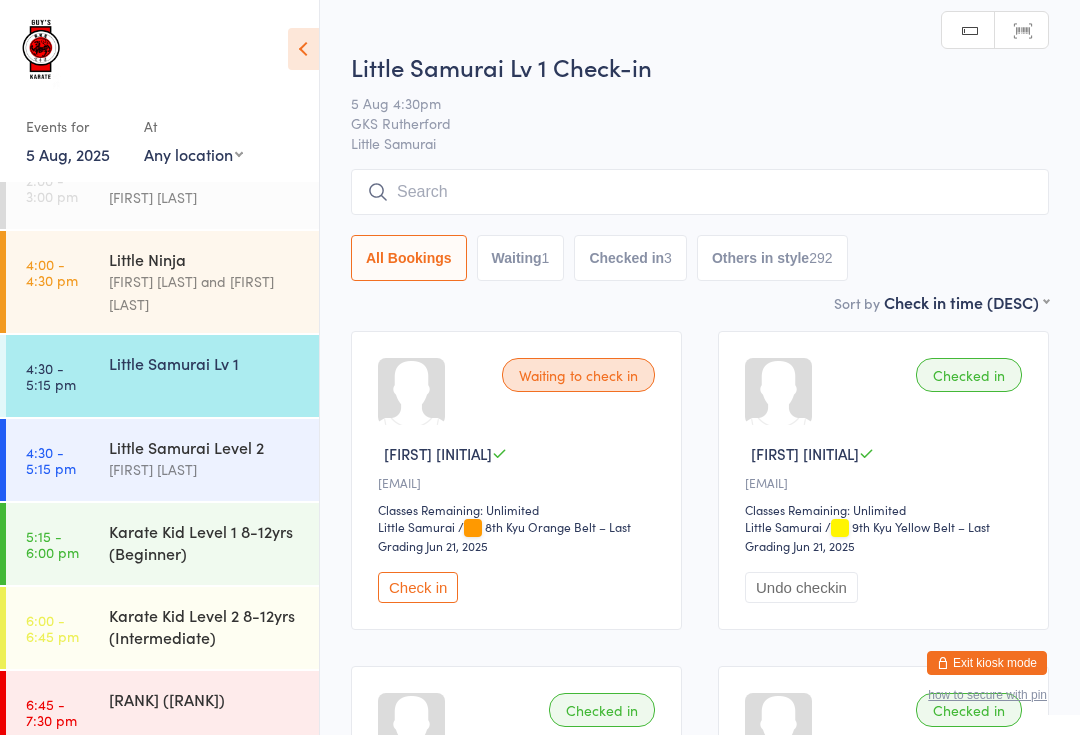 click on "[RANK] ([RANK])" at bounding box center (205, 699) 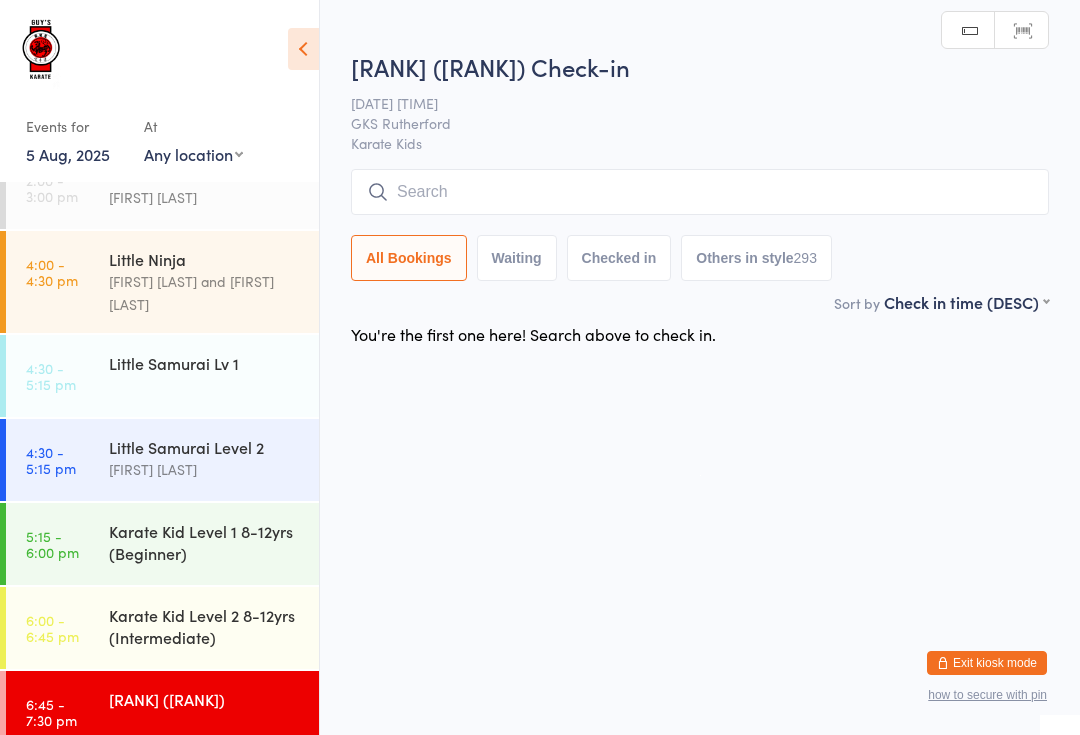 click at bounding box center [700, 192] 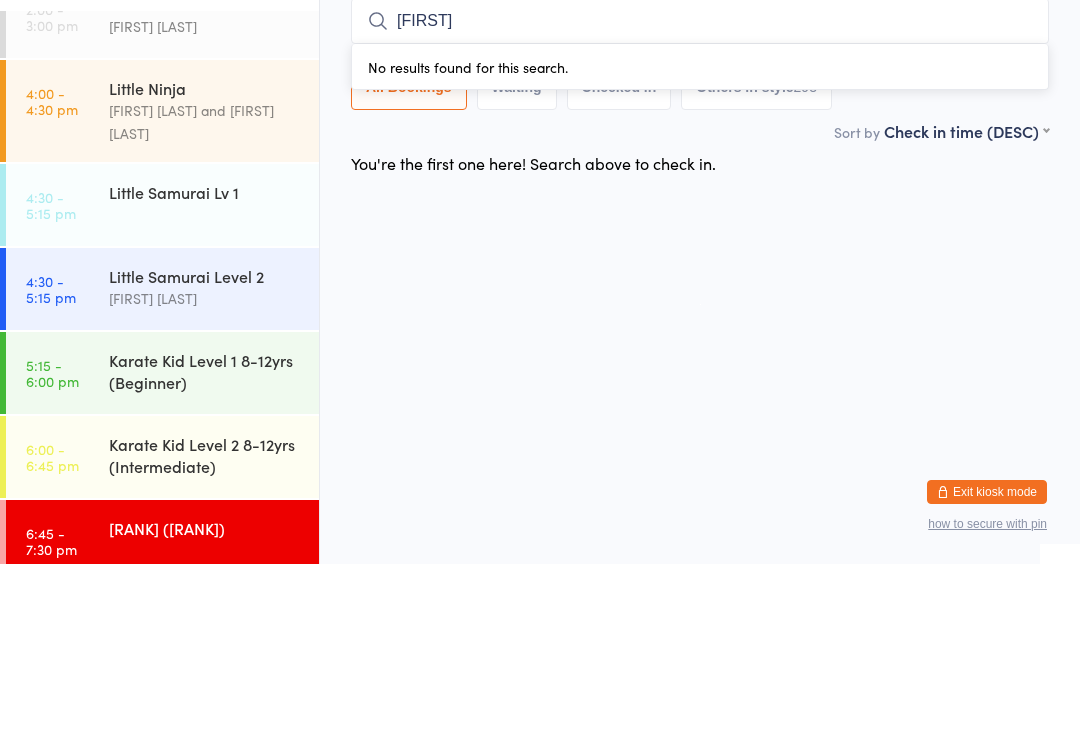 type on "[FIRST]" 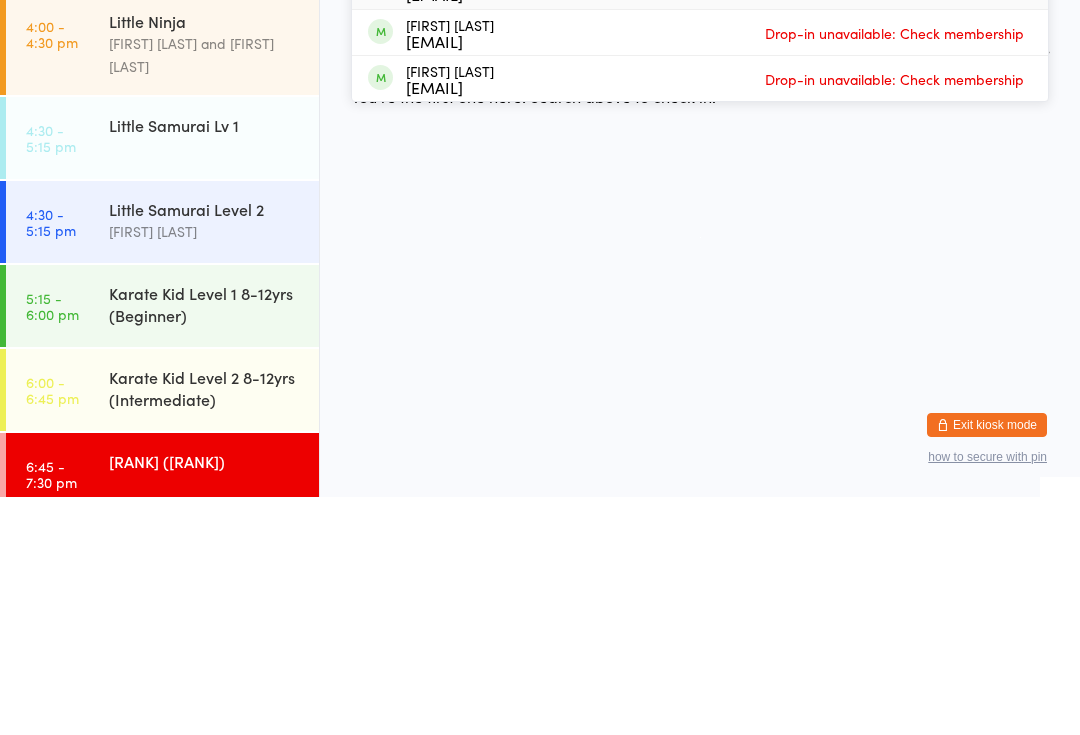 click on "5:15 - 6:00 pm Karate Kid Level 1 8-12yrs (Beginner)" at bounding box center [162, 544] 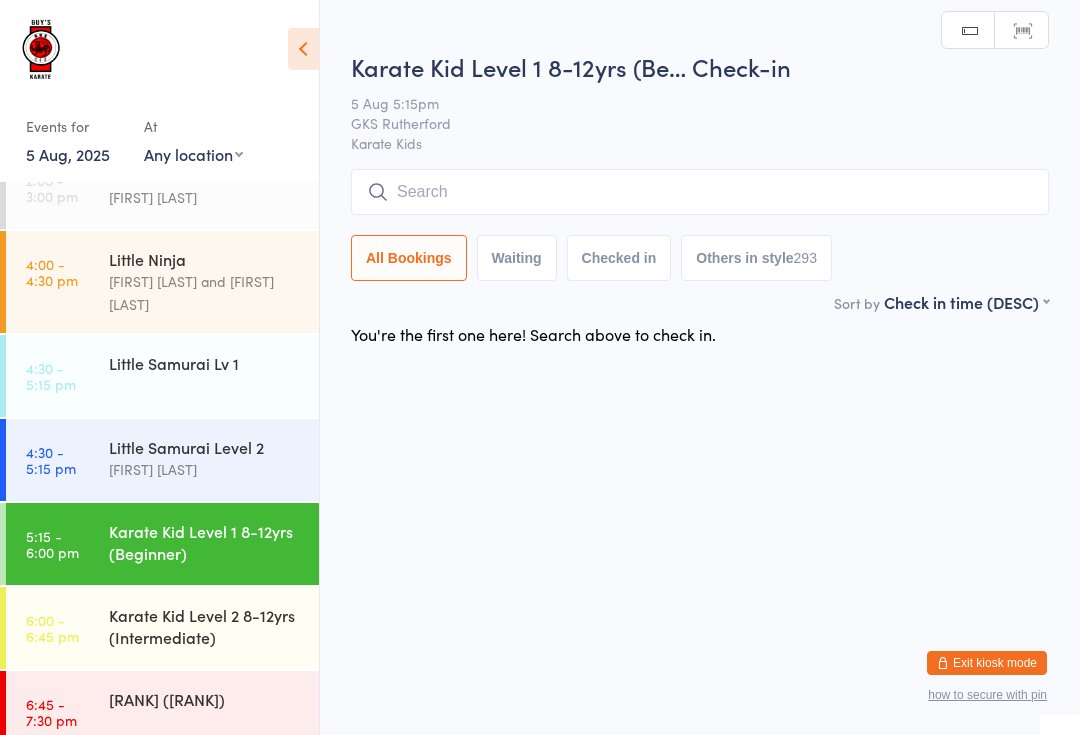 click on "4:00 - 4:30 pm Little Ninja [FIRST] [LAST] and [FIRST] [LAST]" at bounding box center [162, 282] 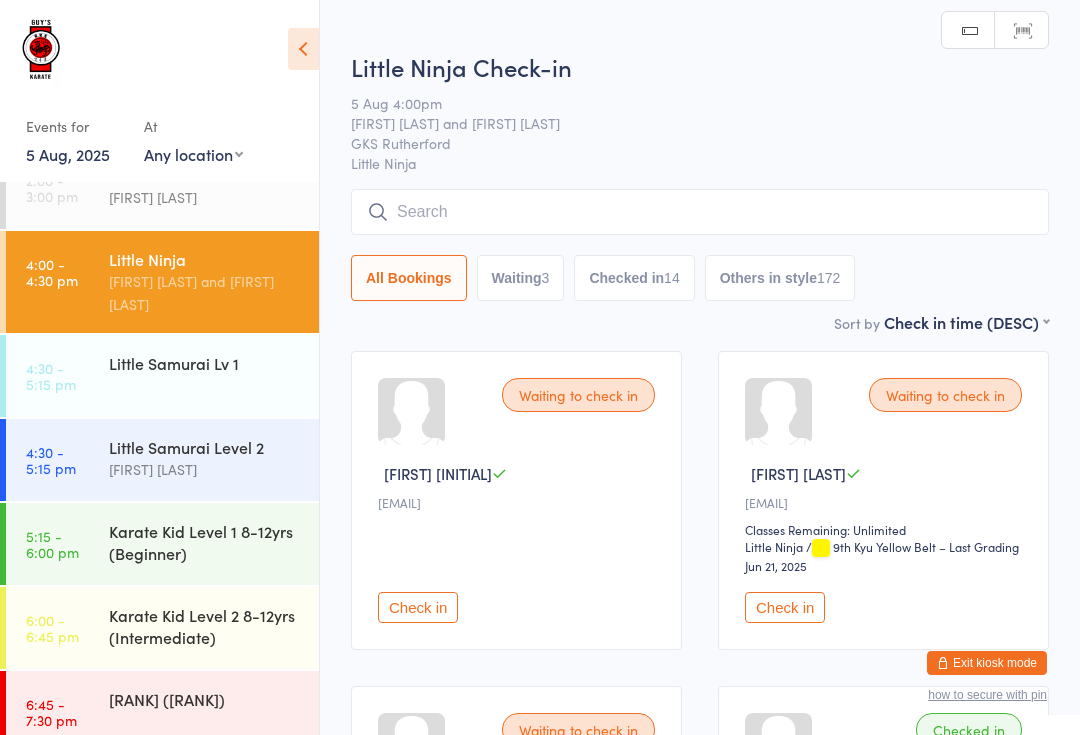 click at bounding box center (700, 212) 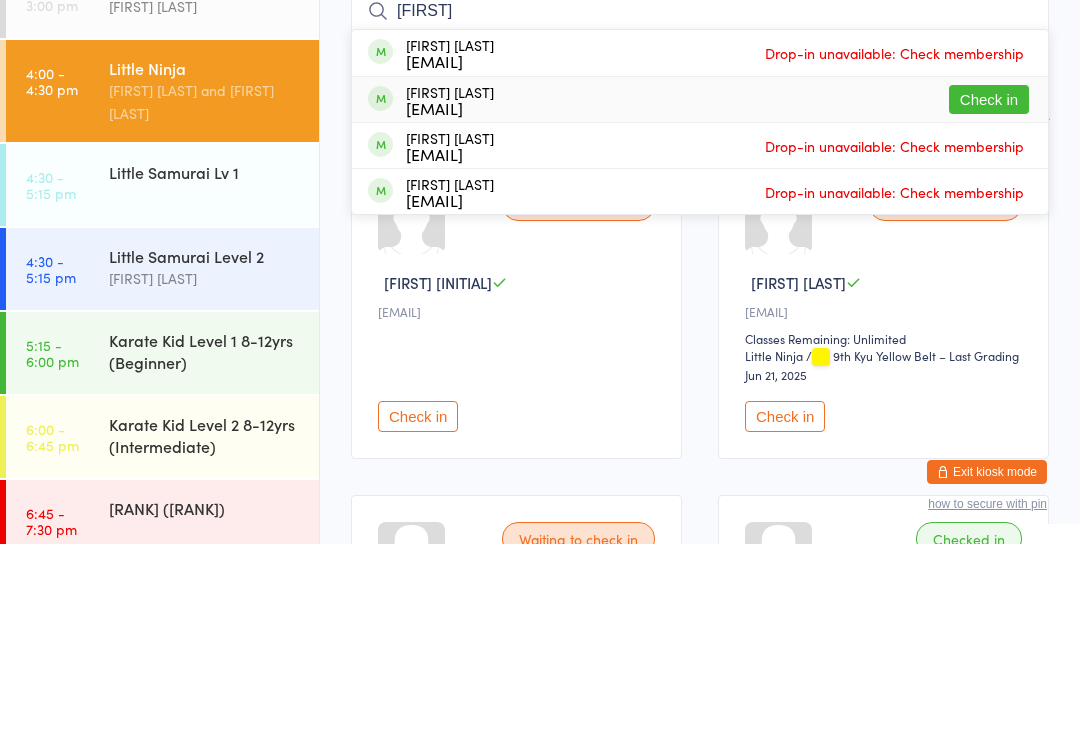 type on "[FIRST]" 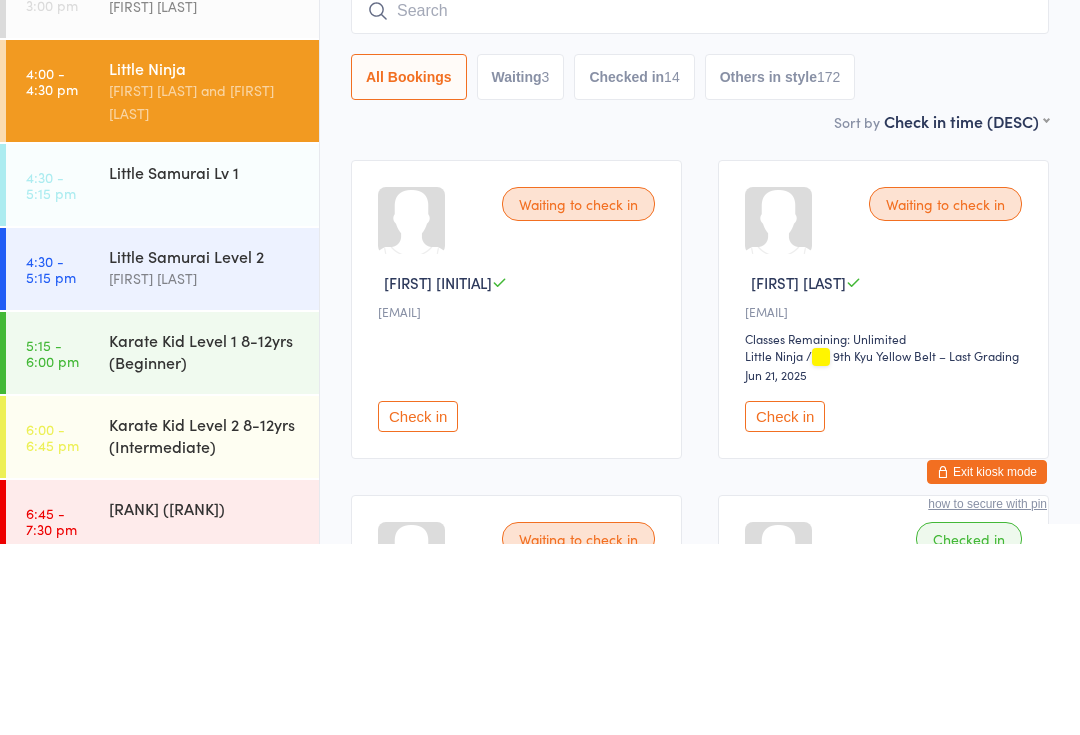 scroll, scrollTop: 191, scrollLeft: 0, axis: vertical 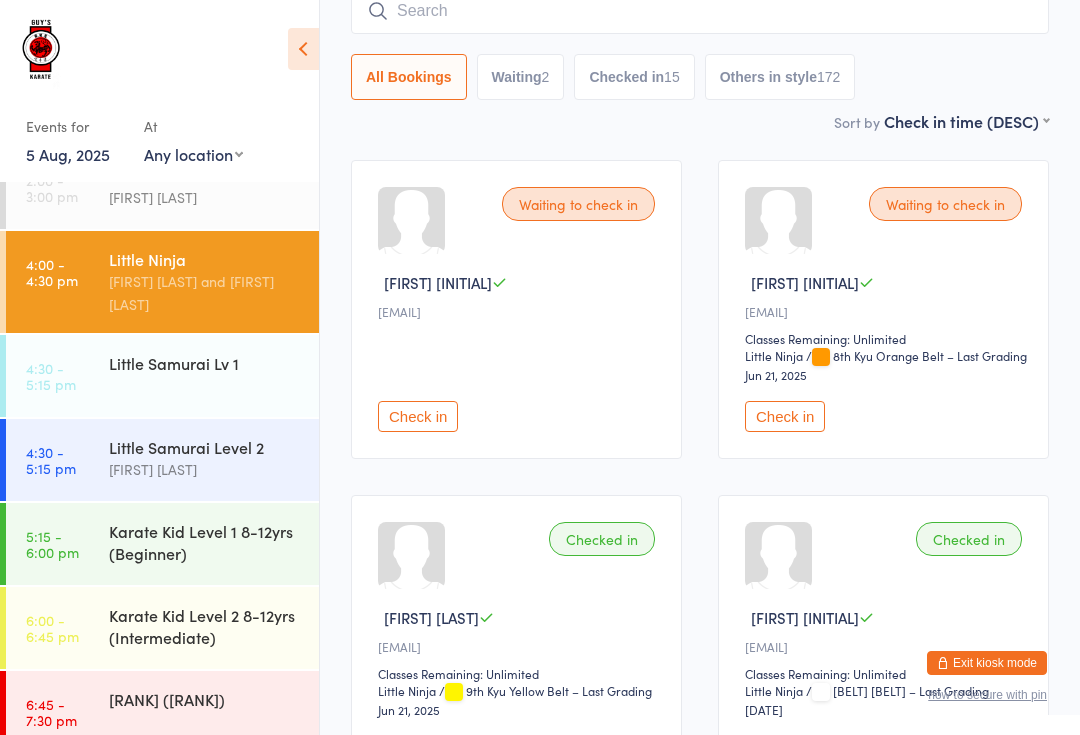 click at bounding box center [700, 11] 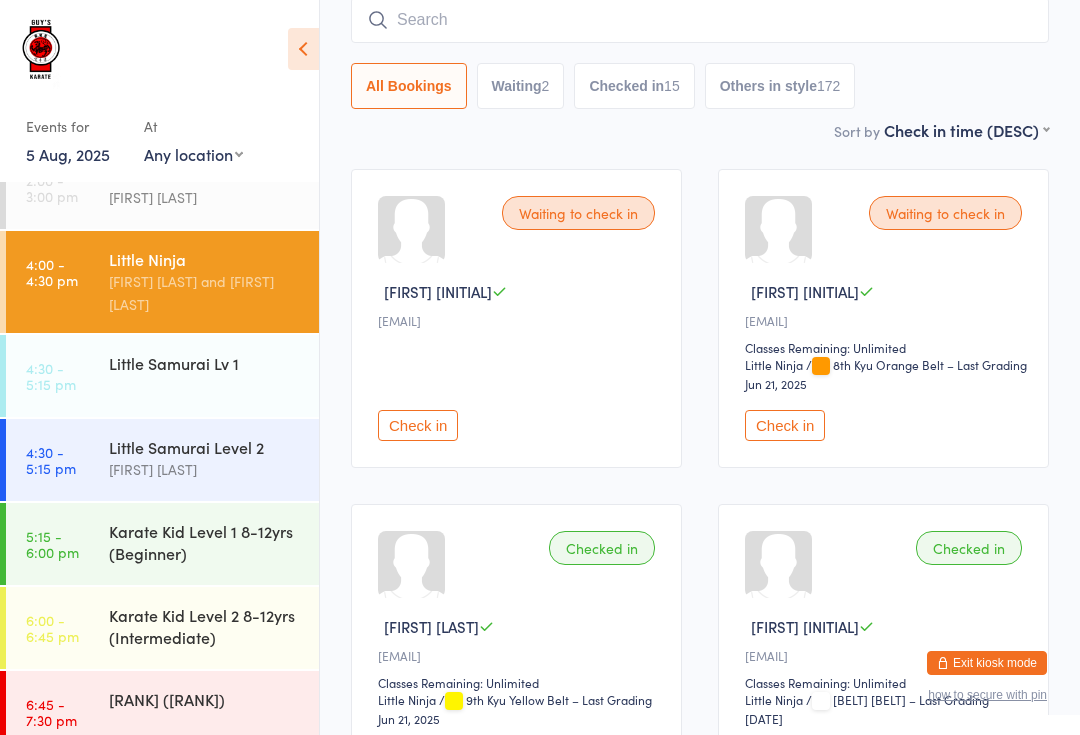 scroll, scrollTop: 181, scrollLeft: 0, axis: vertical 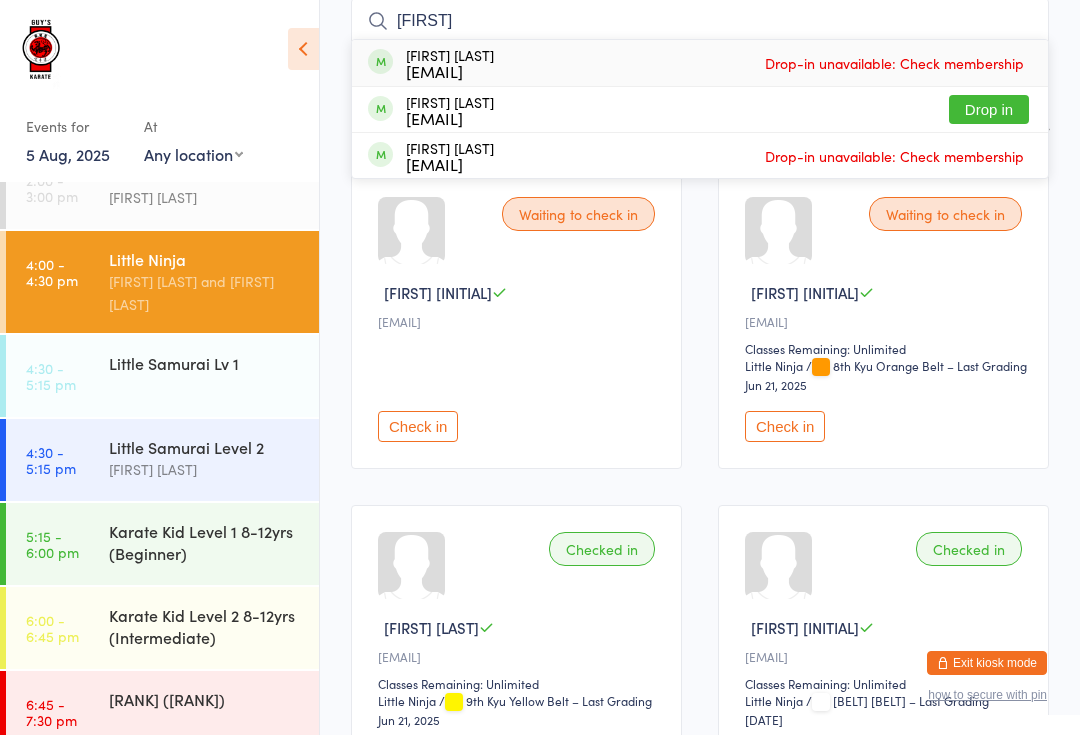 type on "[FIRST]" 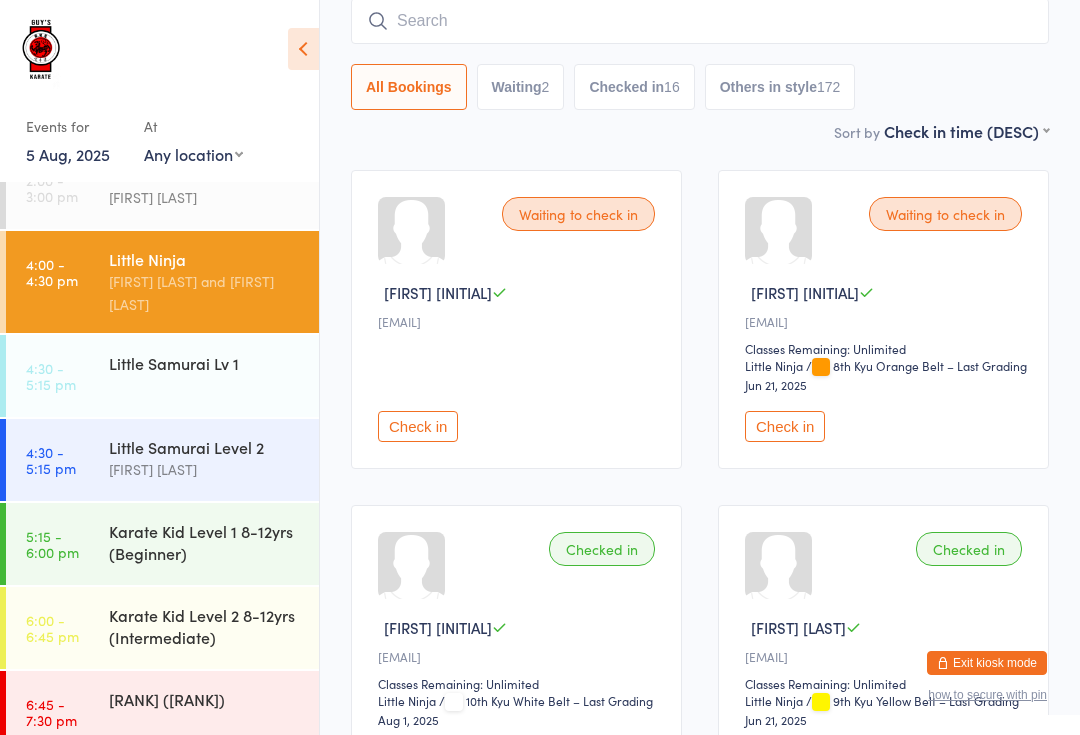click on "Check in" at bounding box center (418, 426) 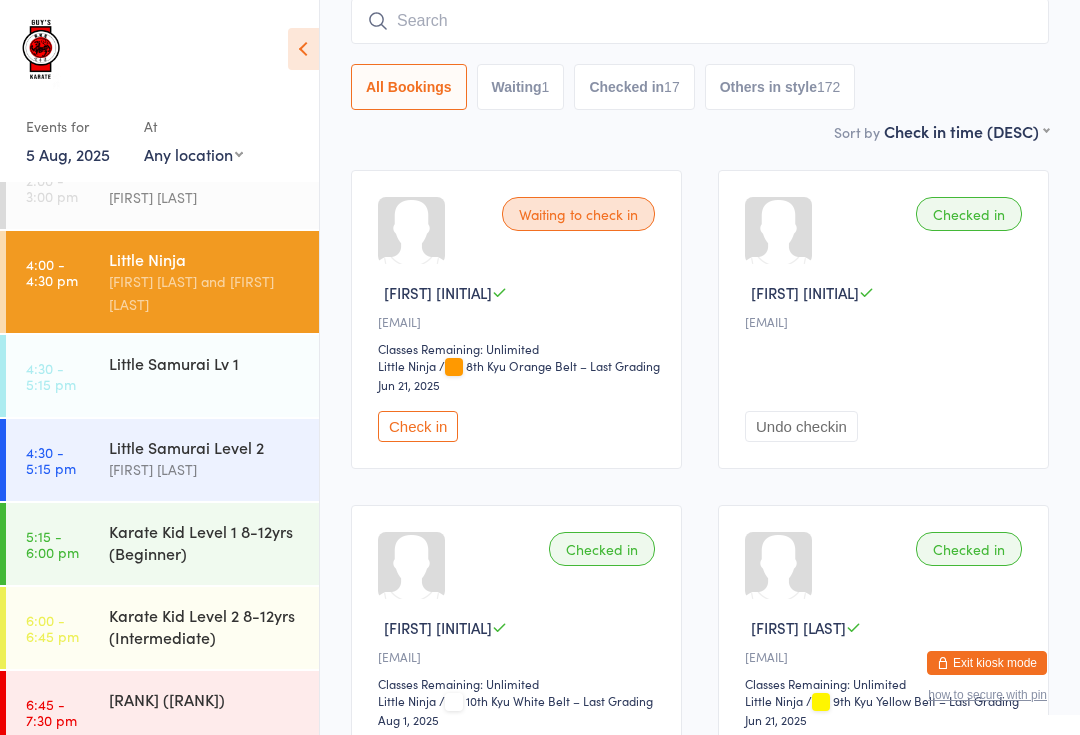 click on "Karate Kid Level 1 8-12yrs (Beginner)" at bounding box center [205, 542] 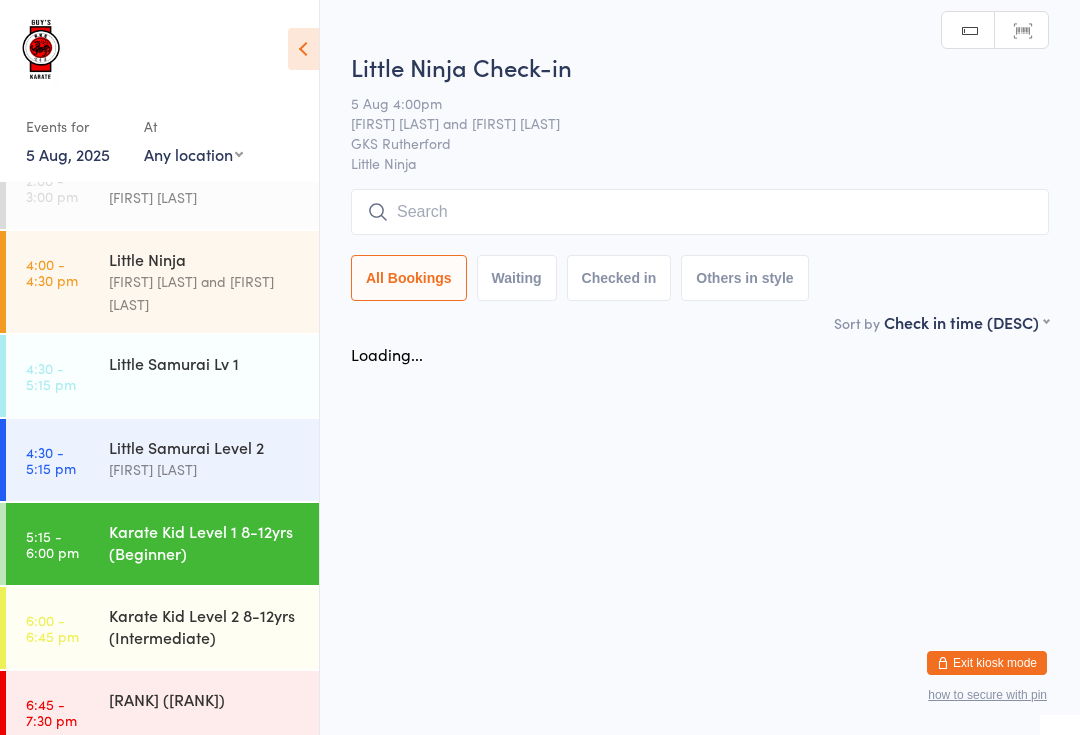 scroll, scrollTop: 0, scrollLeft: 0, axis: both 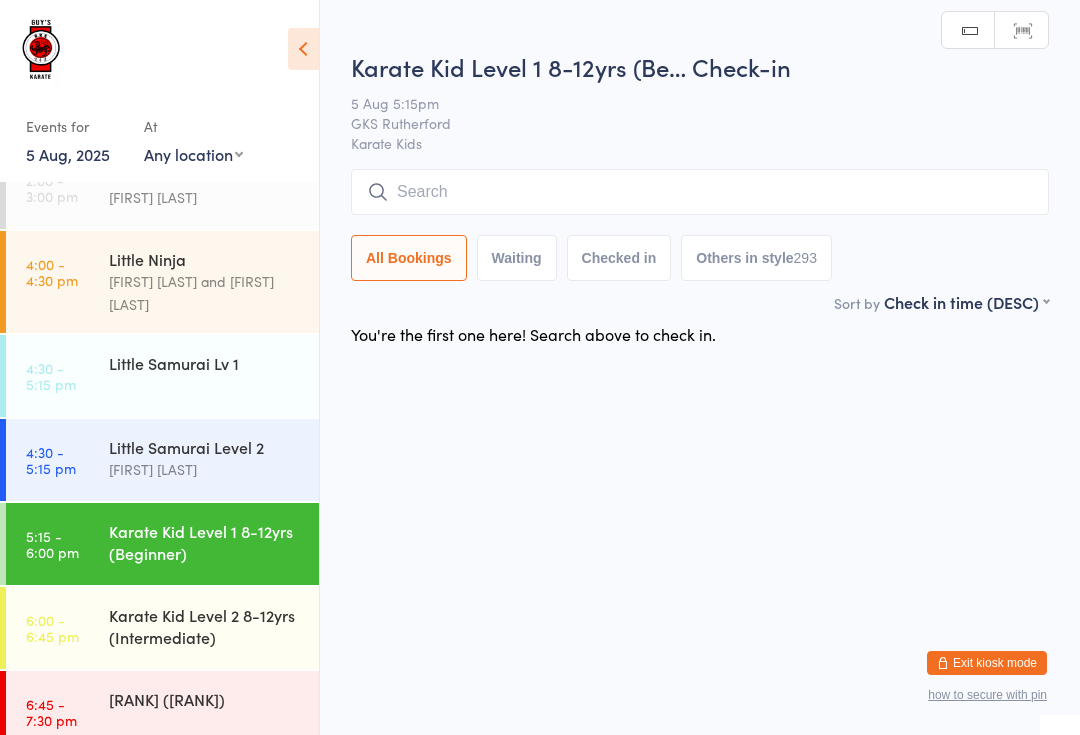 click at bounding box center [700, 192] 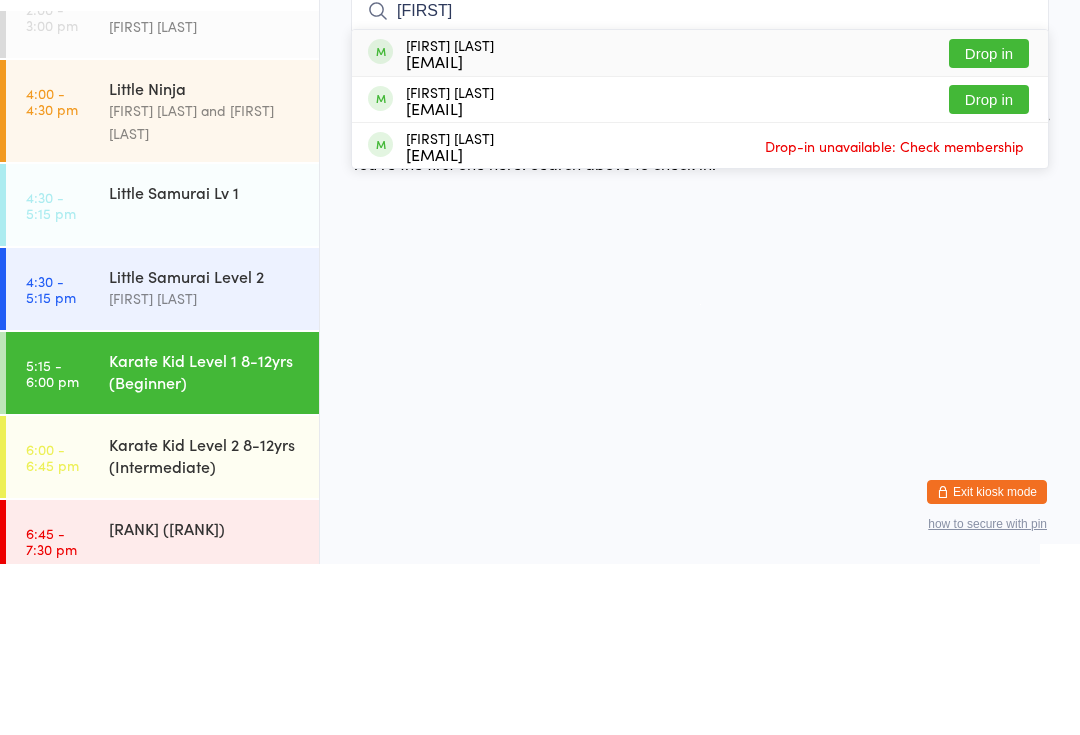type on "[FIRST]" 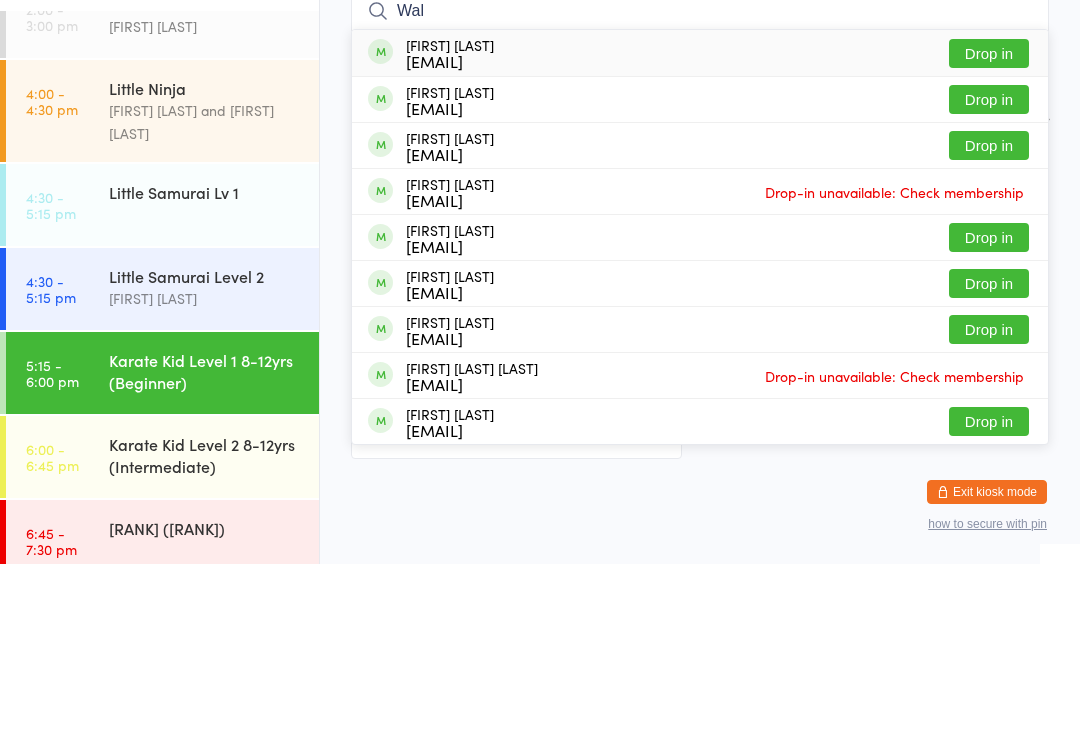 type on "Walt" 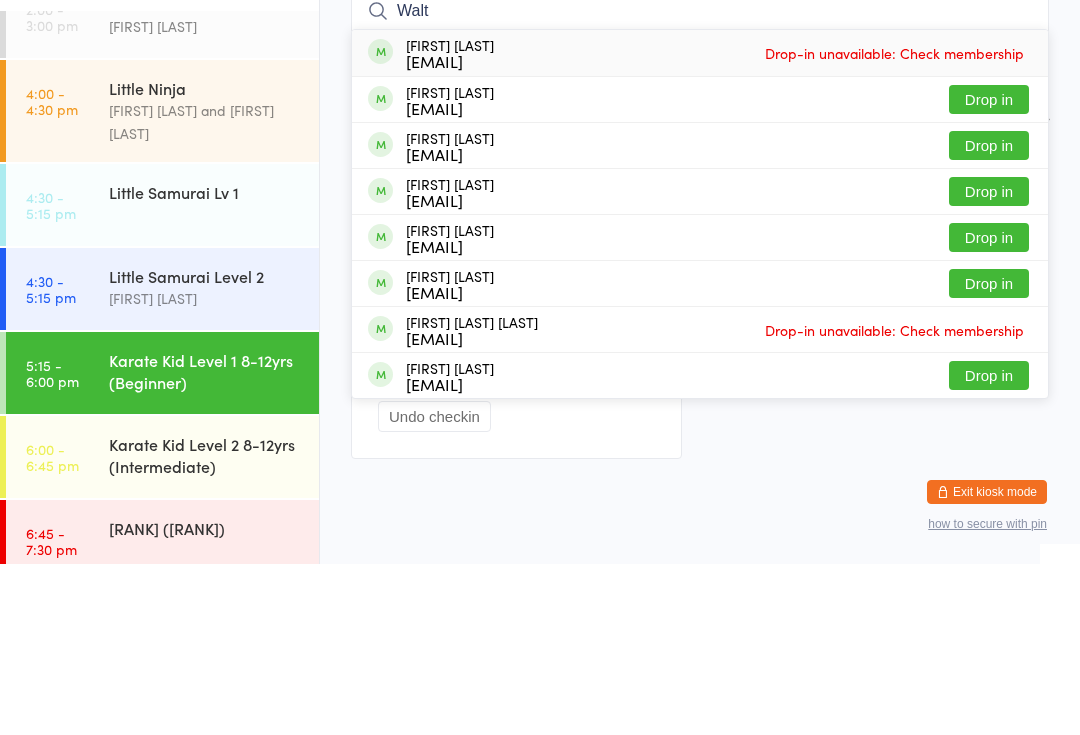 click on "Little Samurai Lv 1" at bounding box center (205, 363) 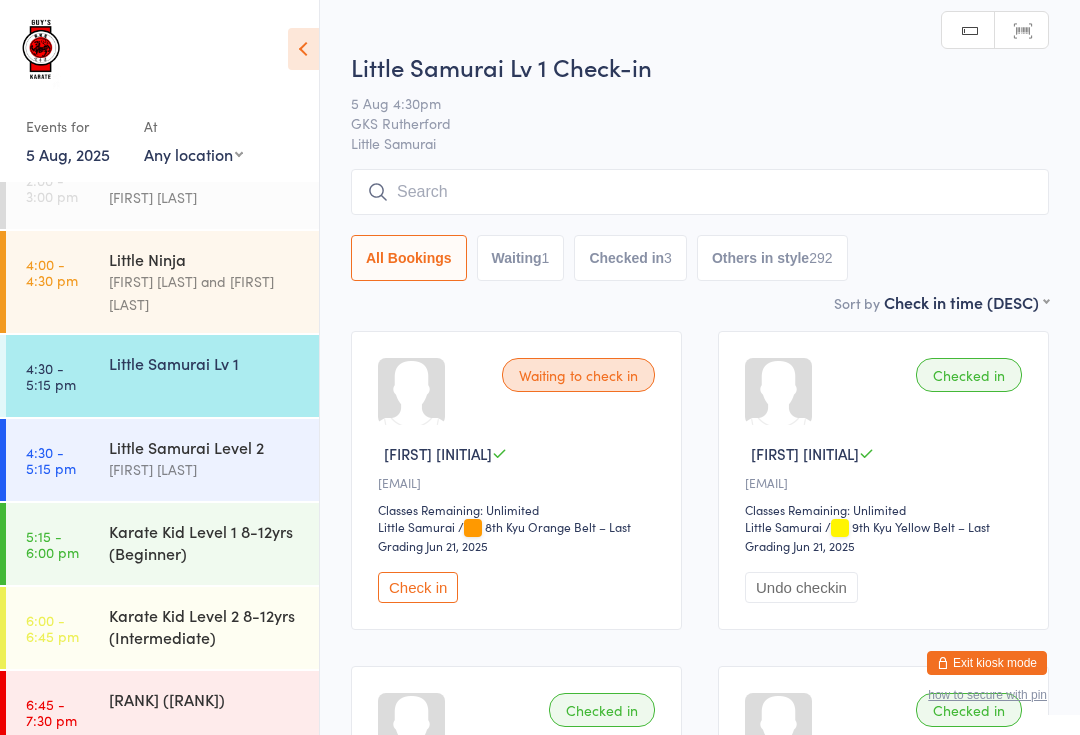 click at bounding box center [700, 192] 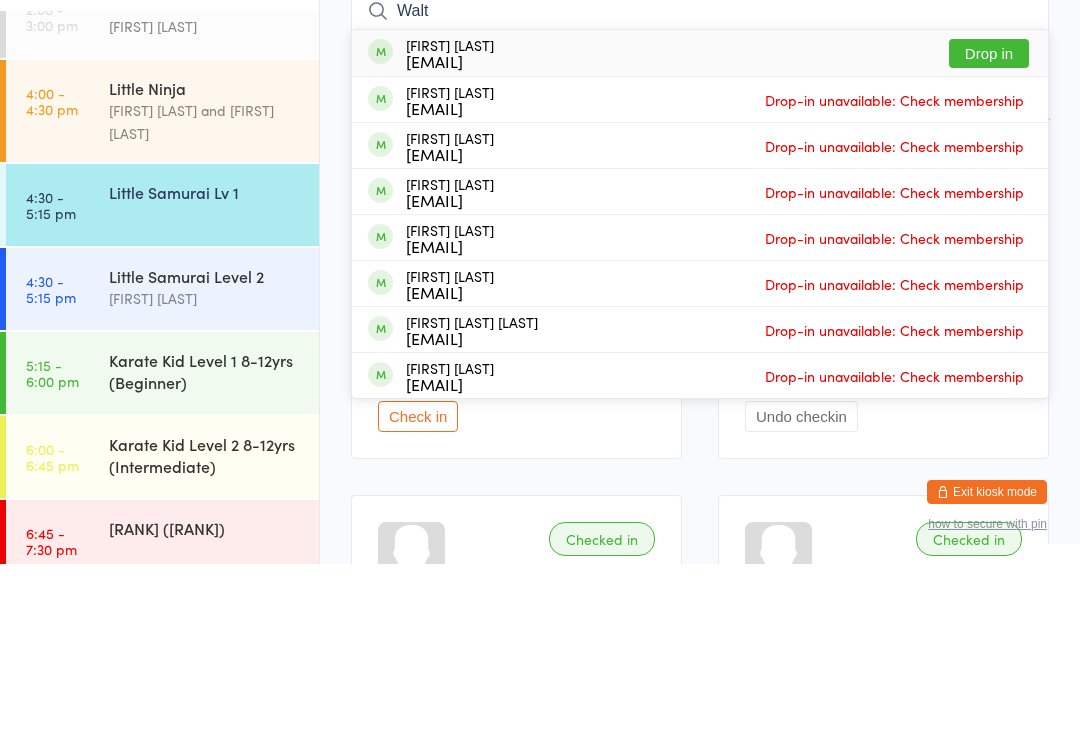 type on "Walt" 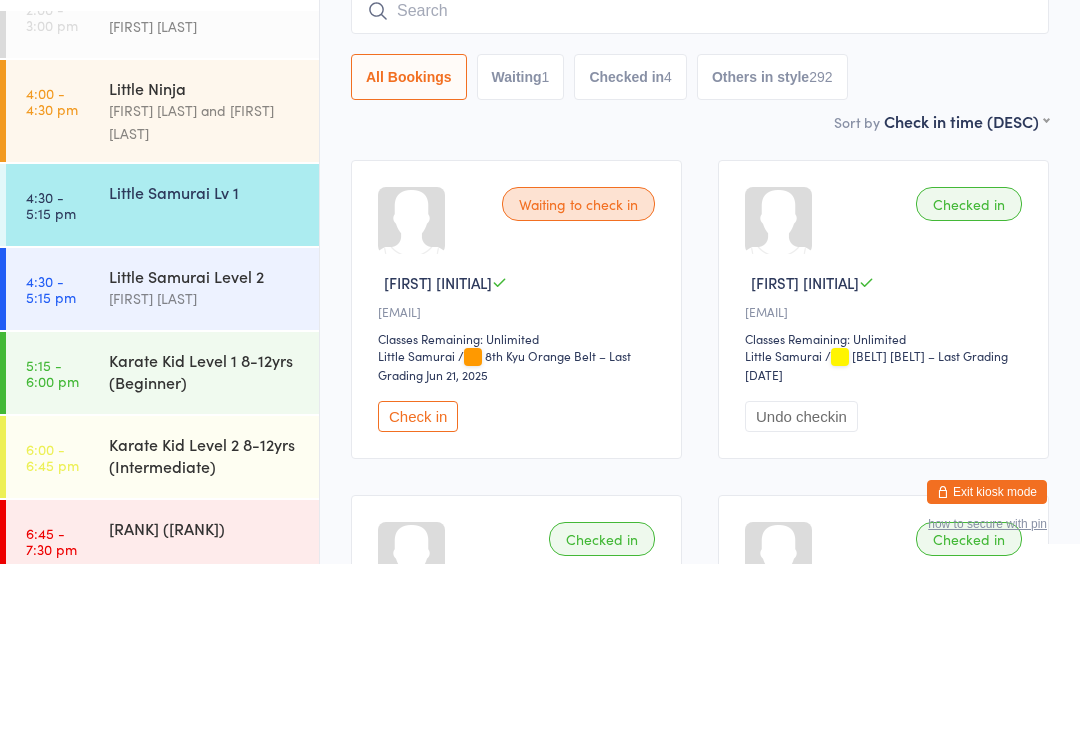 click on "Little Samurai Level 2 [FIRST] [LAST]" at bounding box center [214, 458] 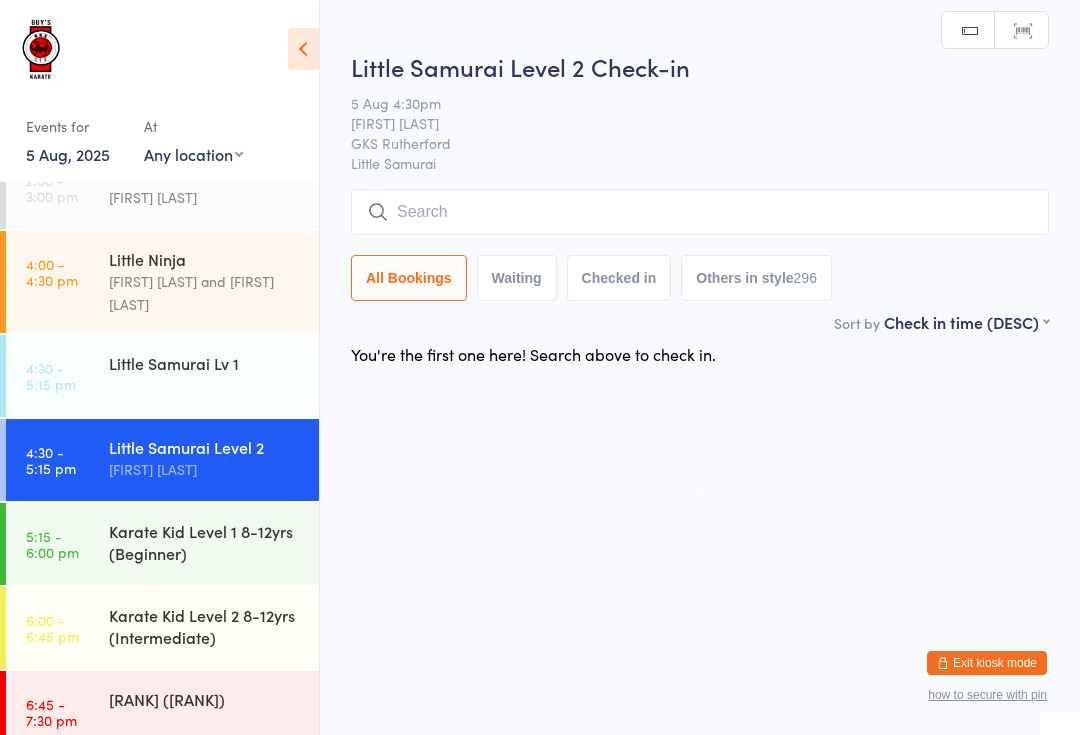 click at bounding box center [700, 212] 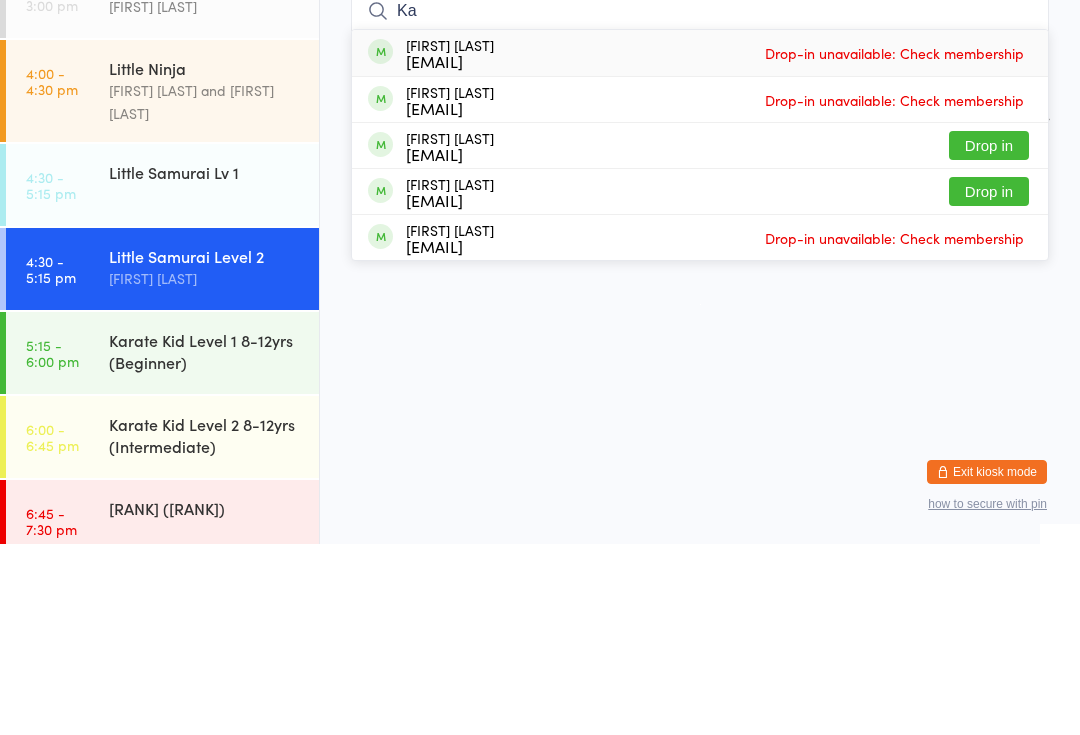 type on "Ka" 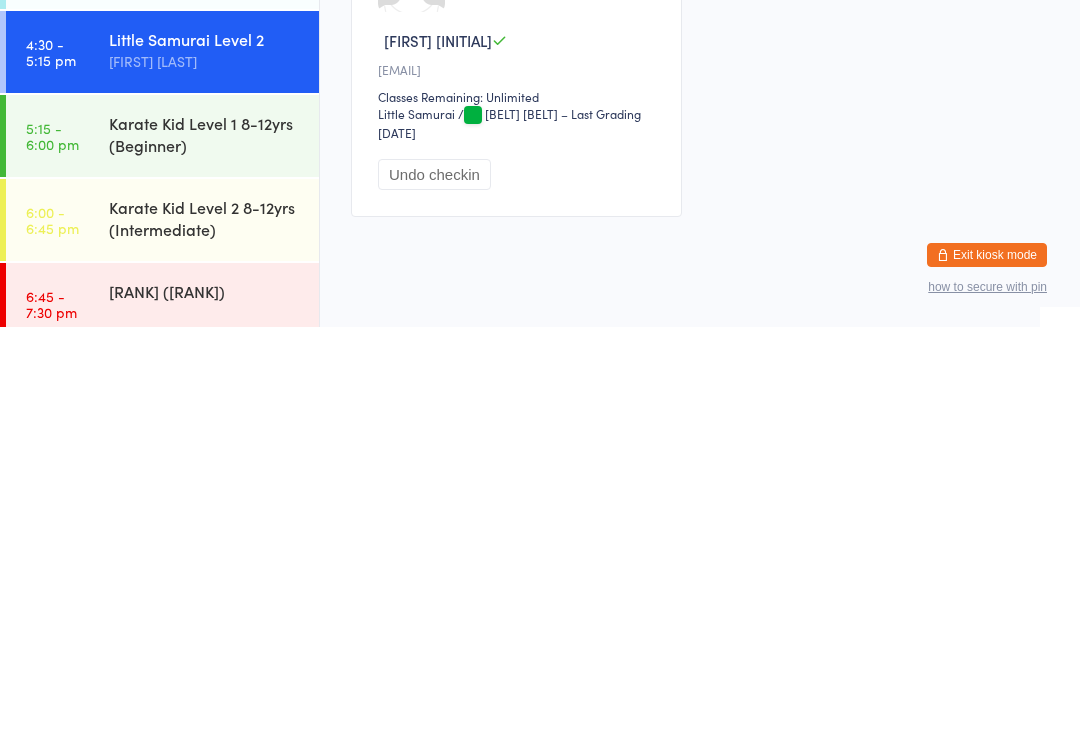 scroll, scrollTop: 25, scrollLeft: 0, axis: vertical 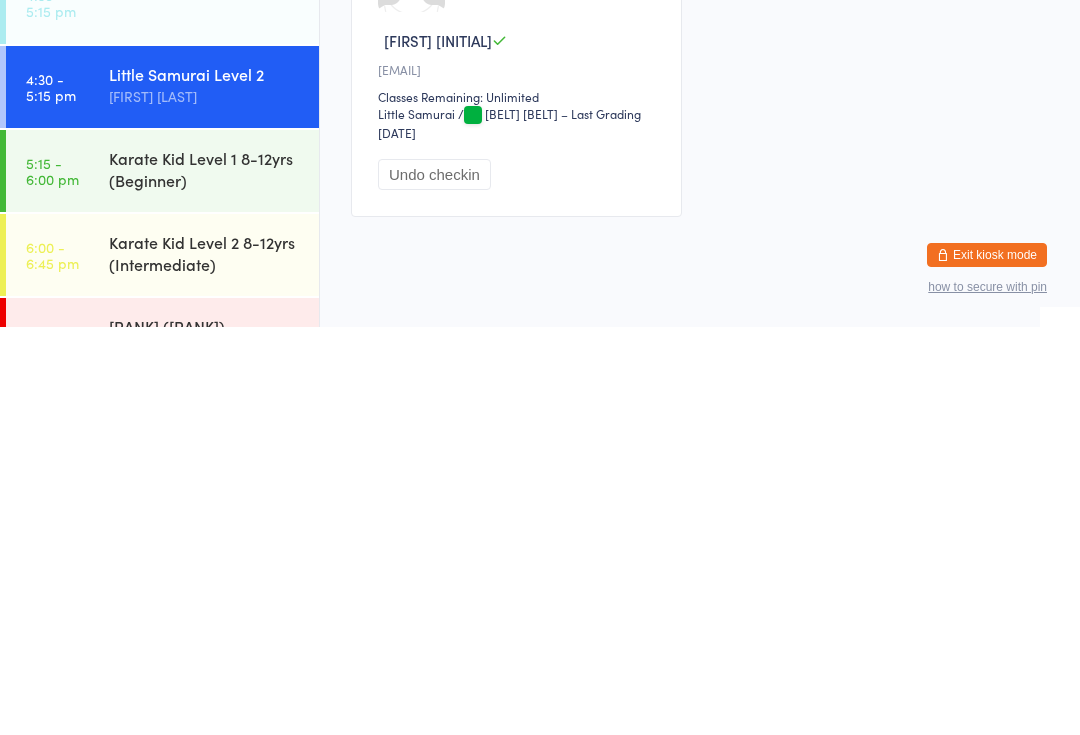 click on "Karate Kid Level 1 8-12yrs (Beginner)" at bounding box center (205, 577) 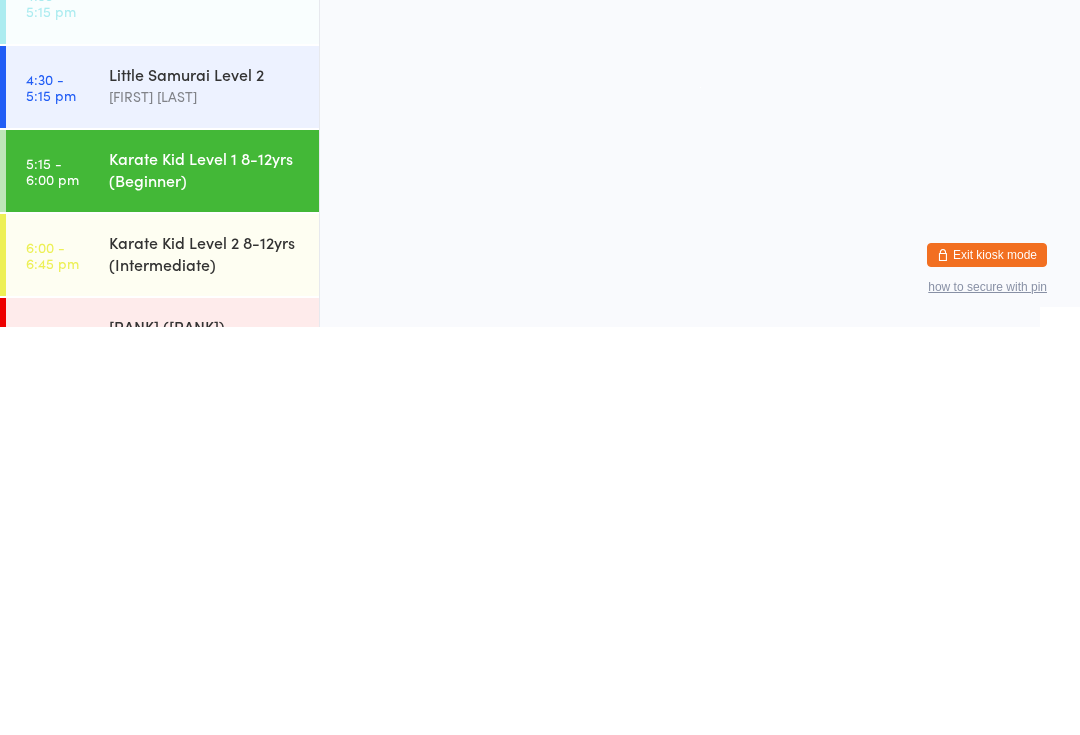 scroll, scrollTop: 0, scrollLeft: 0, axis: both 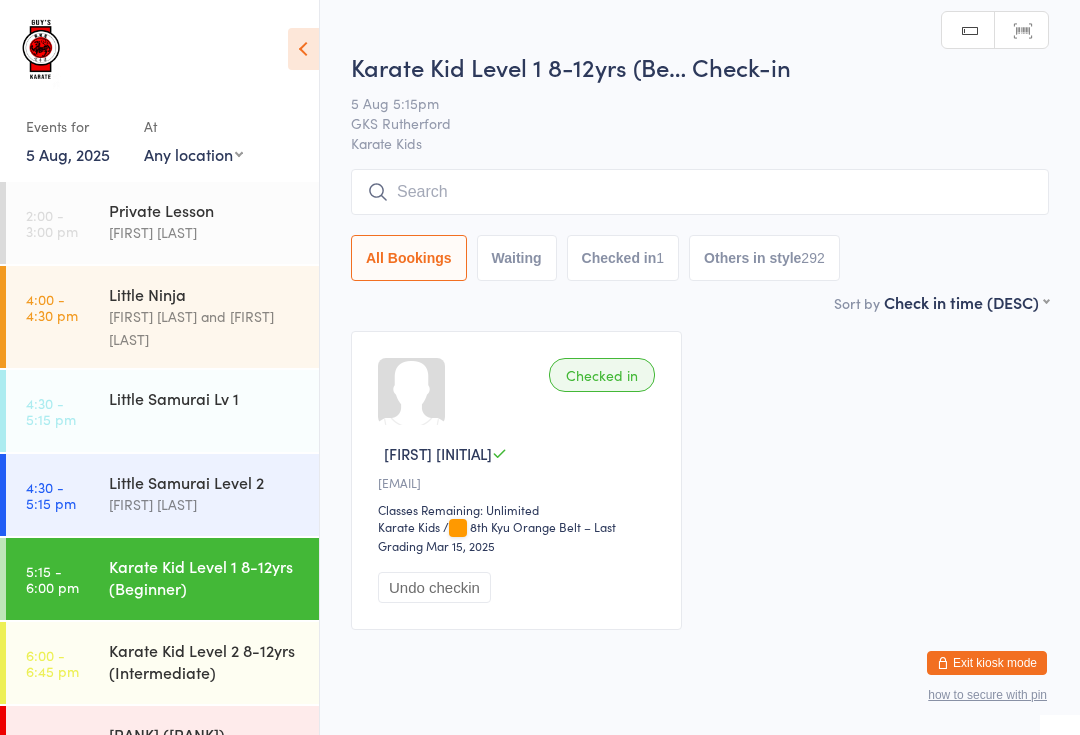 click at bounding box center (700, 192) 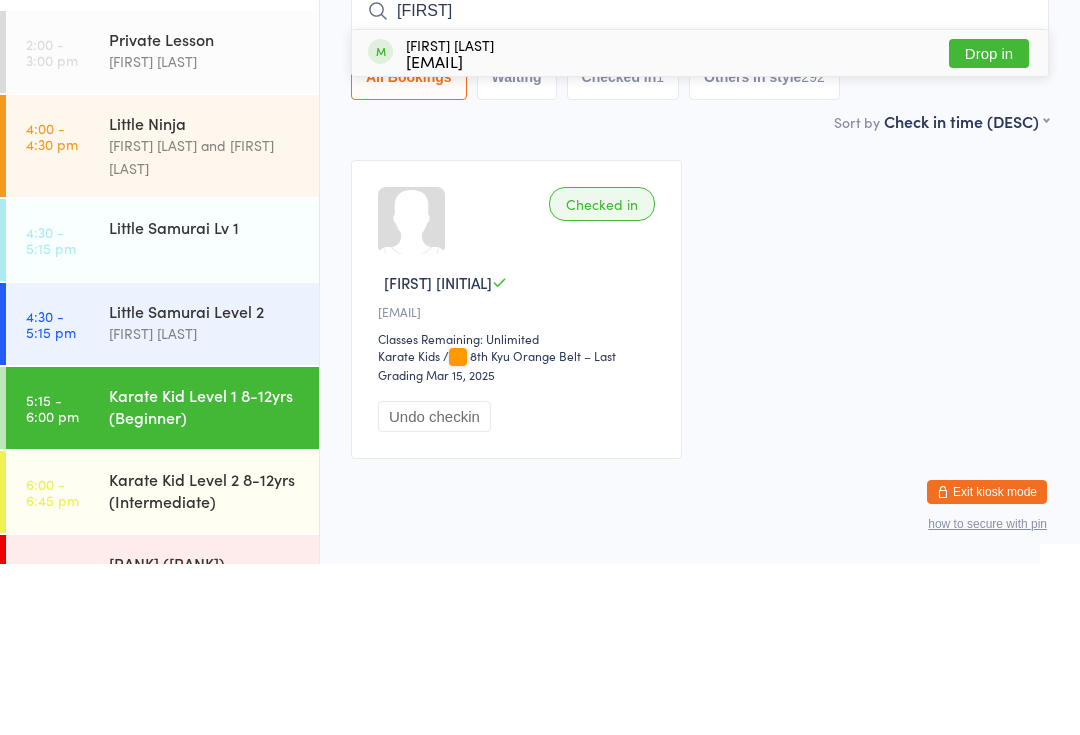 type on "[FIRST]" 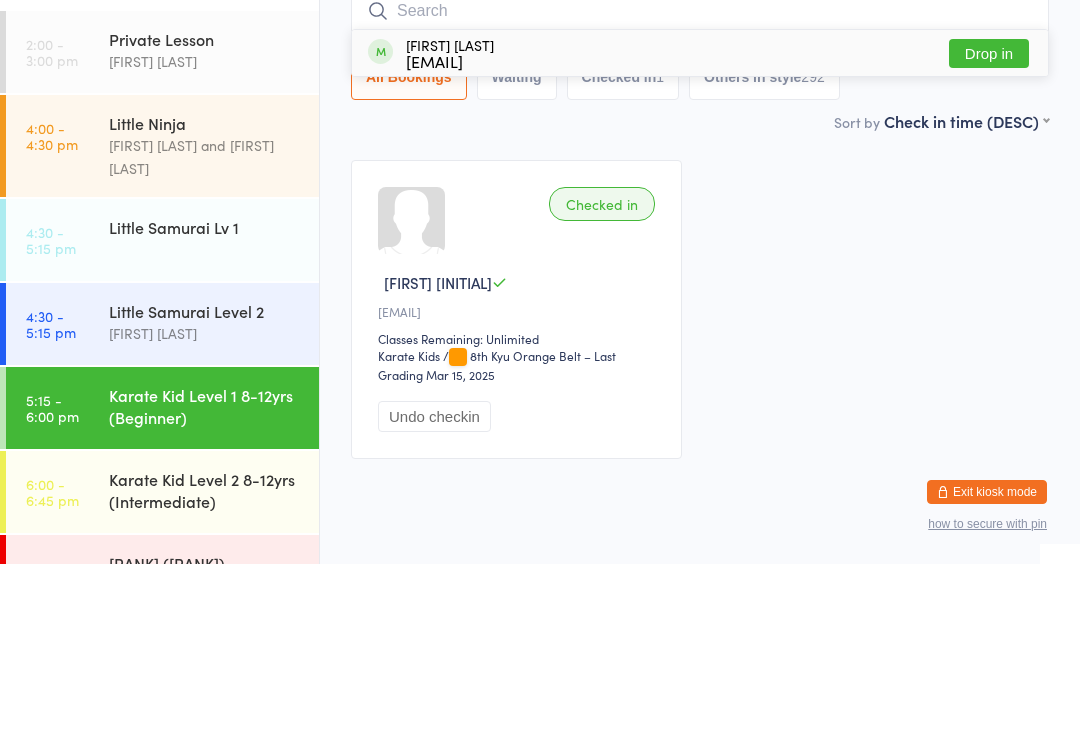 scroll, scrollTop: 60, scrollLeft: 0, axis: vertical 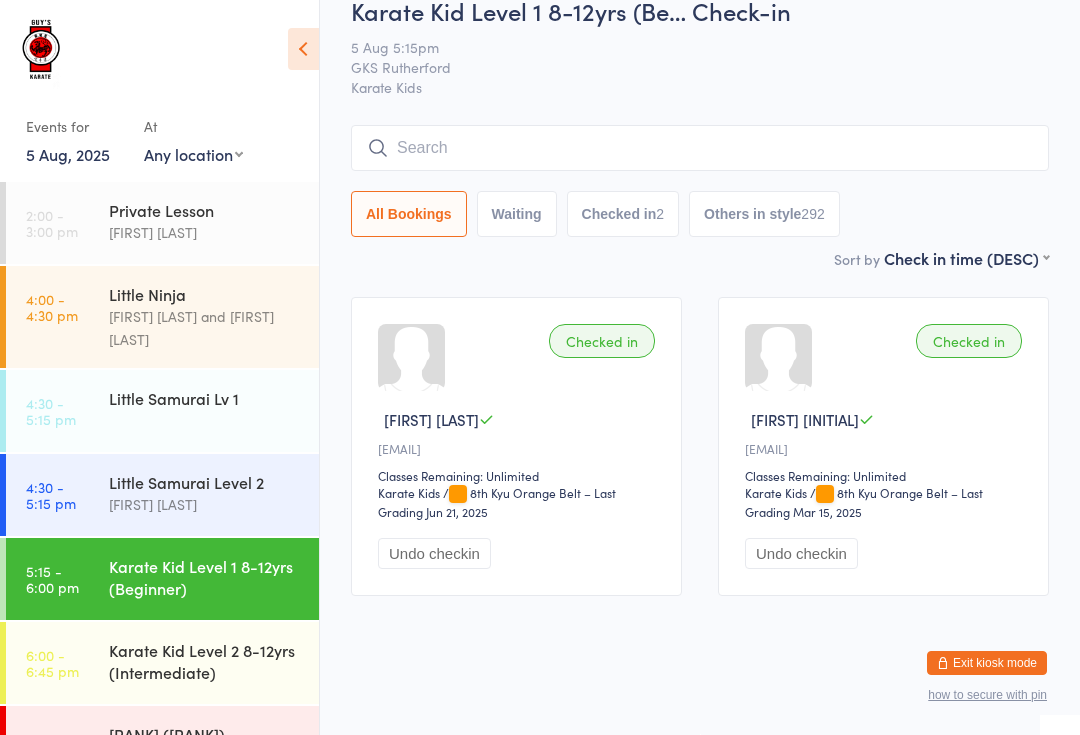 click on "[FIRST] [LAST]" at bounding box center (205, 504) 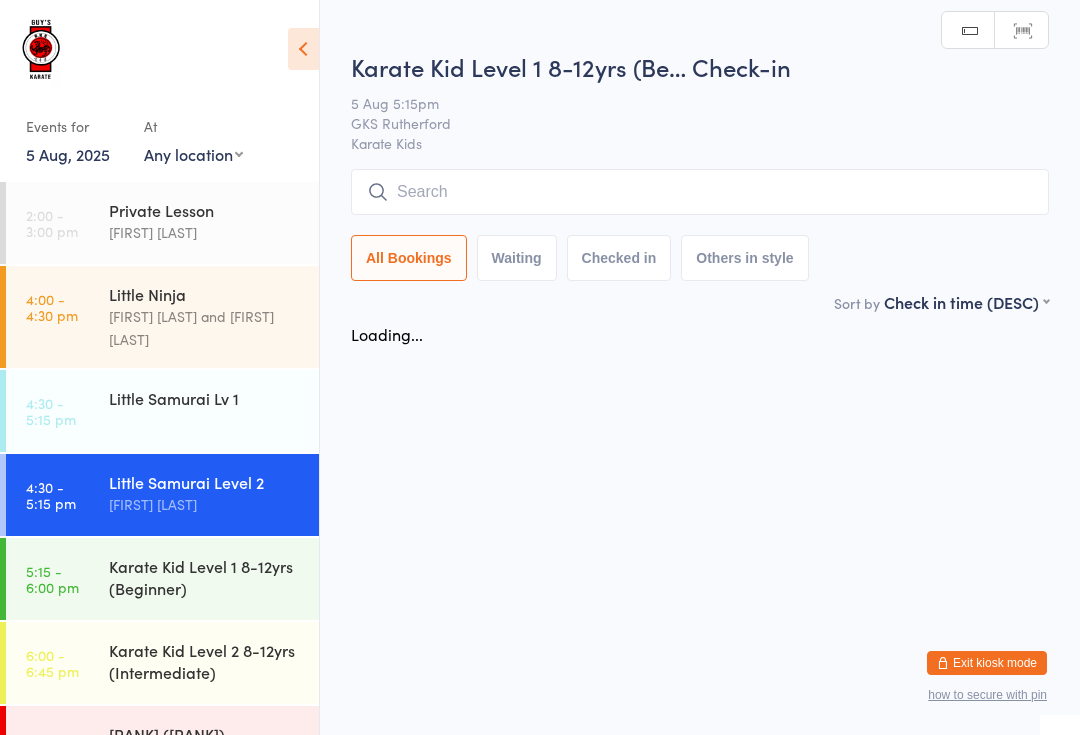 scroll, scrollTop: 0, scrollLeft: 0, axis: both 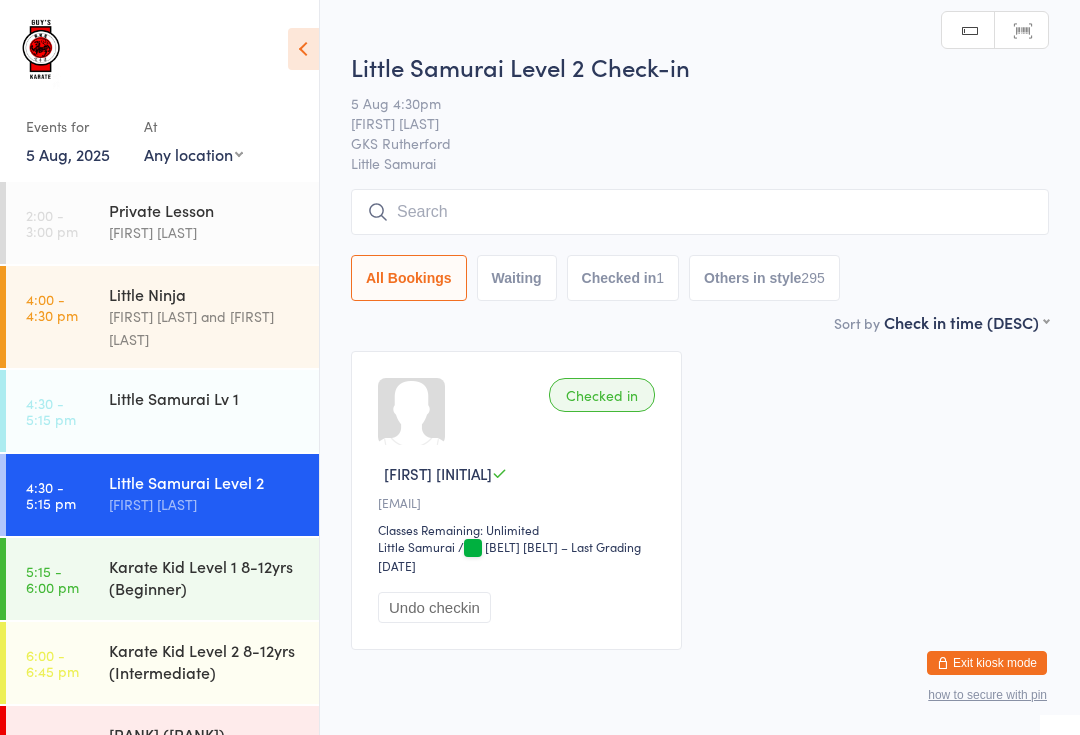 click at bounding box center [700, 212] 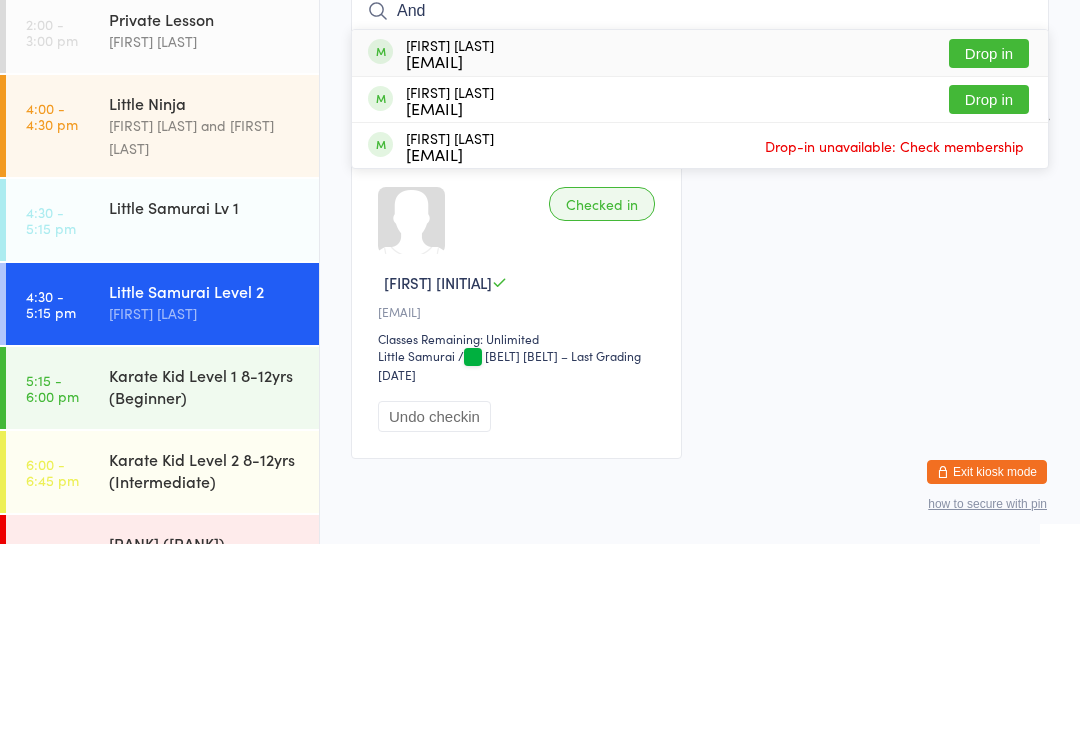 type on "And" 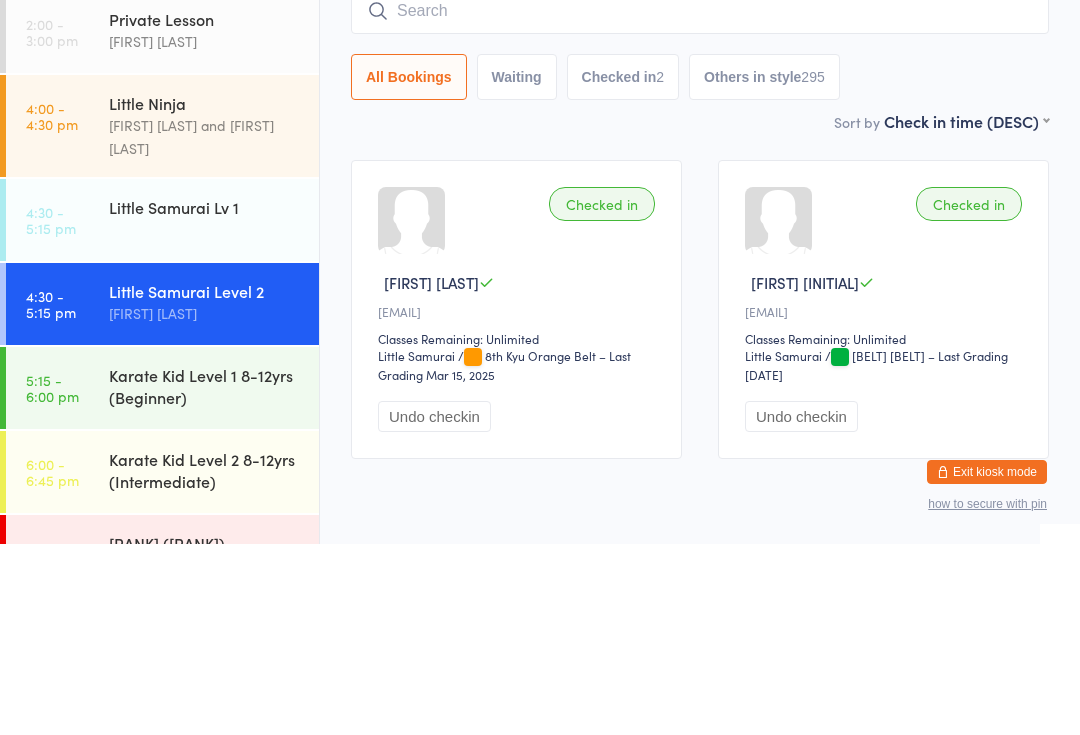 click on "Little Samurai Lv 1" at bounding box center [205, 398] 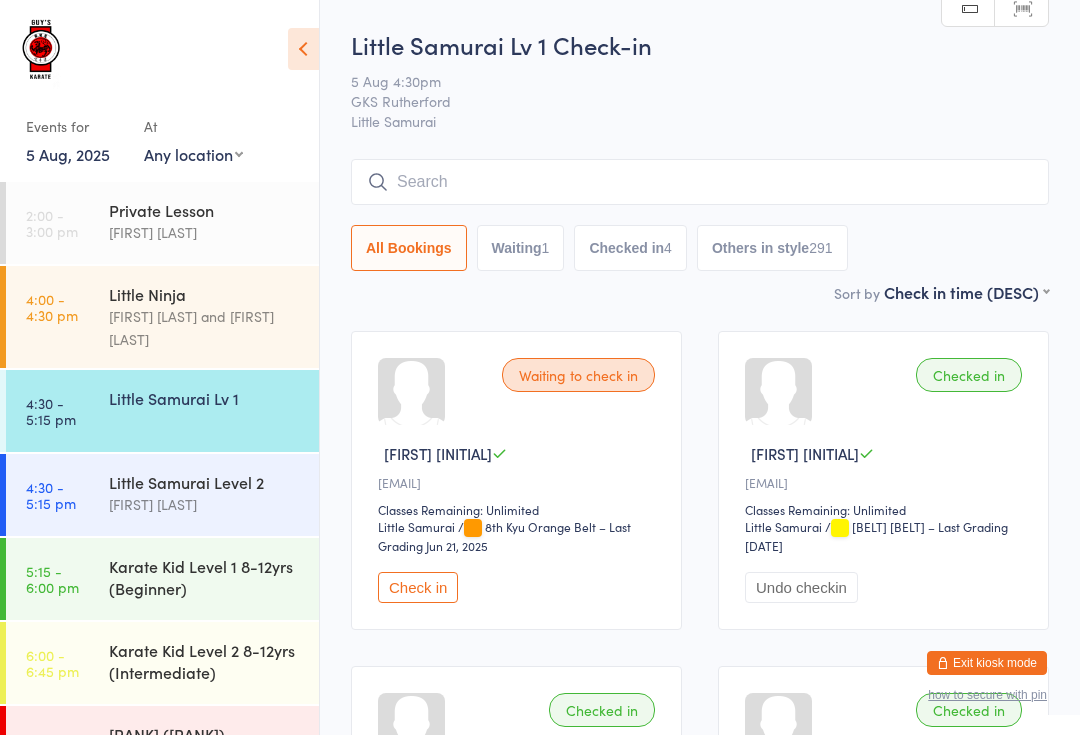 click at bounding box center (700, 182) 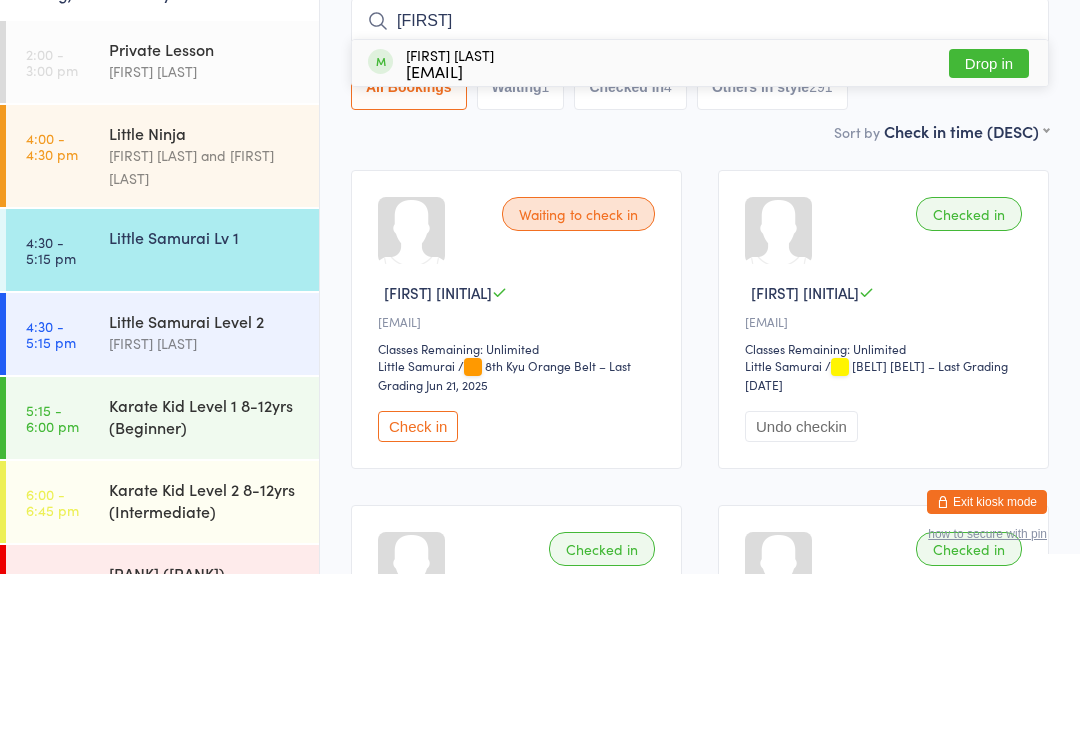 type on "[FIRST]" 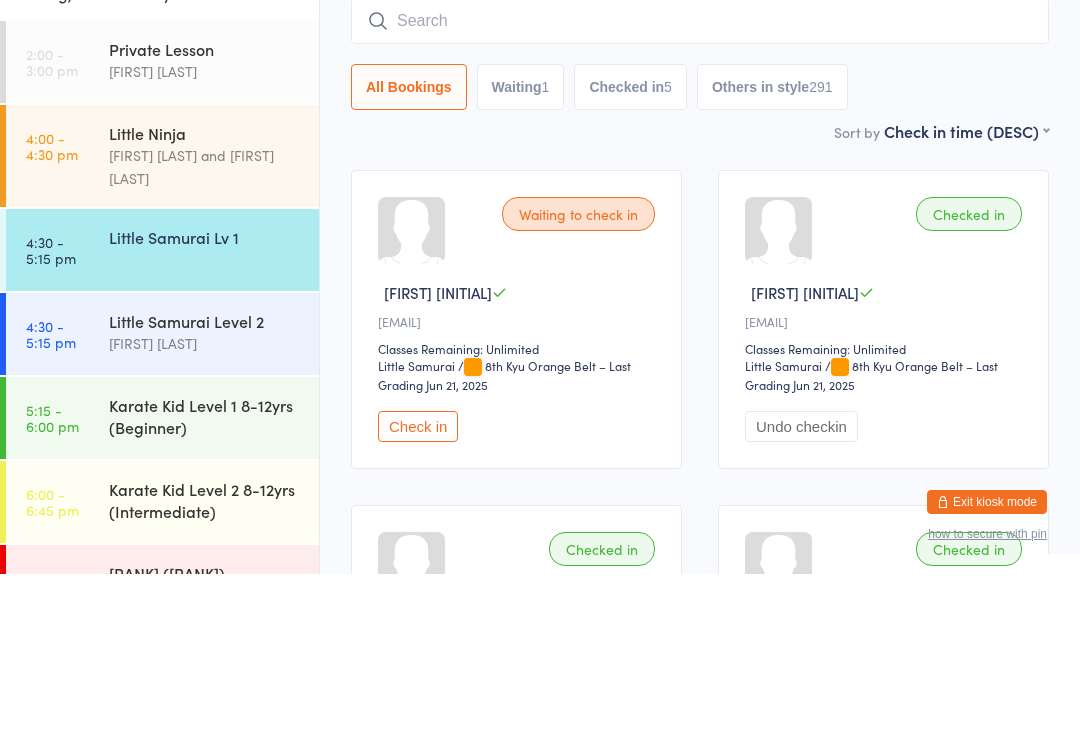 click on "Little Samurai Lv 1" at bounding box center (214, 398) 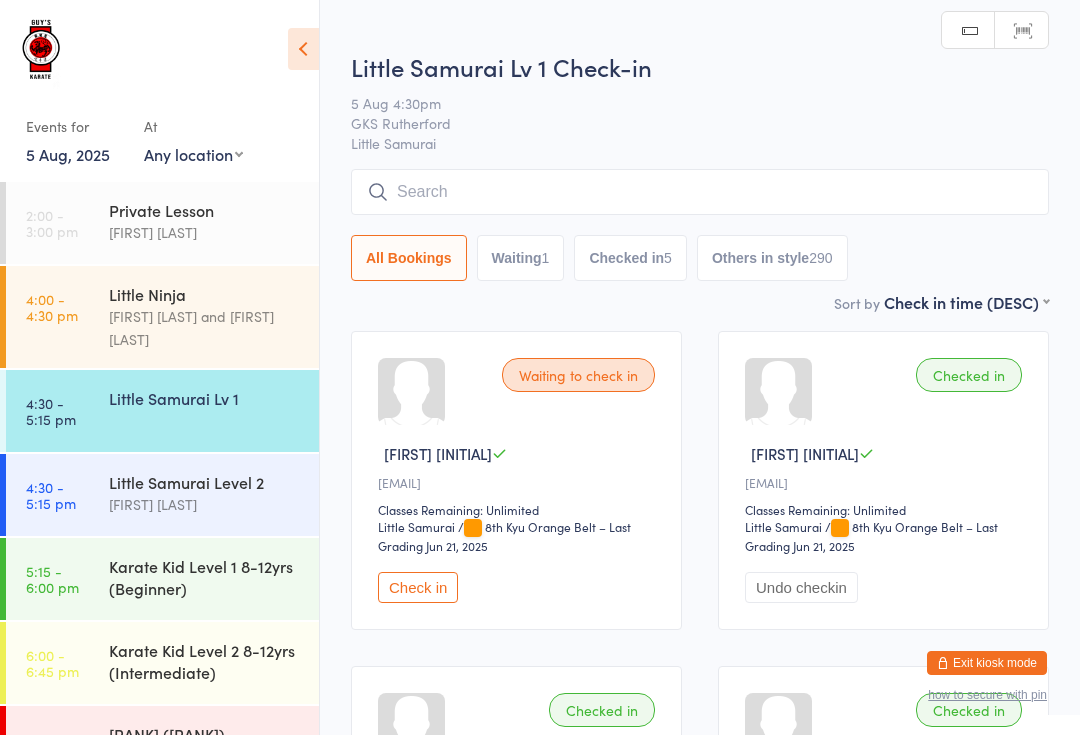 click at bounding box center [700, 192] 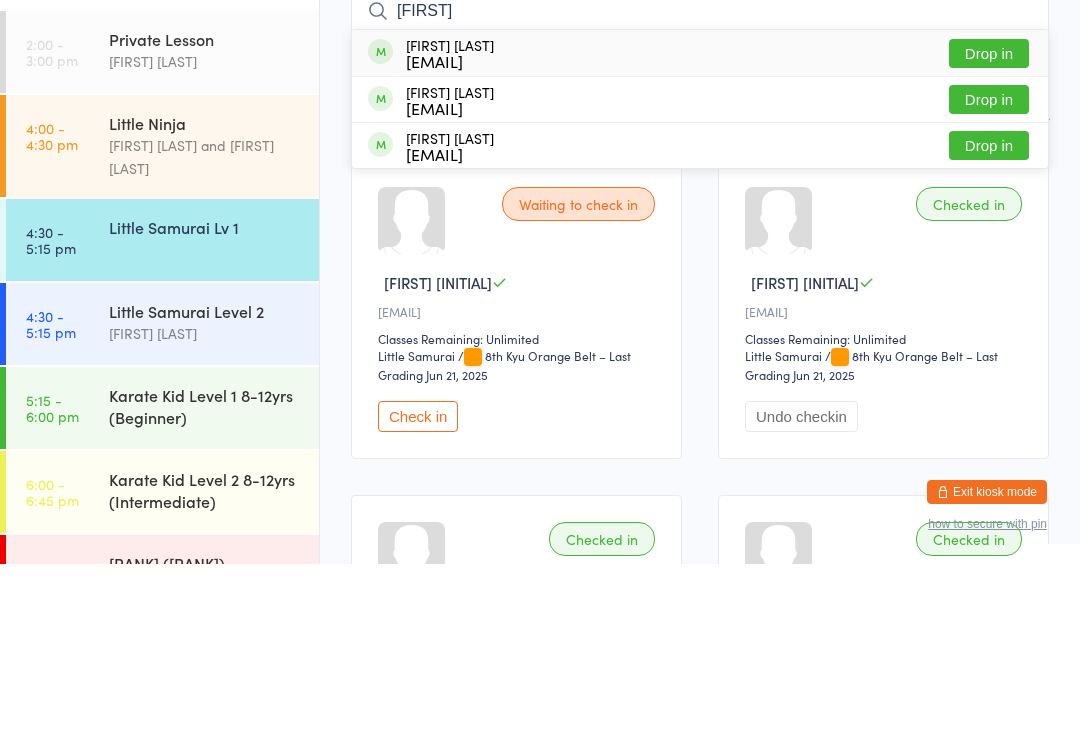 type on "[FIRST]" 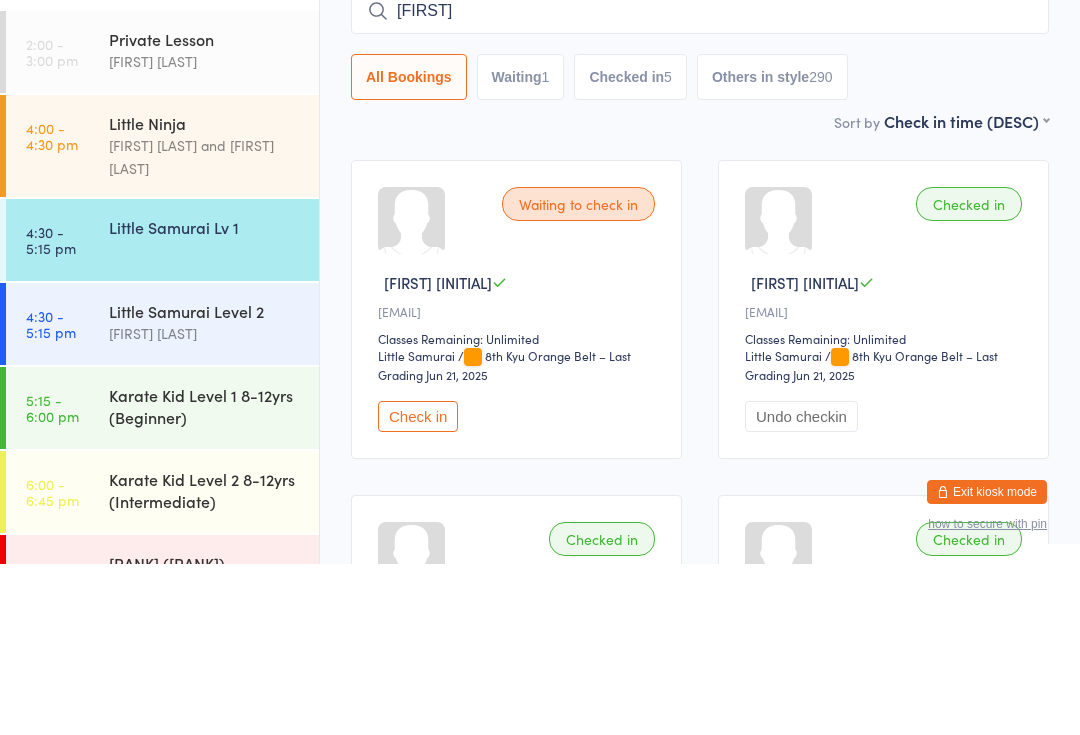 type 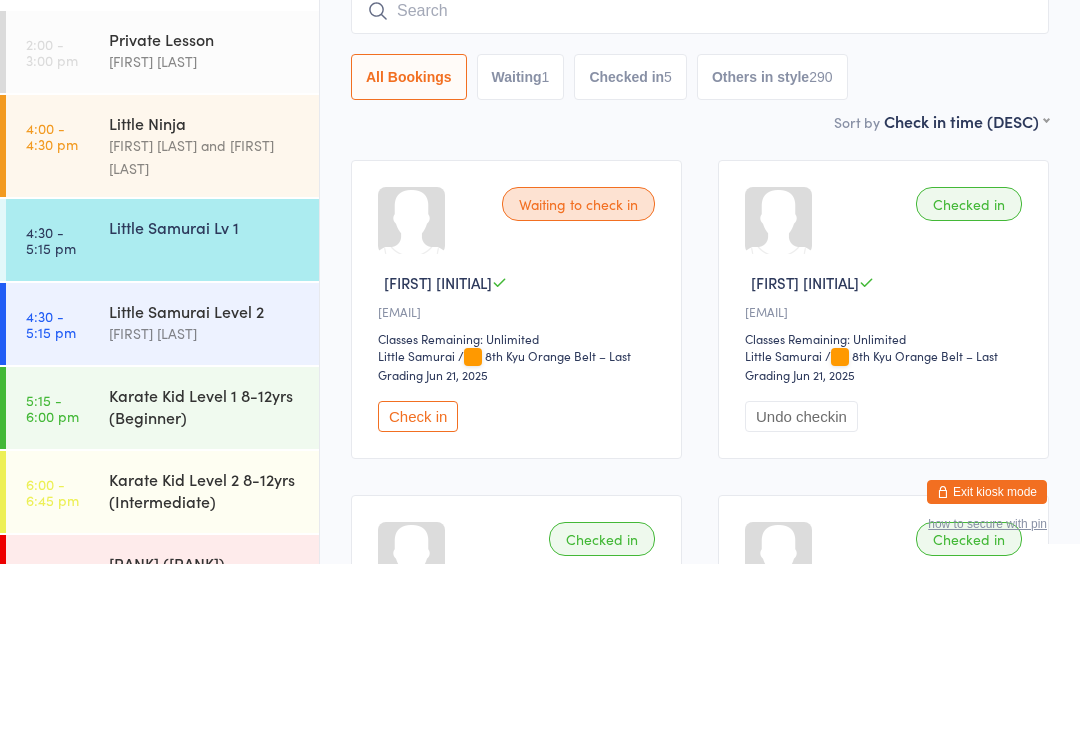 scroll, scrollTop: 171, scrollLeft: 0, axis: vertical 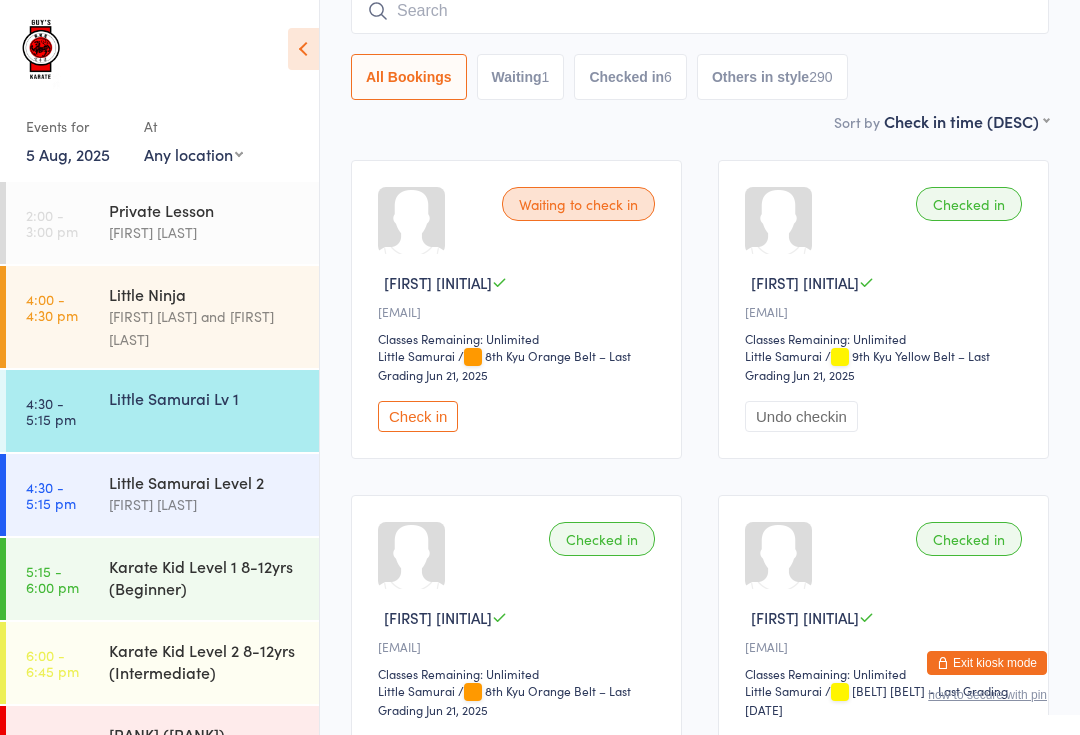 click on "[FIRST] [LAST]" at bounding box center [205, 504] 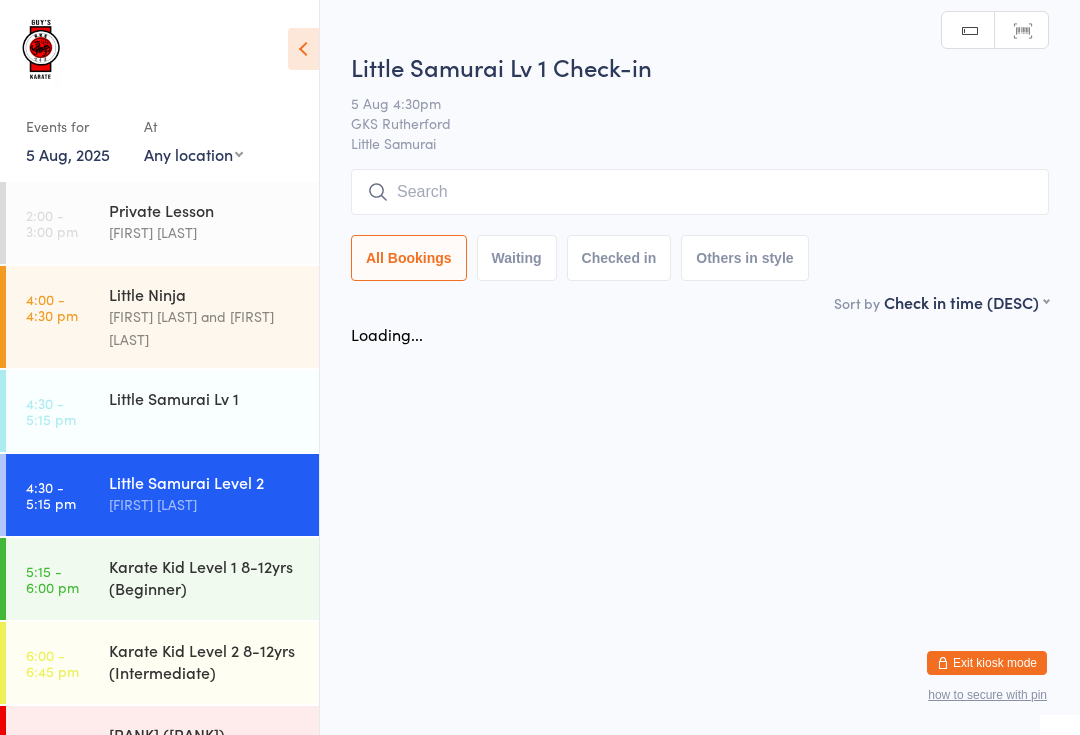 scroll, scrollTop: 0, scrollLeft: 0, axis: both 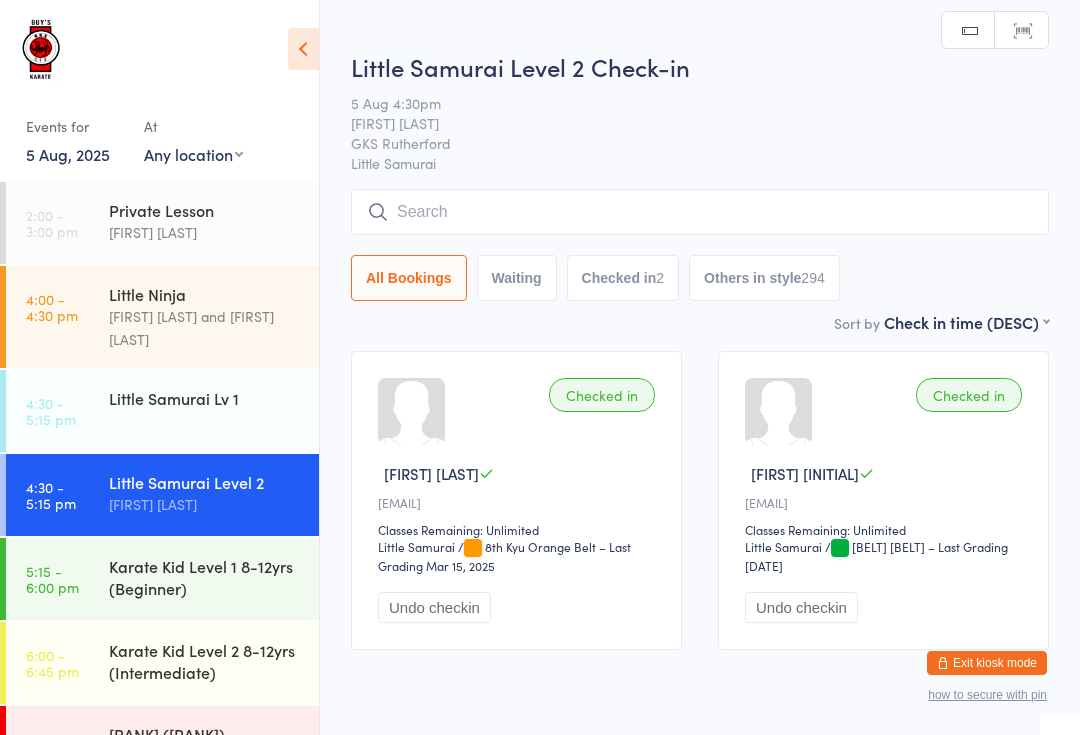 click at bounding box center [700, 212] 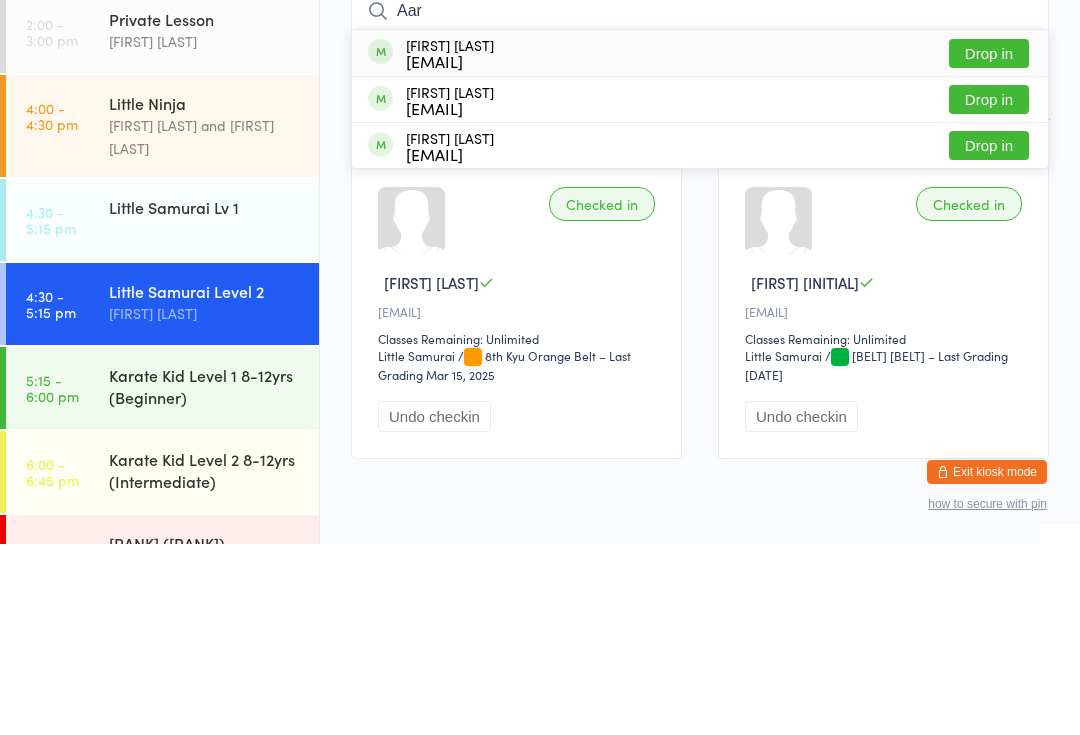type on "Aar" 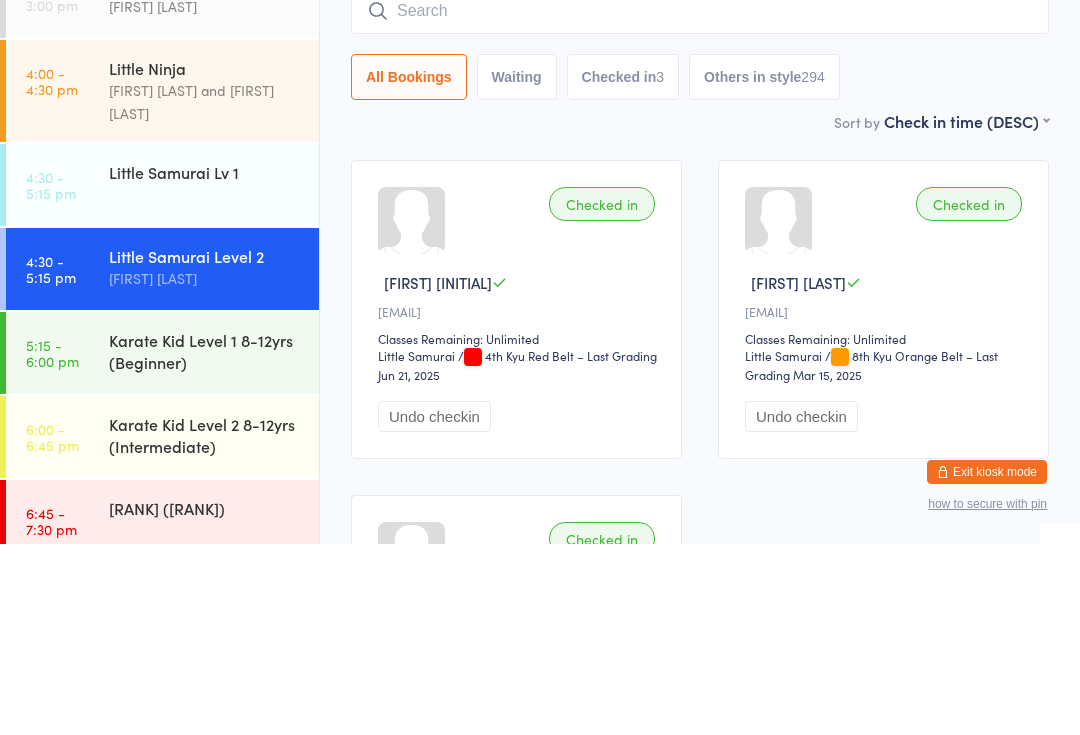 scroll, scrollTop: 35, scrollLeft: 0, axis: vertical 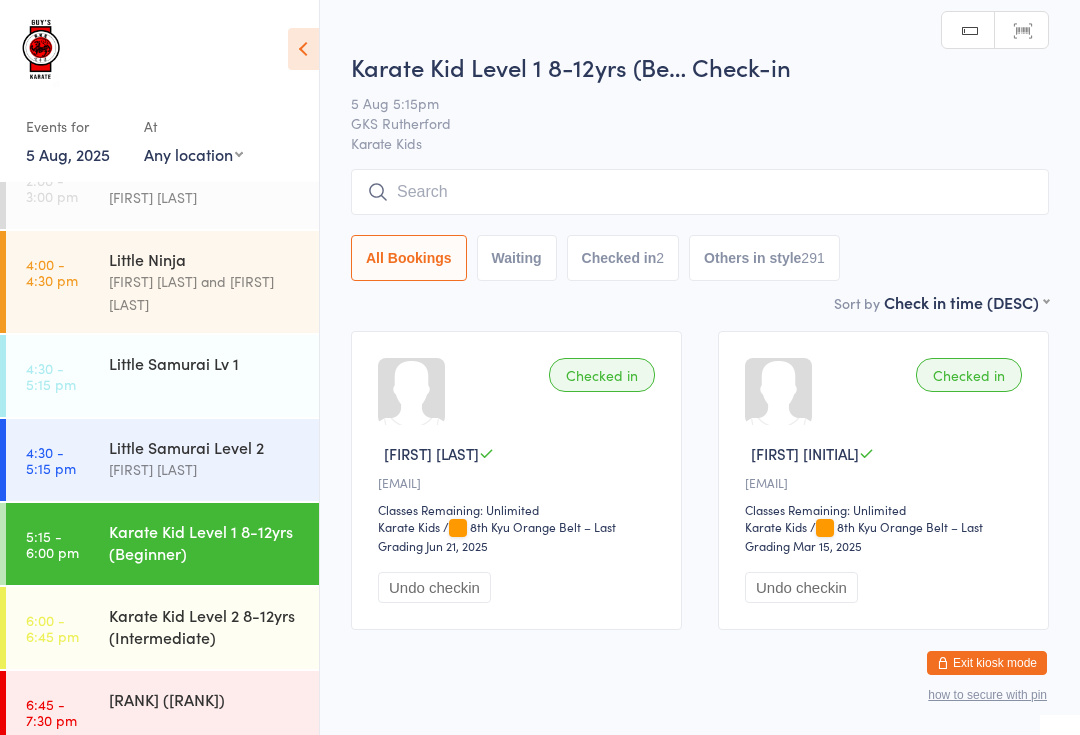 click at bounding box center (700, 192) 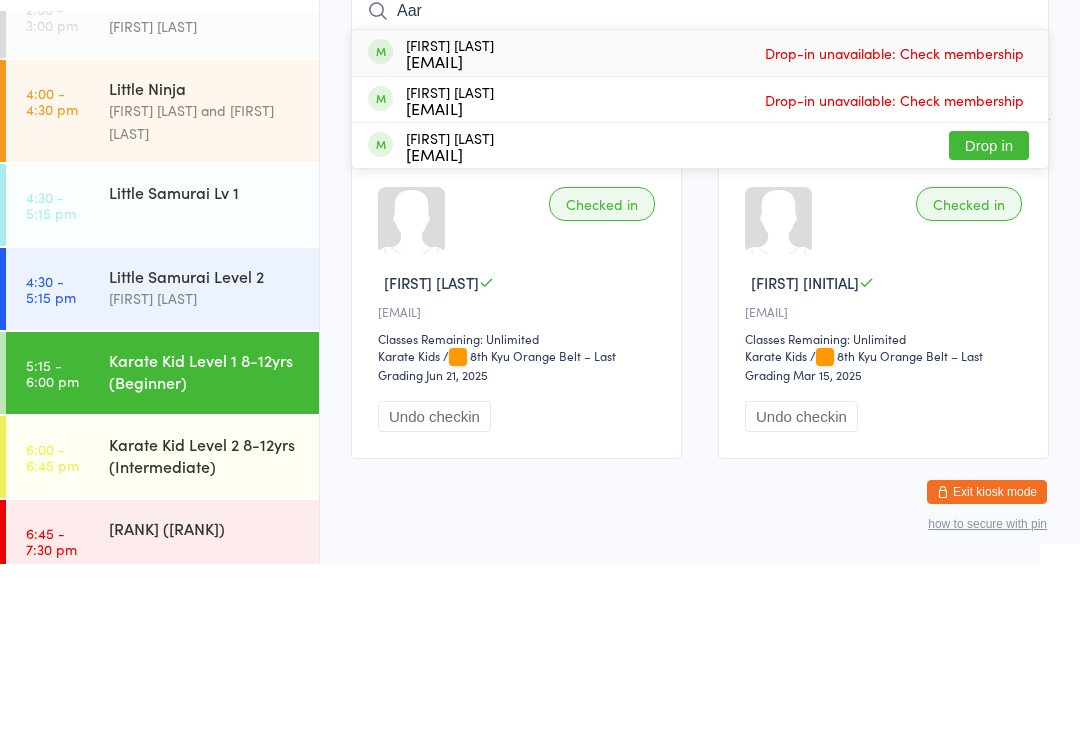 type on "Aar" 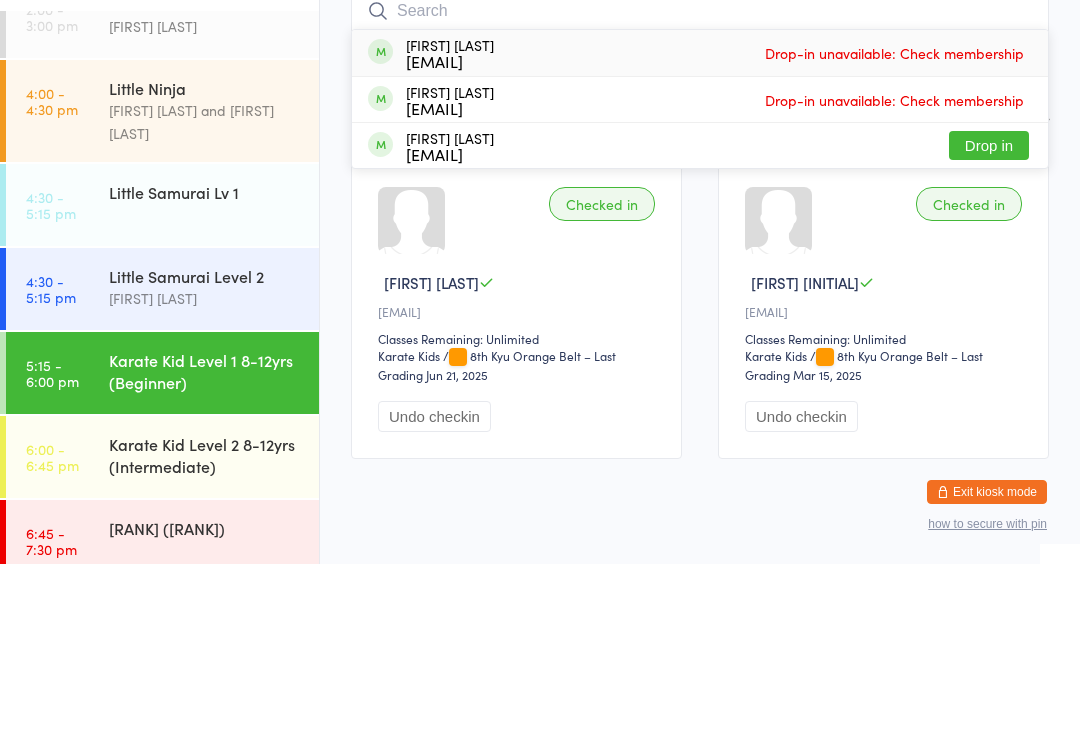 scroll, scrollTop: 60, scrollLeft: 0, axis: vertical 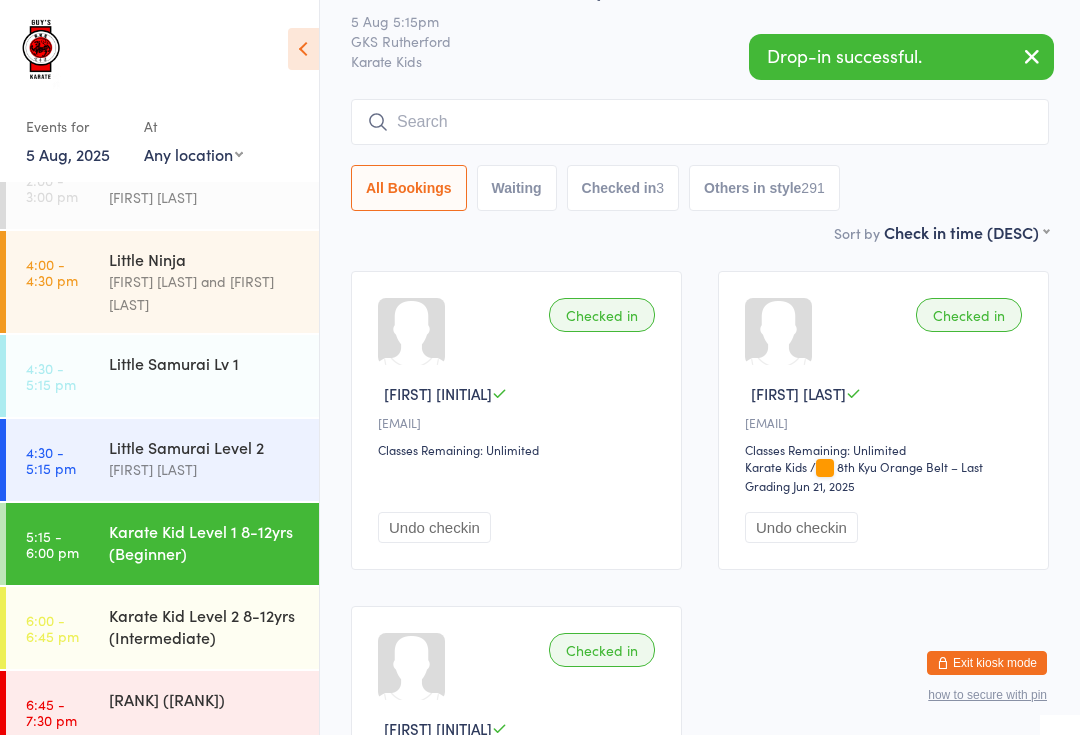 click at bounding box center [700, 122] 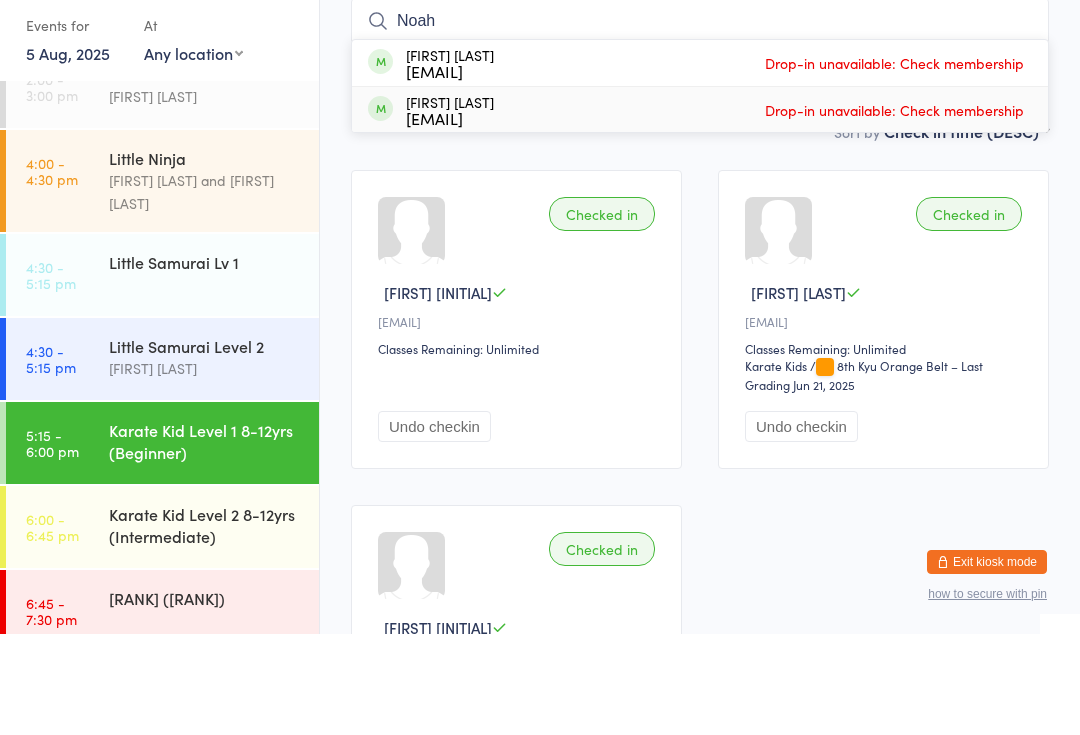 type on "Noah" 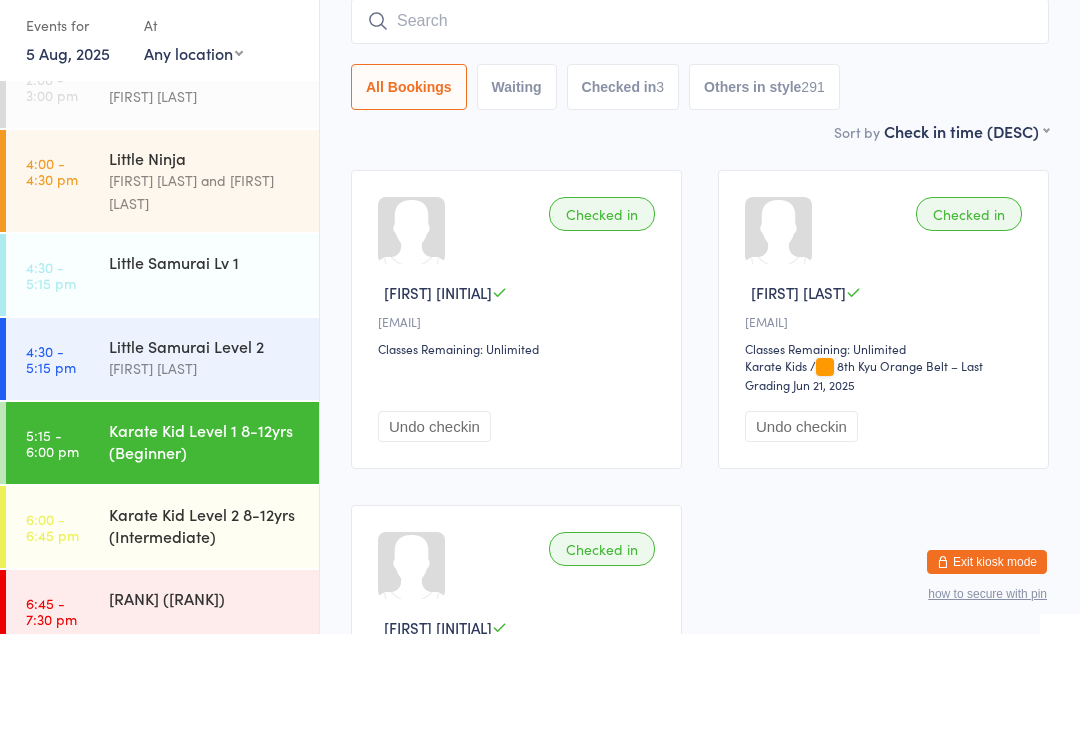 scroll, scrollTop: 161, scrollLeft: 0, axis: vertical 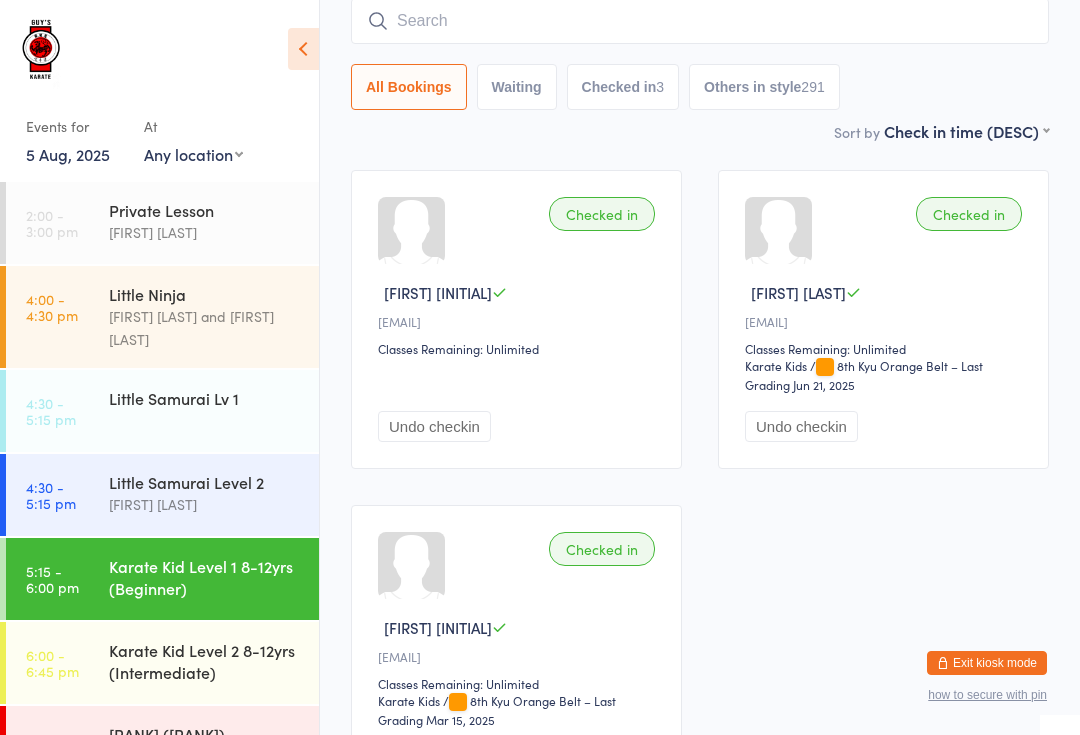 click on "Little Samurai Lv 1" at bounding box center (205, 398) 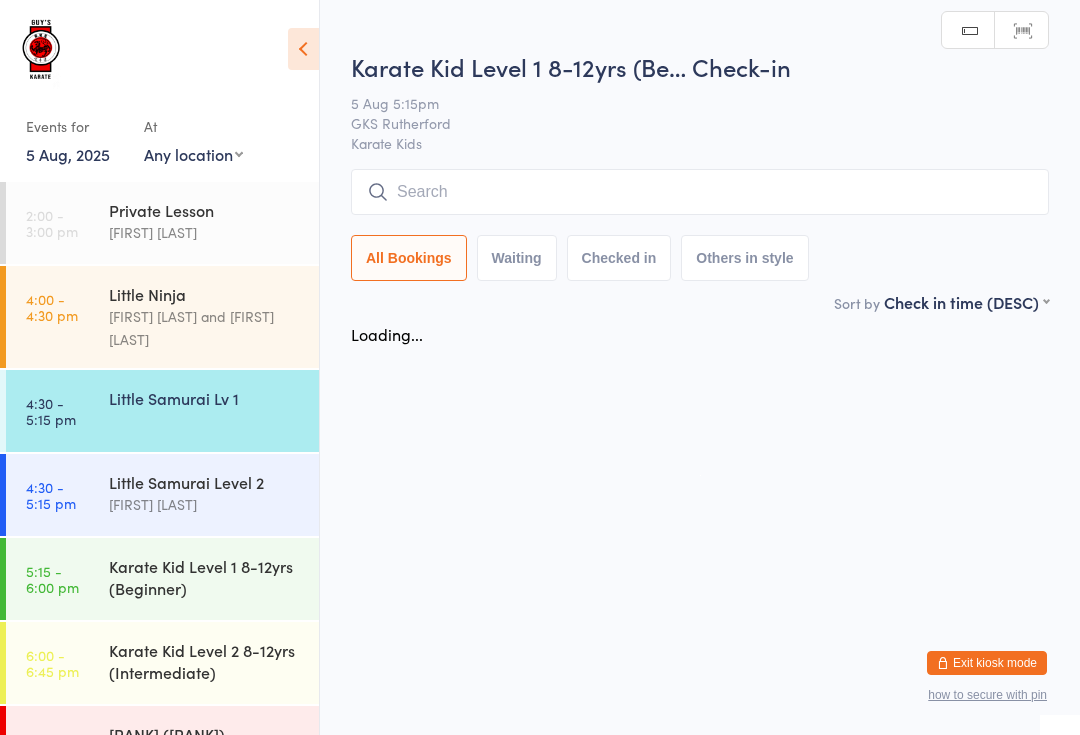 scroll, scrollTop: 0, scrollLeft: 0, axis: both 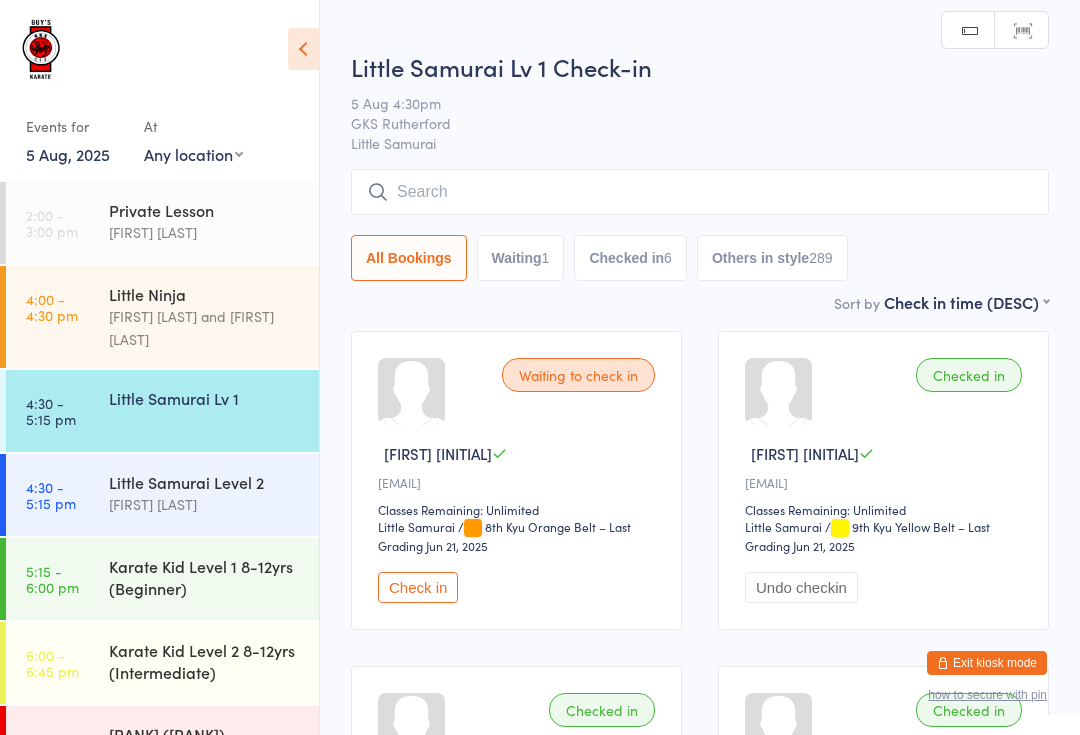 click at bounding box center (700, 192) 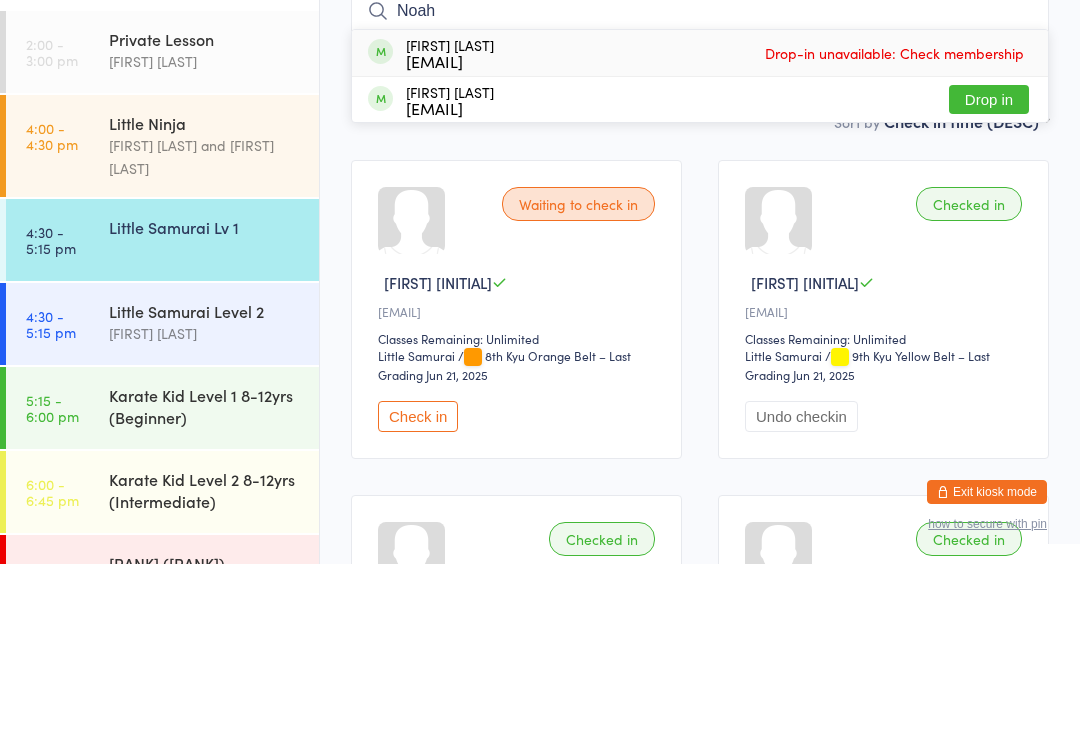 type on "Noah" 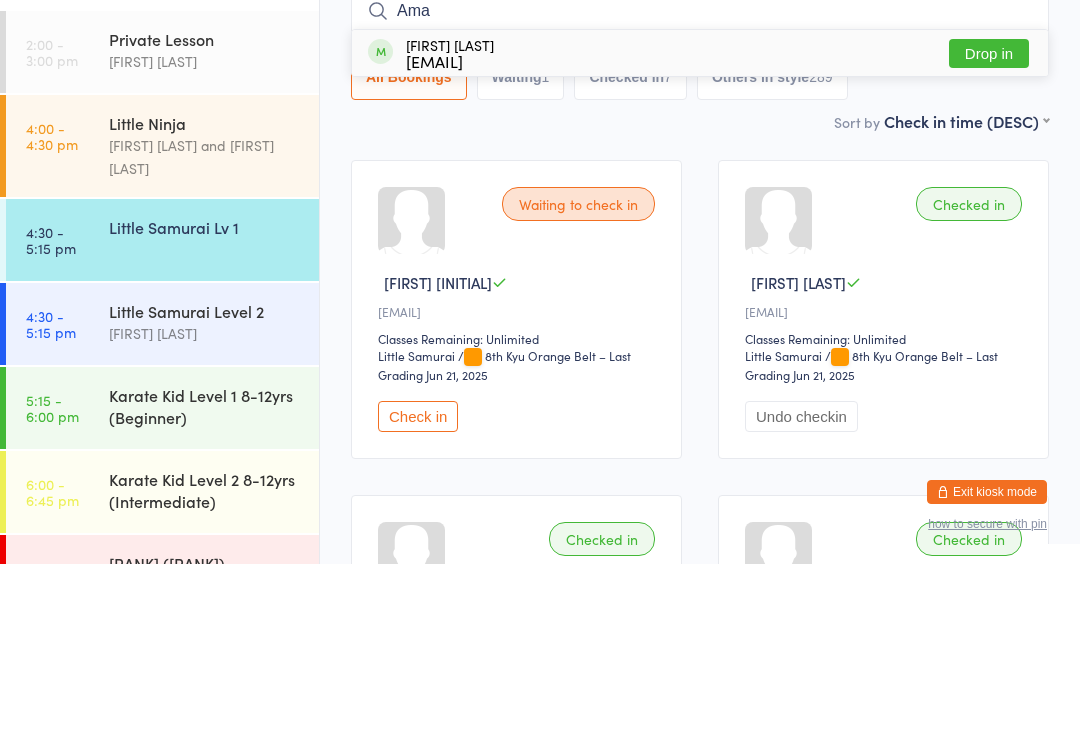 type on "Ama" 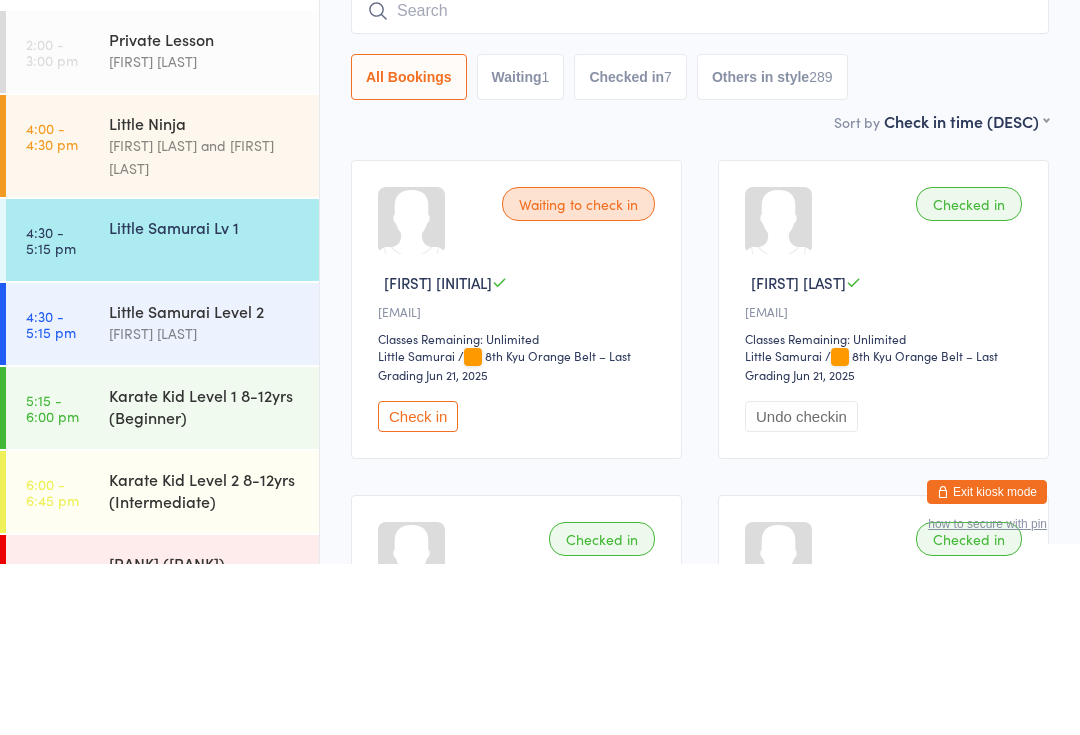 scroll, scrollTop: 171, scrollLeft: 0, axis: vertical 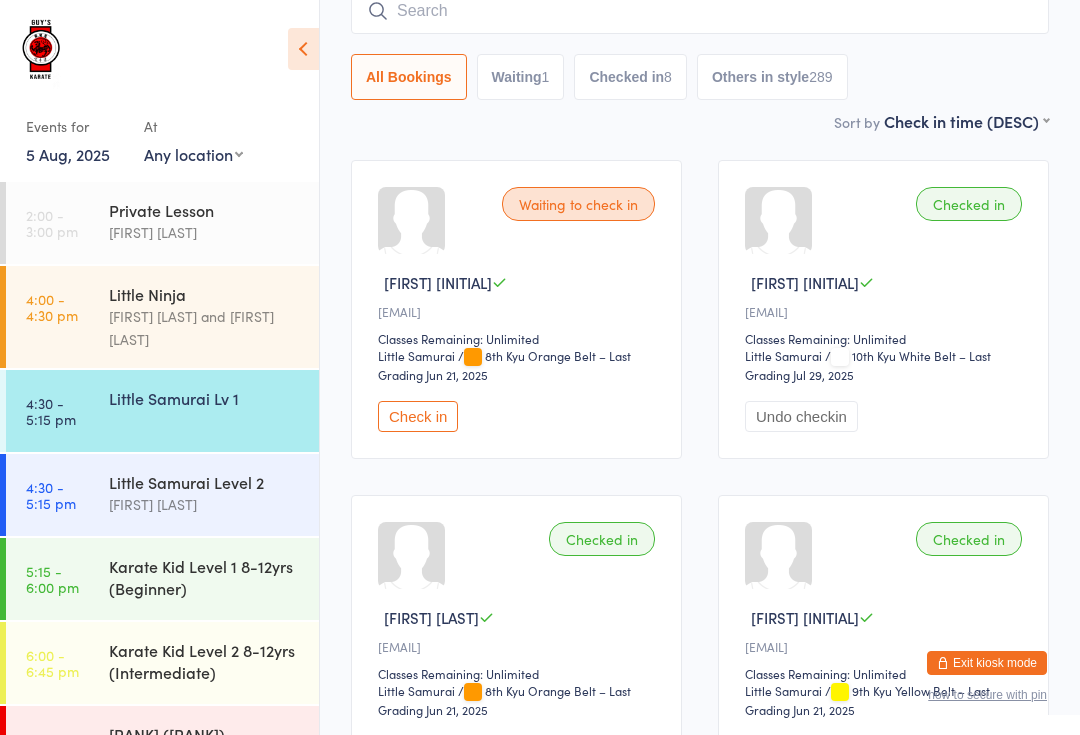 click at bounding box center [700, 11] 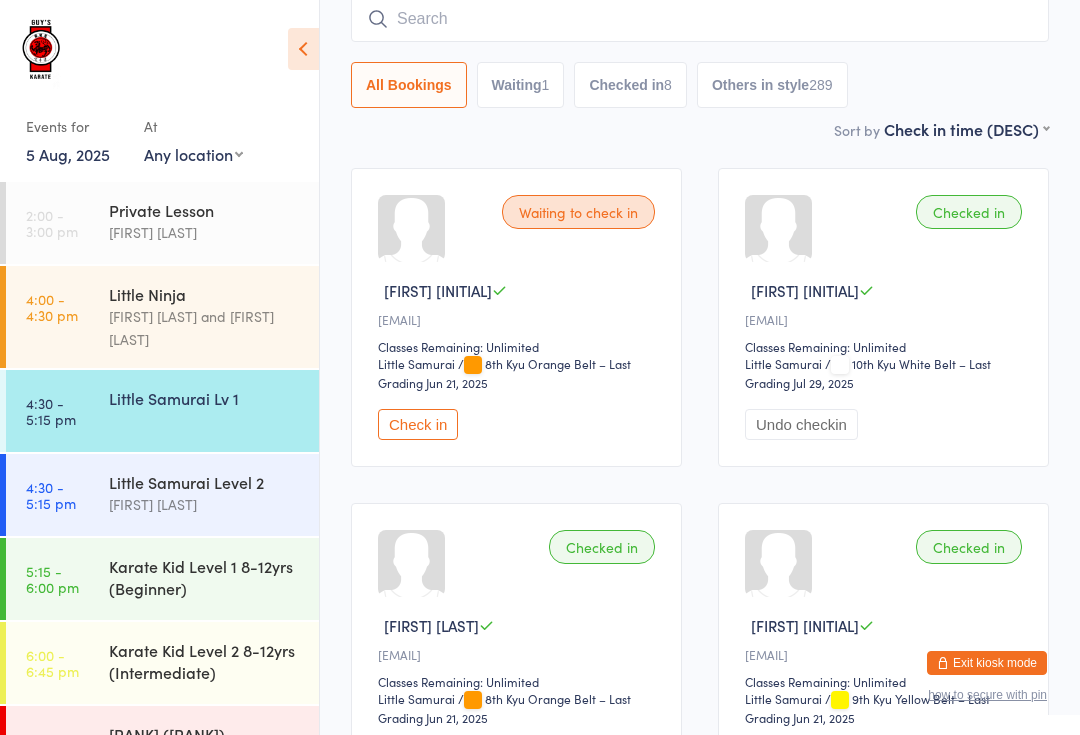 scroll, scrollTop: 161, scrollLeft: 0, axis: vertical 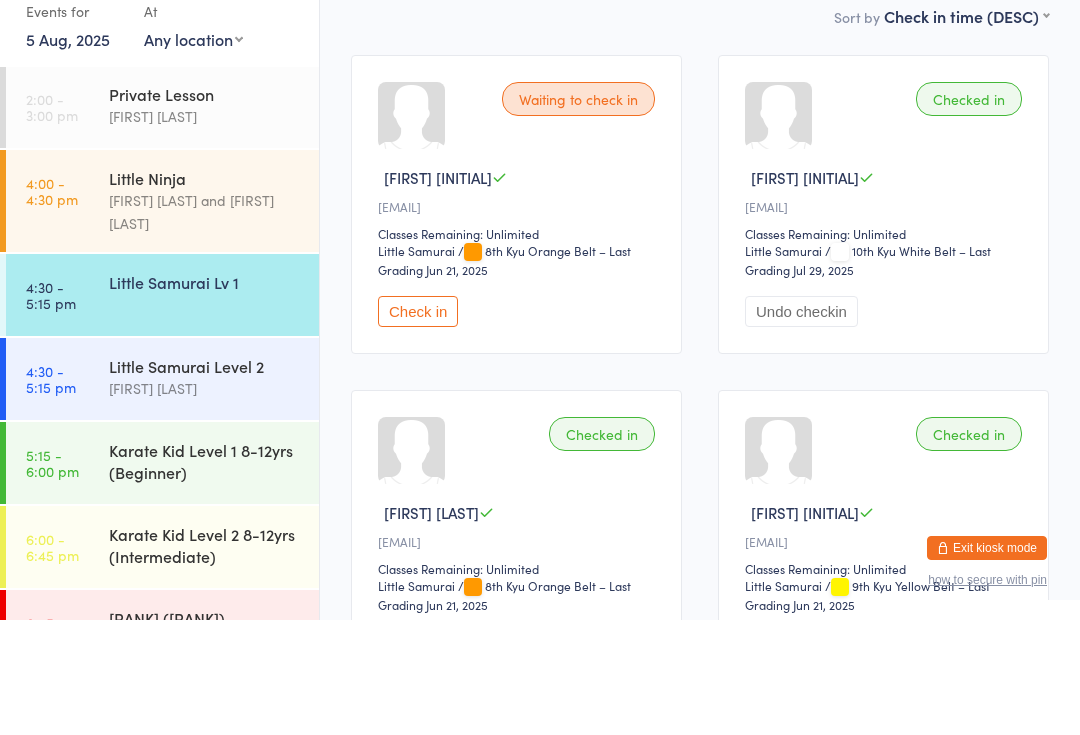 click on "Little Samurai Lv 1" at bounding box center (205, 397) 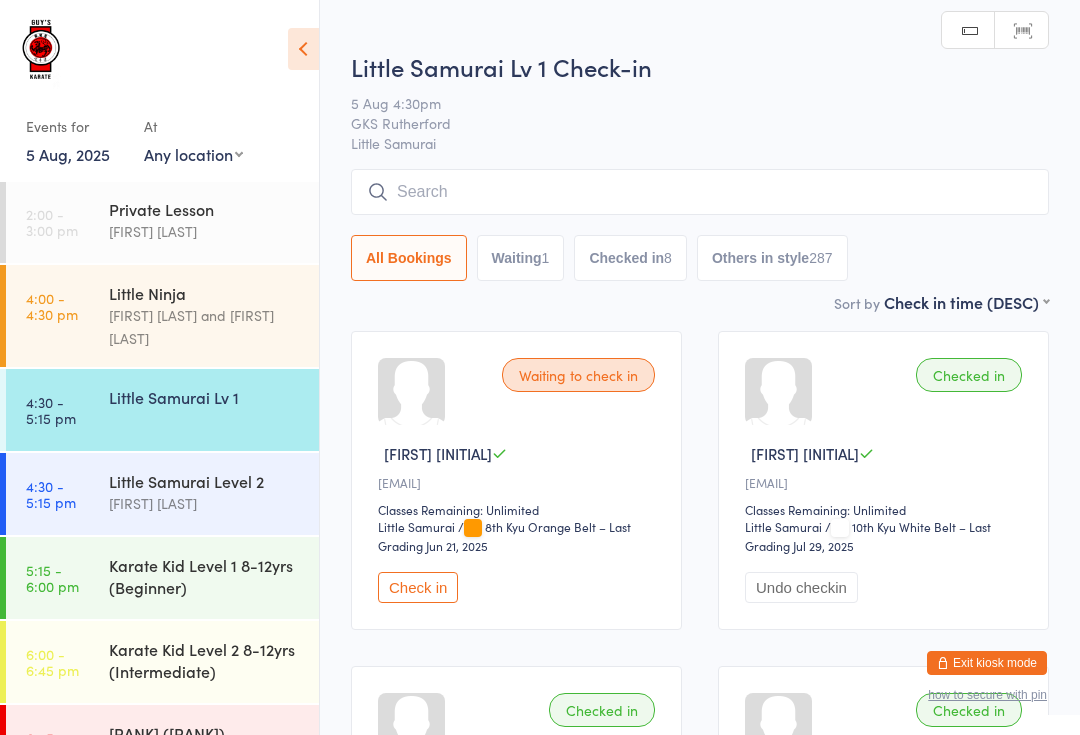 click at bounding box center [700, 192] 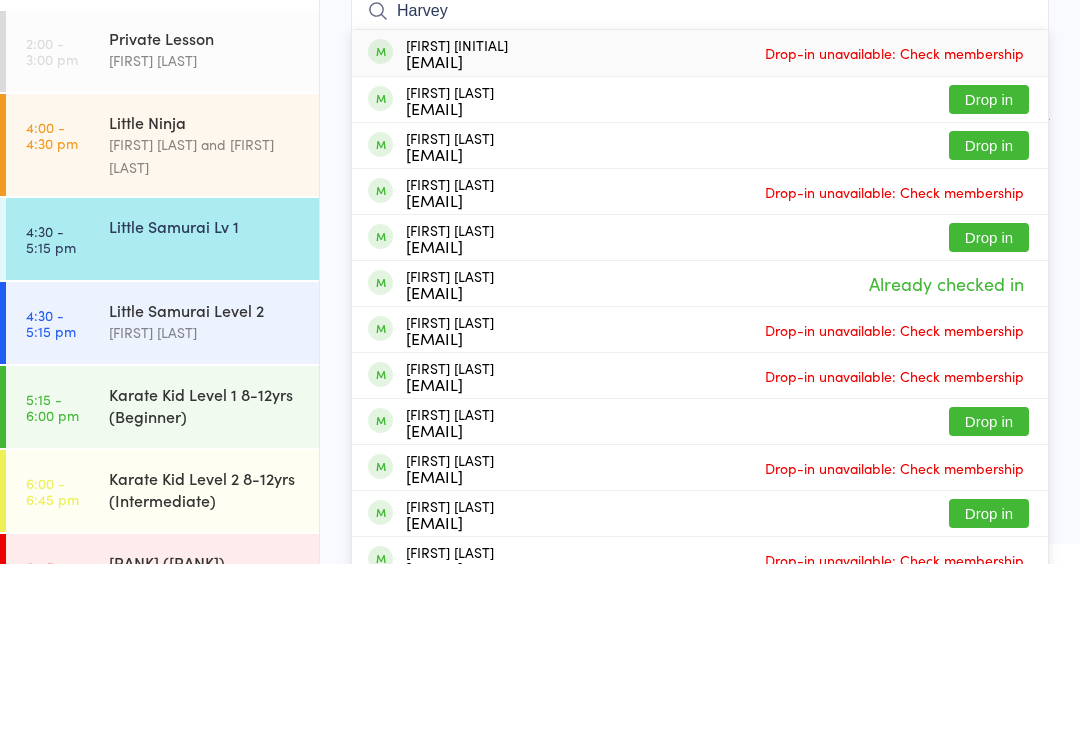 type on "Harvey" 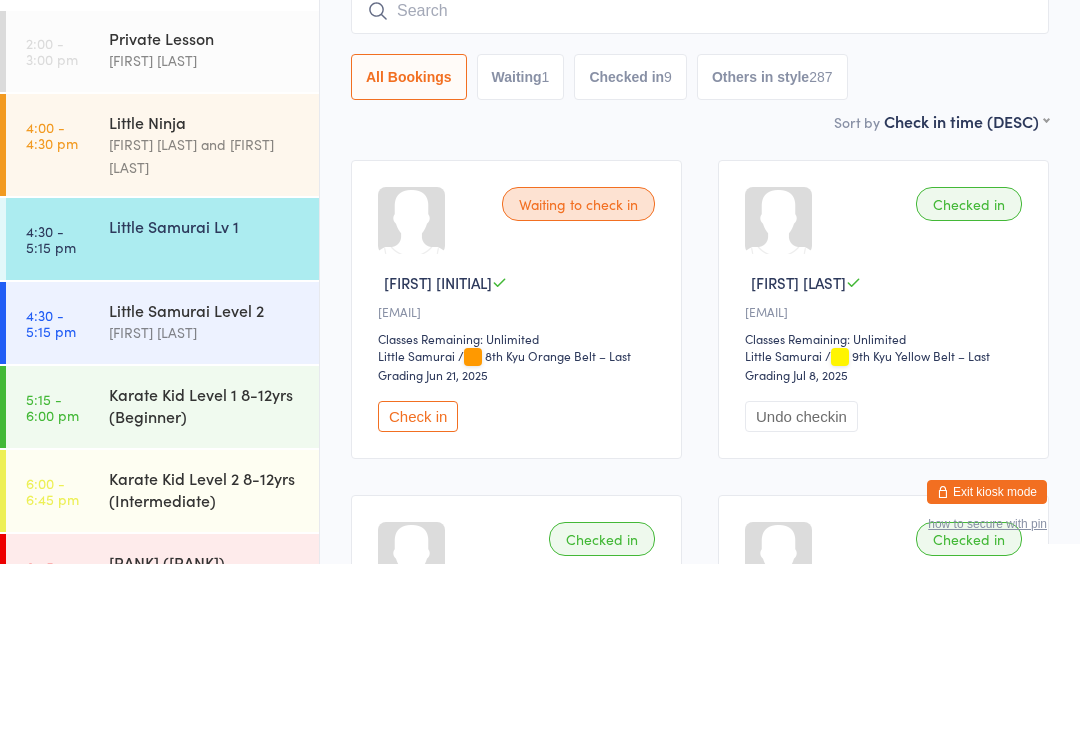 click at bounding box center (700, 182) 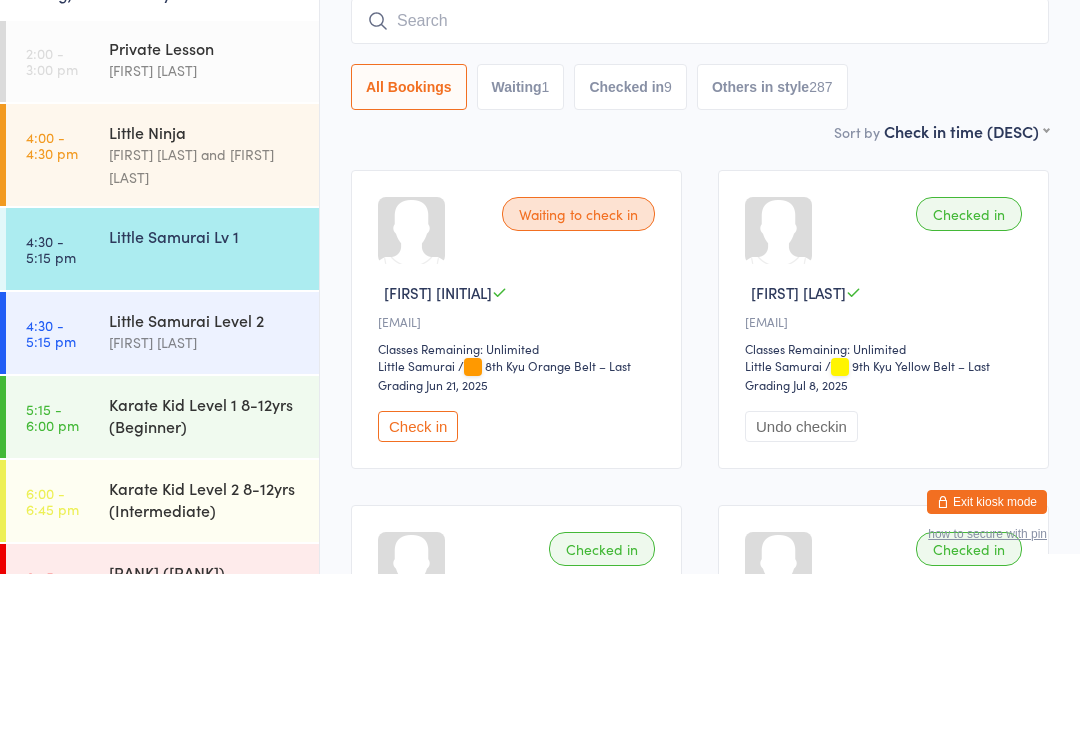 click on "Little Samurai Level 2" at bounding box center (205, 481) 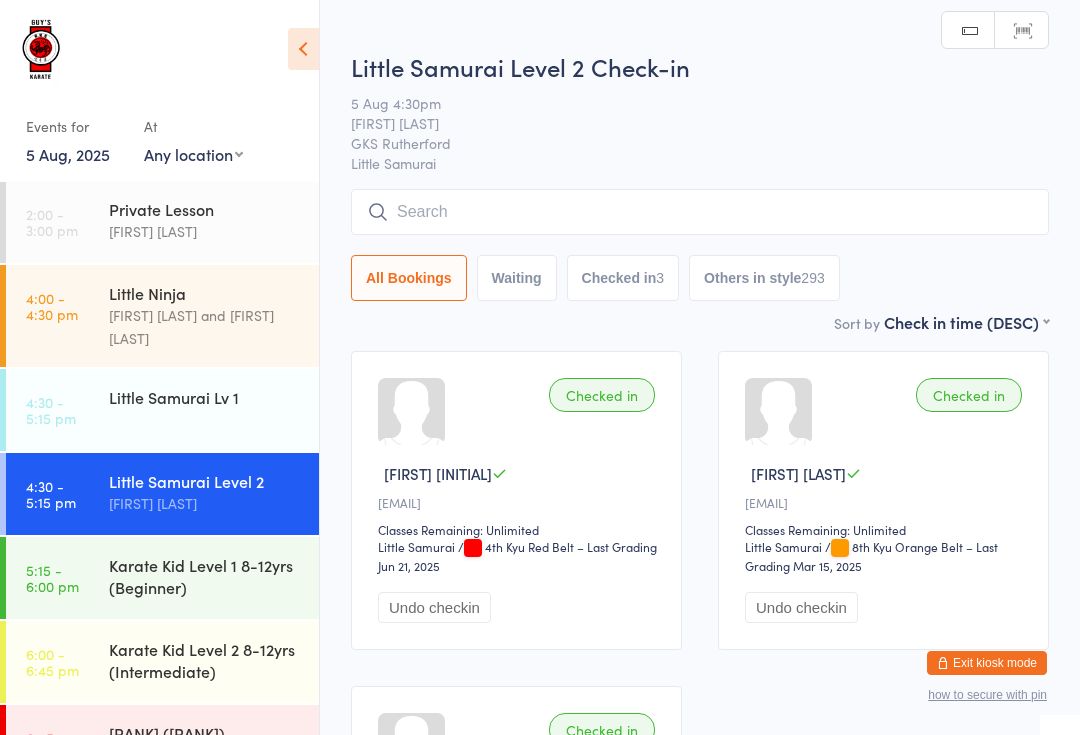click at bounding box center [700, 212] 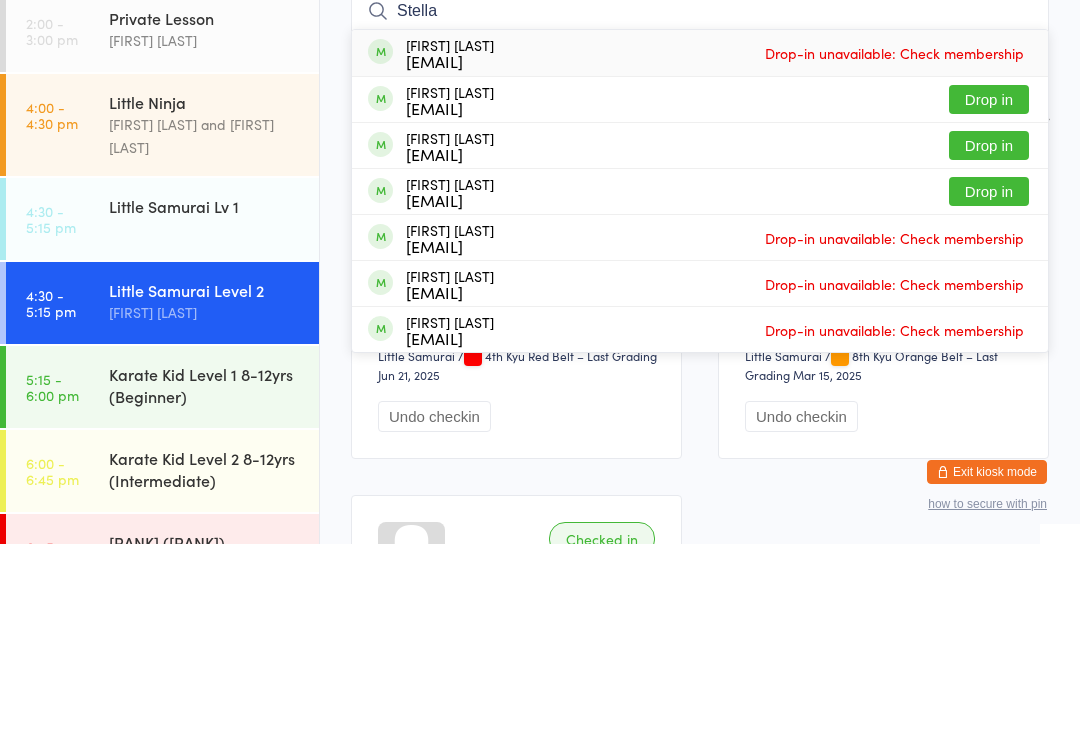 type on "Stella" 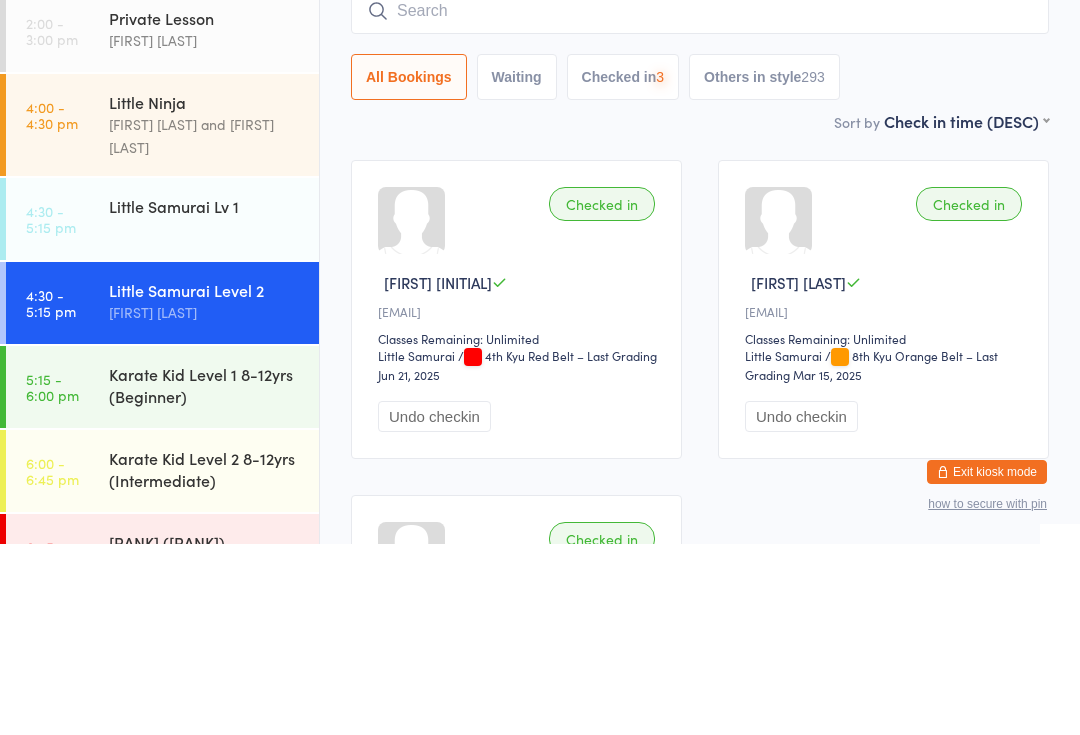 click on "[TIME] - [TIME] [RANK]" at bounding box center (162, 410) 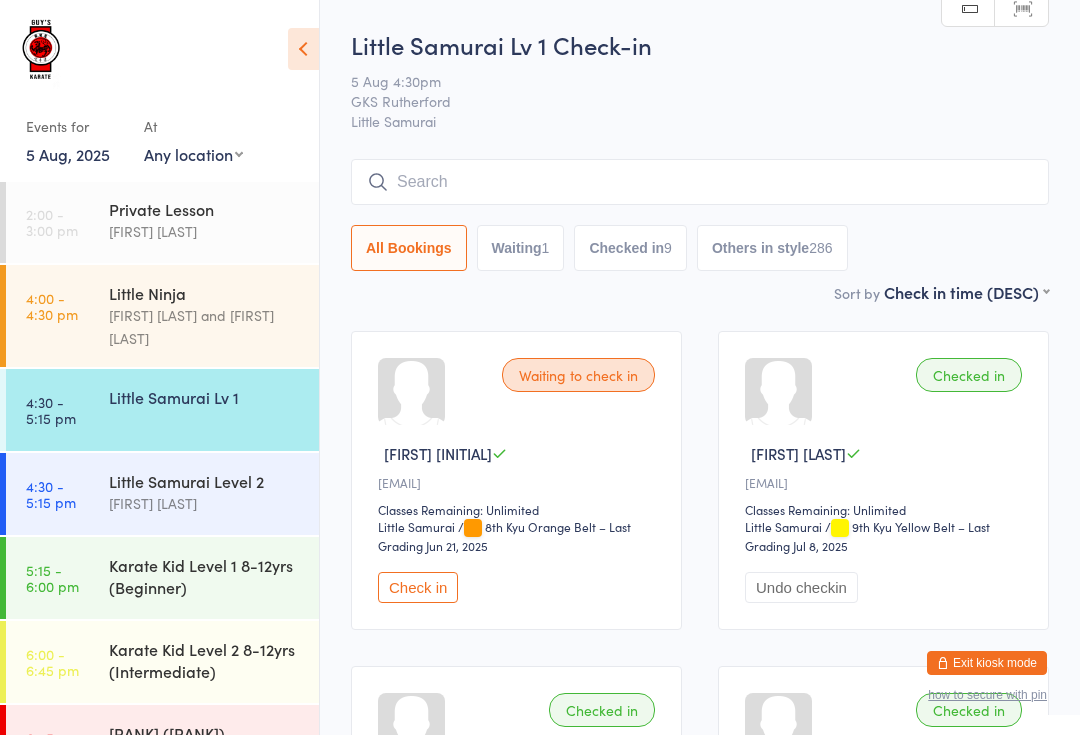click at bounding box center (700, 182) 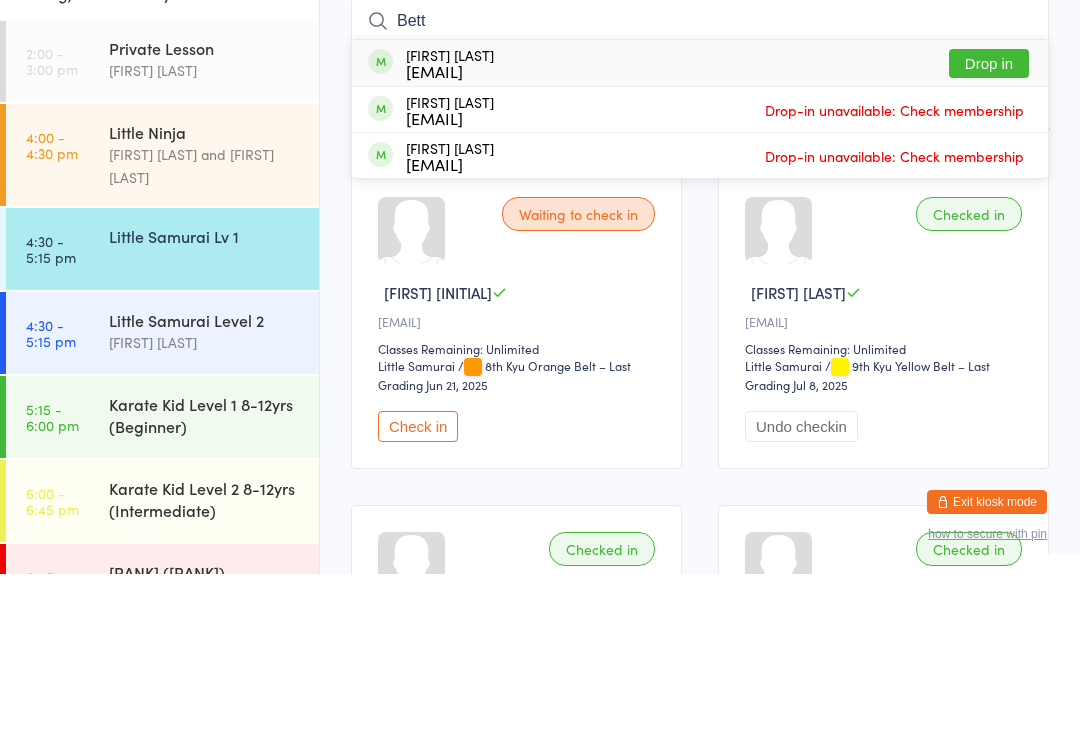 type on "Bett" 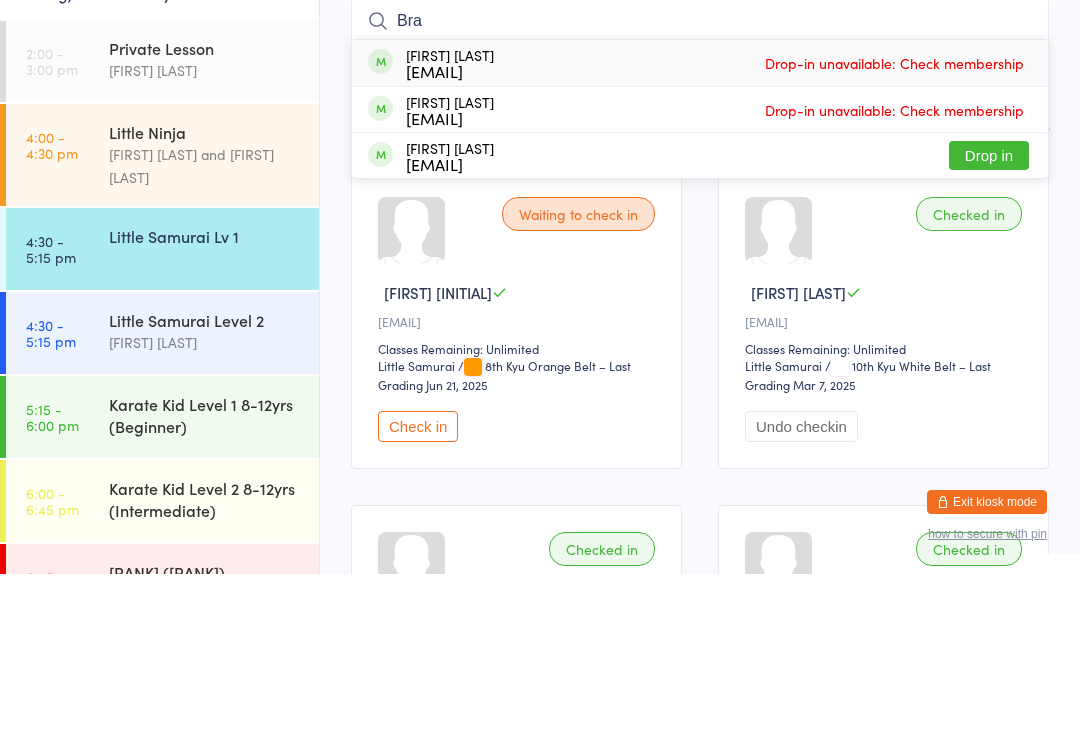type on "Bra" 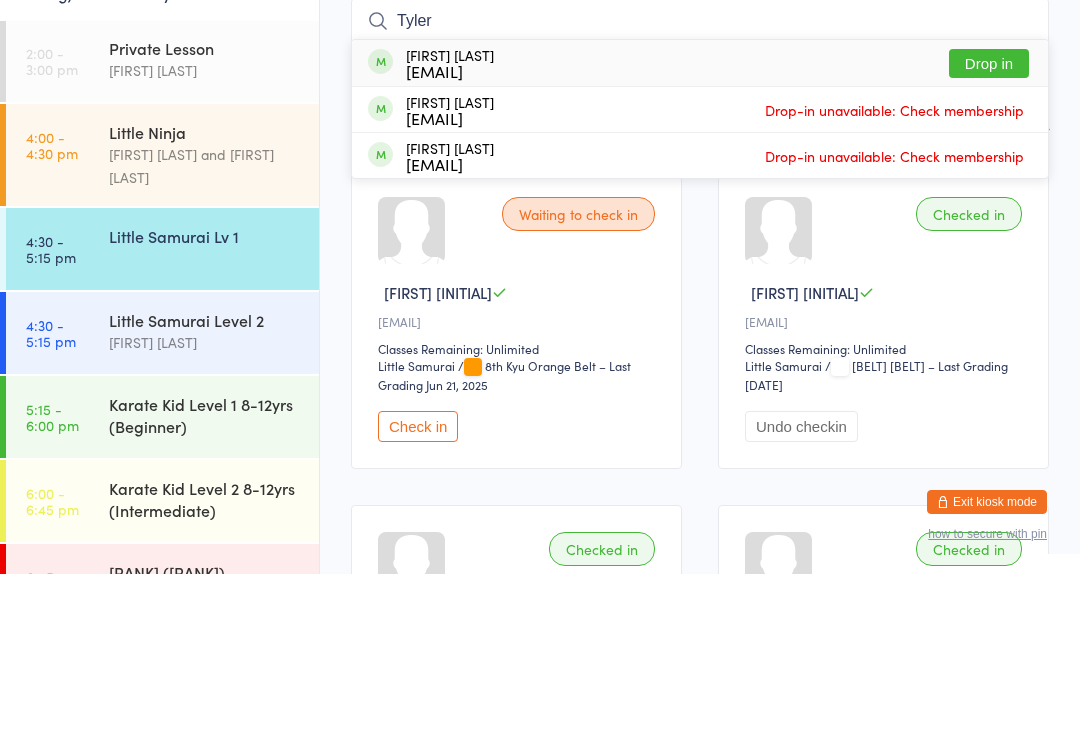type on "Tyler" 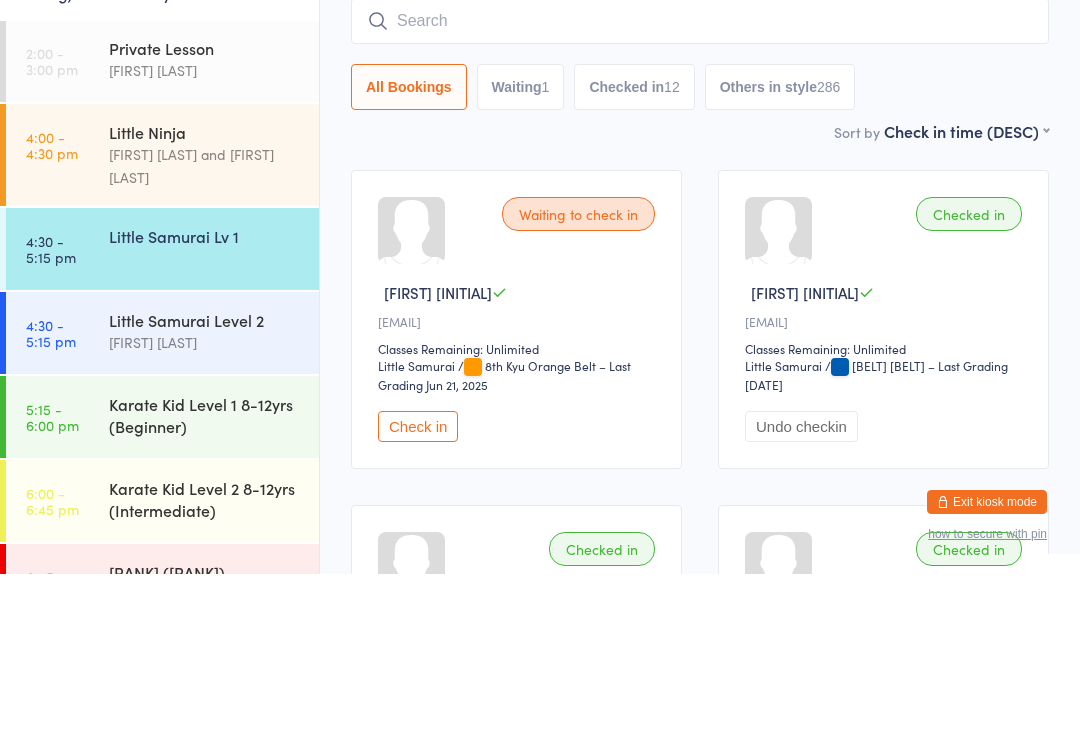 click on "[TIME] - [TIME] [RANK]" at bounding box center (162, 410) 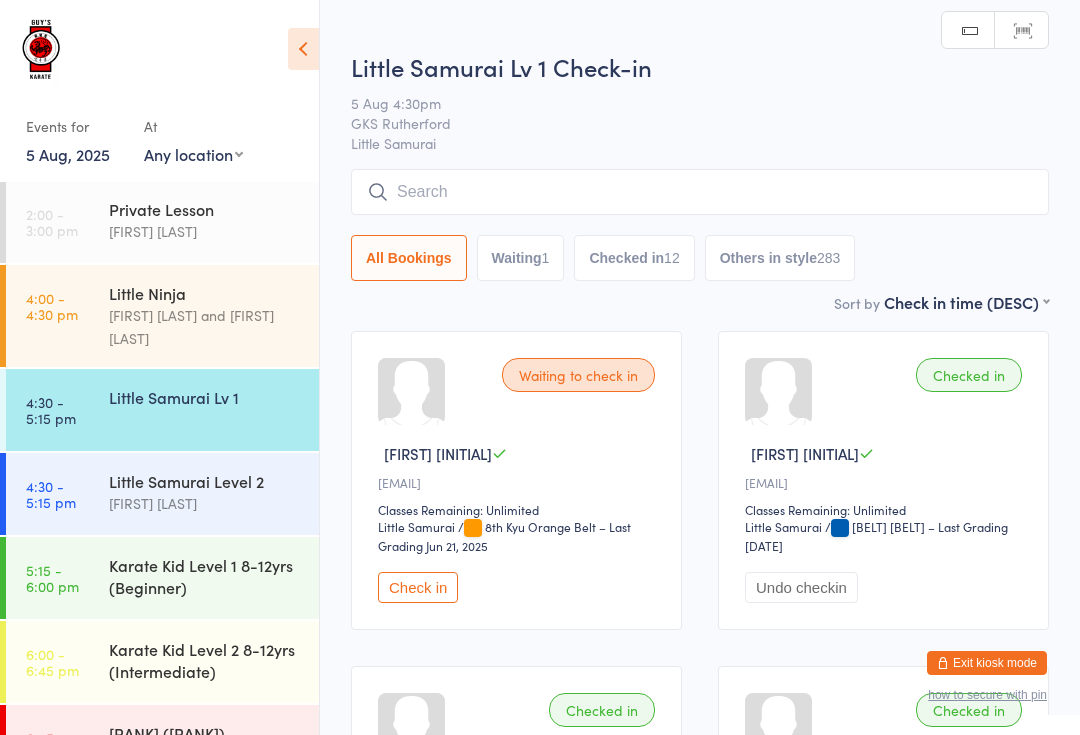 click at bounding box center (700, 192) 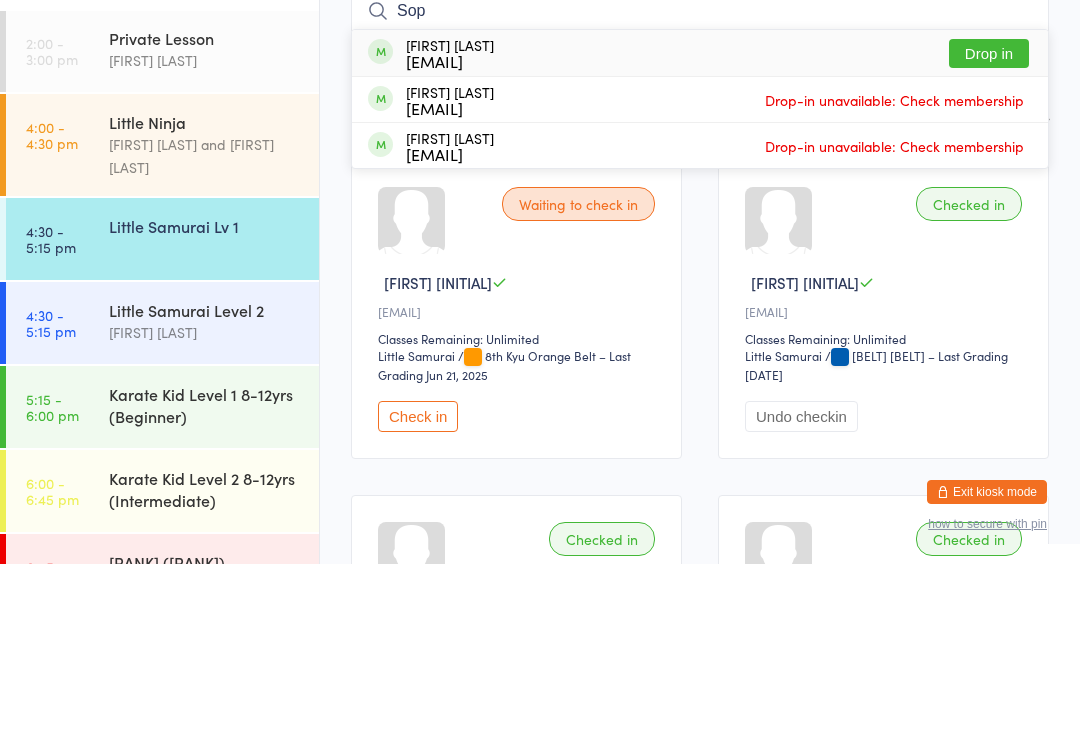 type on "Sop" 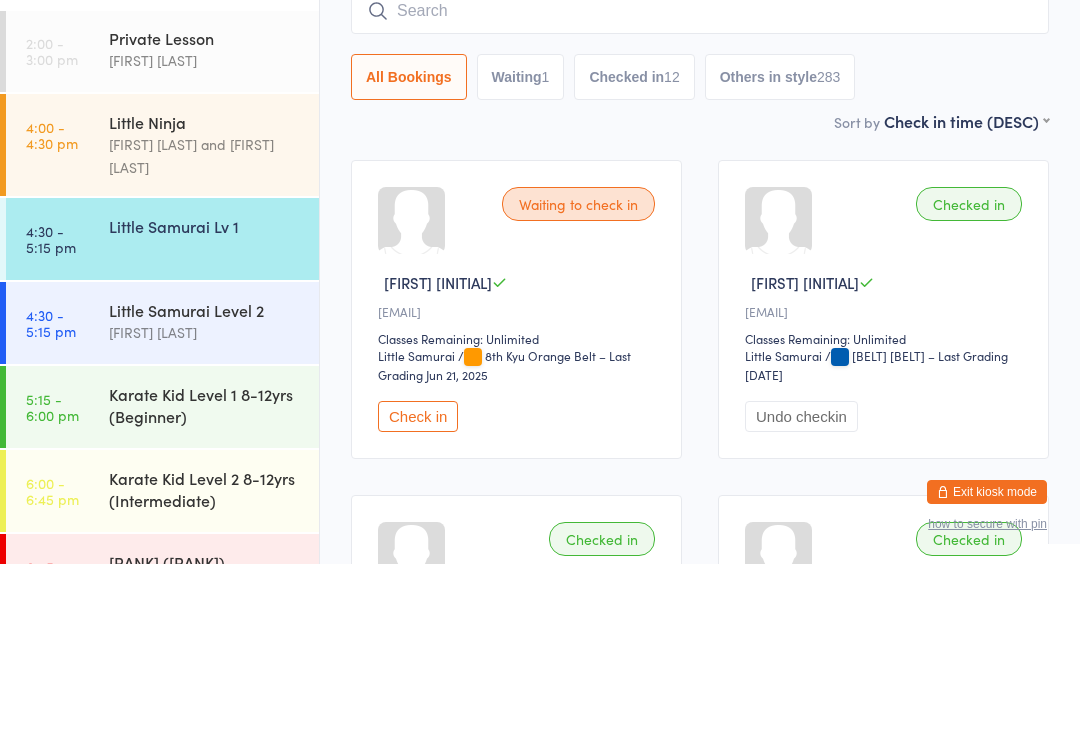 scroll, scrollTop: 171, scrollLeft: 0, axis: vertical 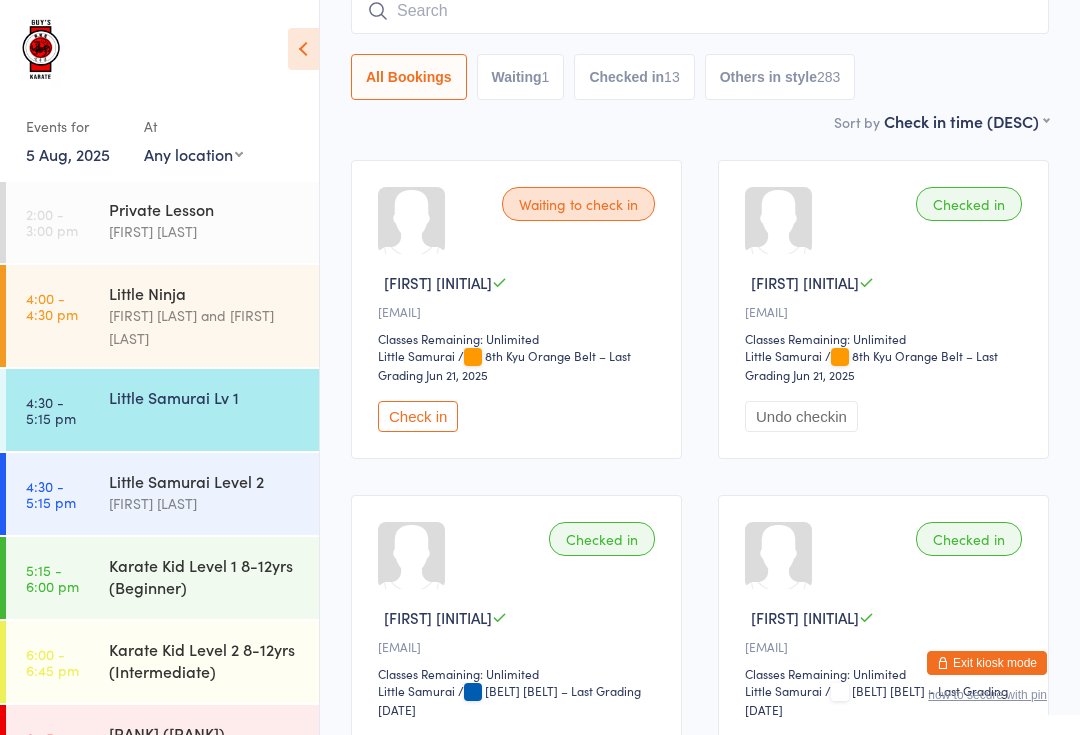 click at bounding box center (700, 11) 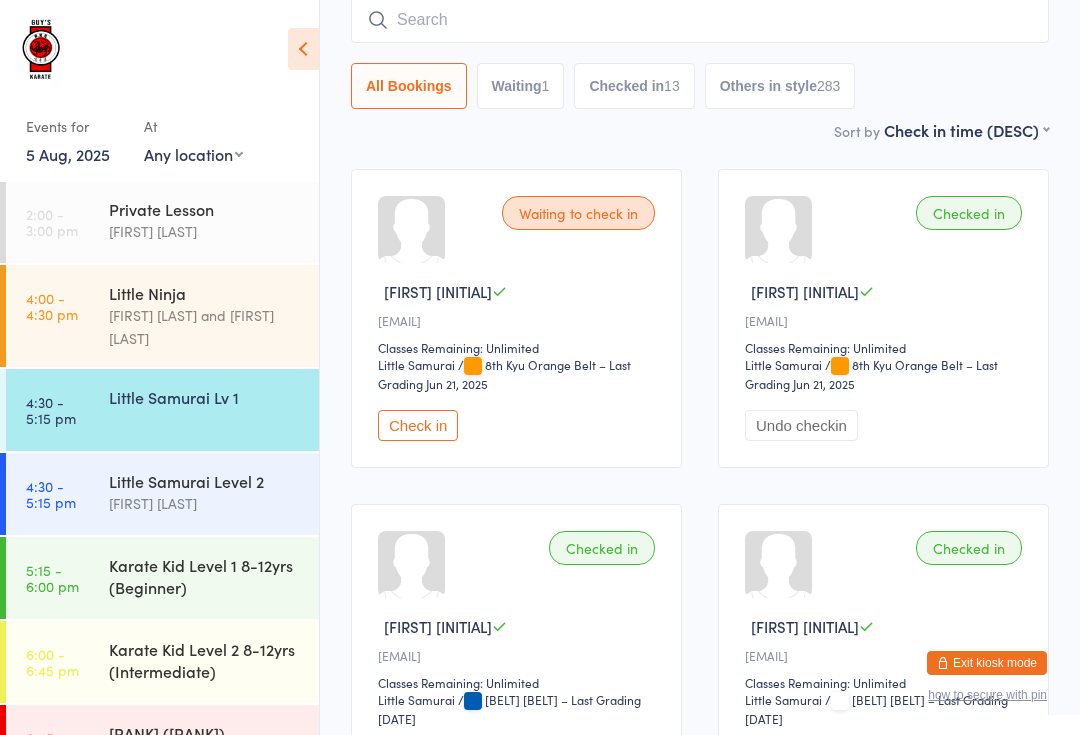 scroll, scrollTop: 161, scrollLeft: 0, axis: vertical 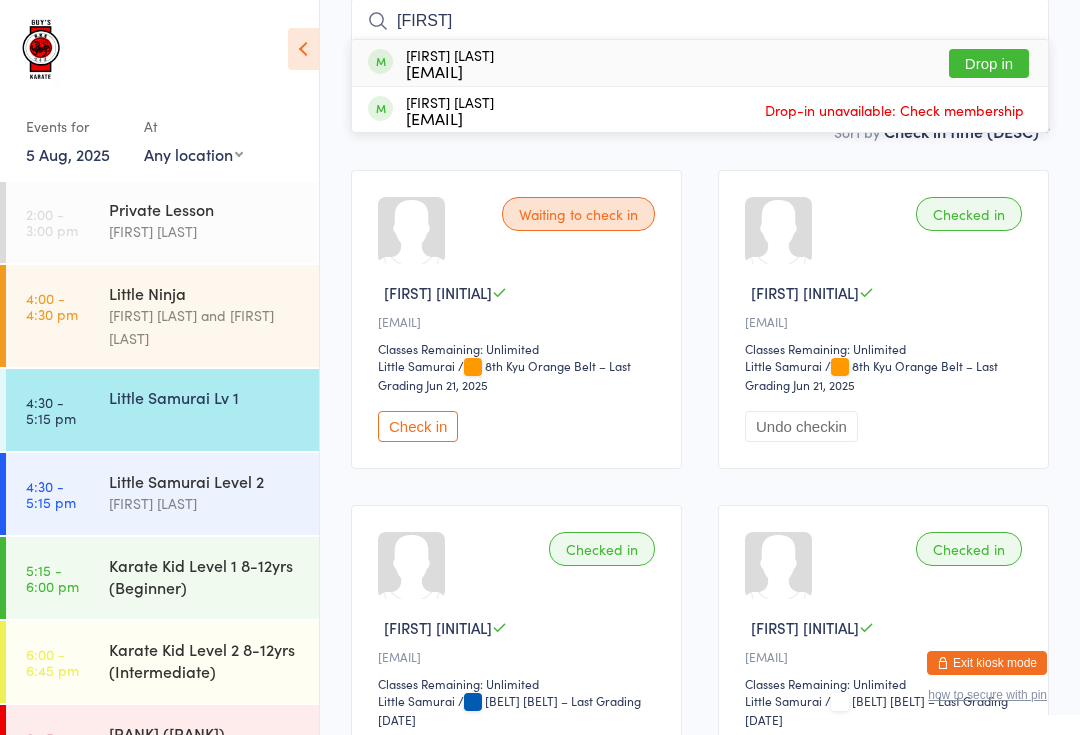 type on "[FIRST]" 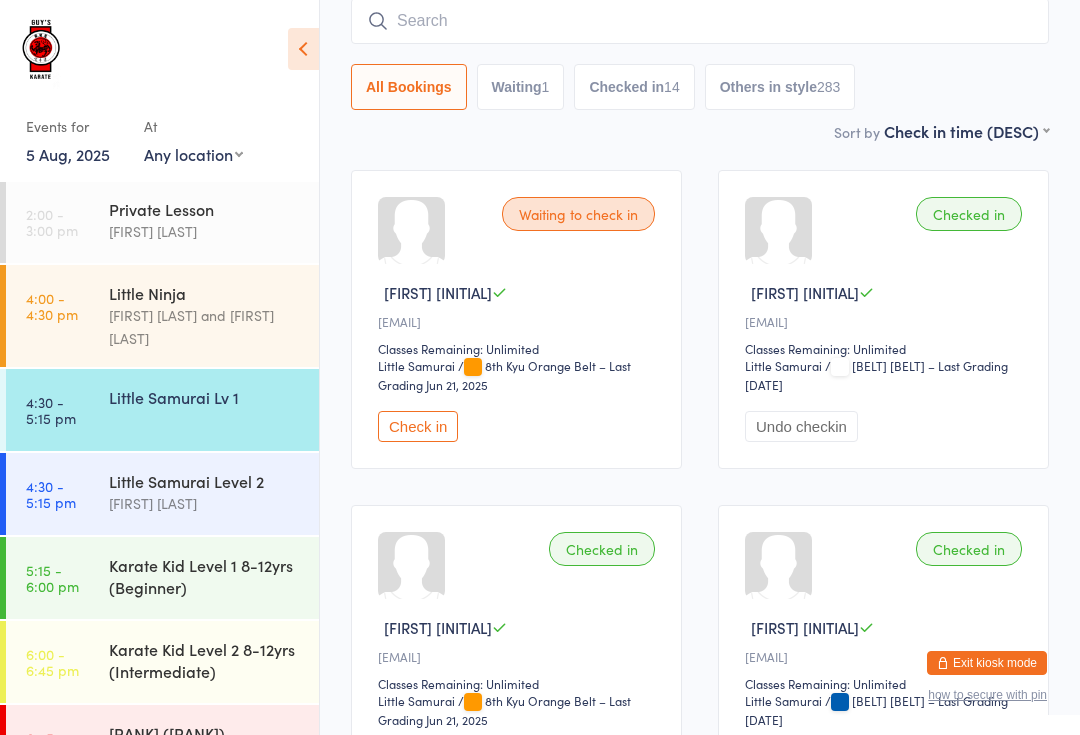 click at bounding box center [700, 21] 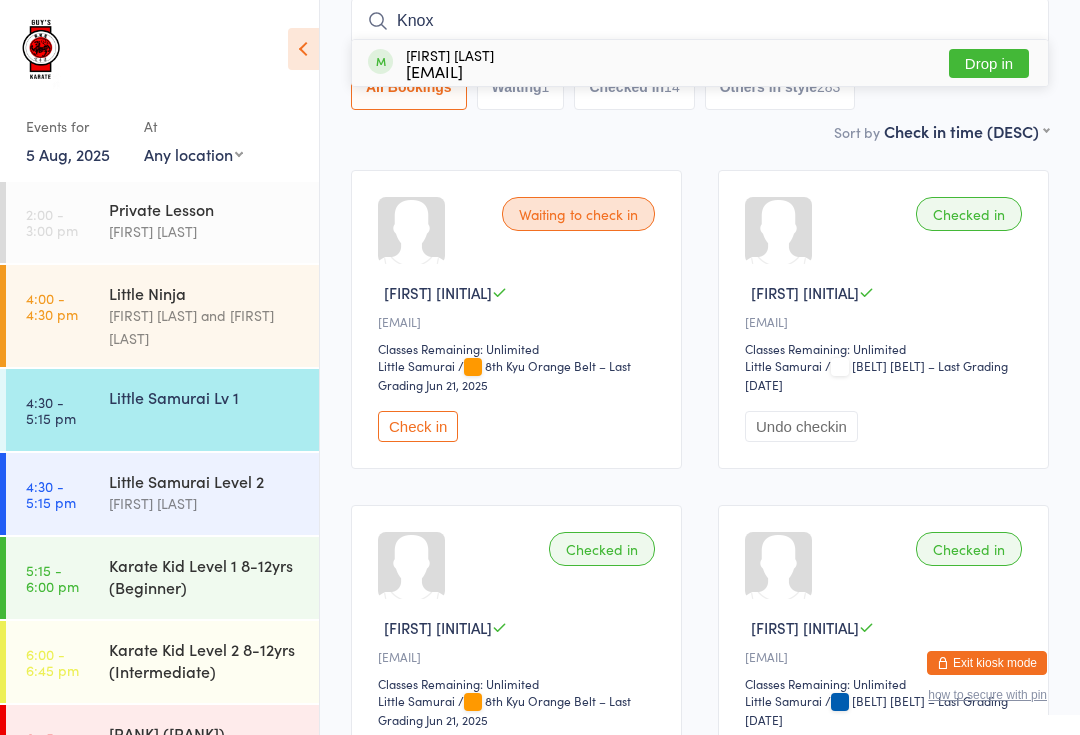 type on "Knox" 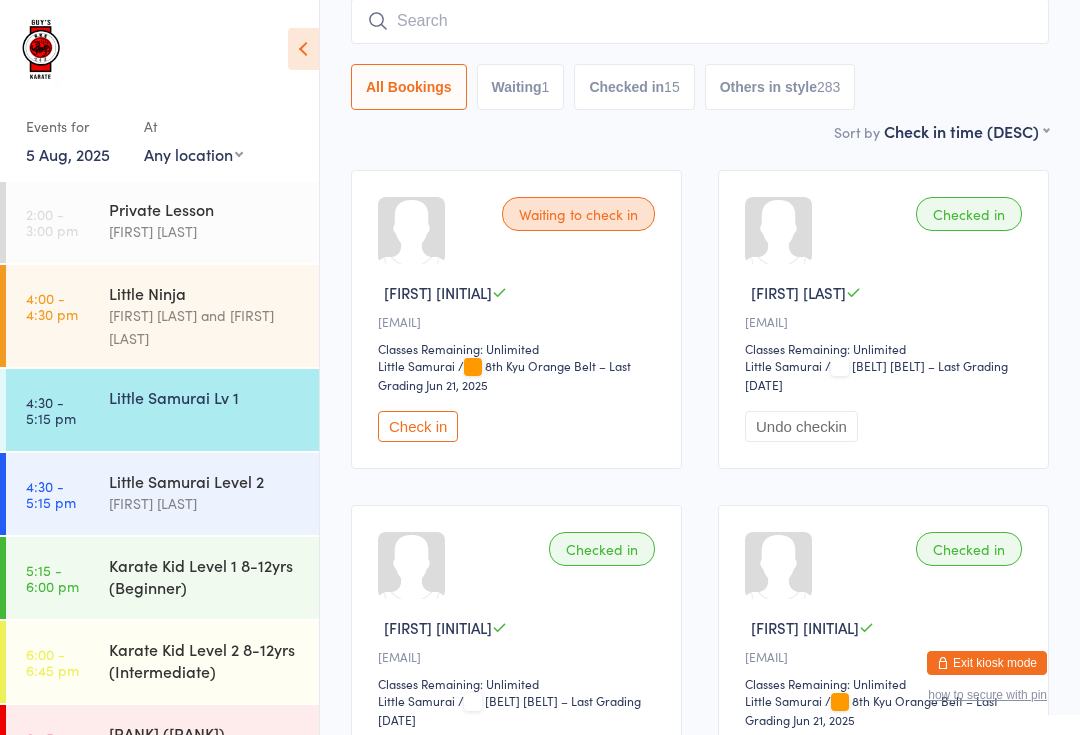 click at bounding box center [700, 21] 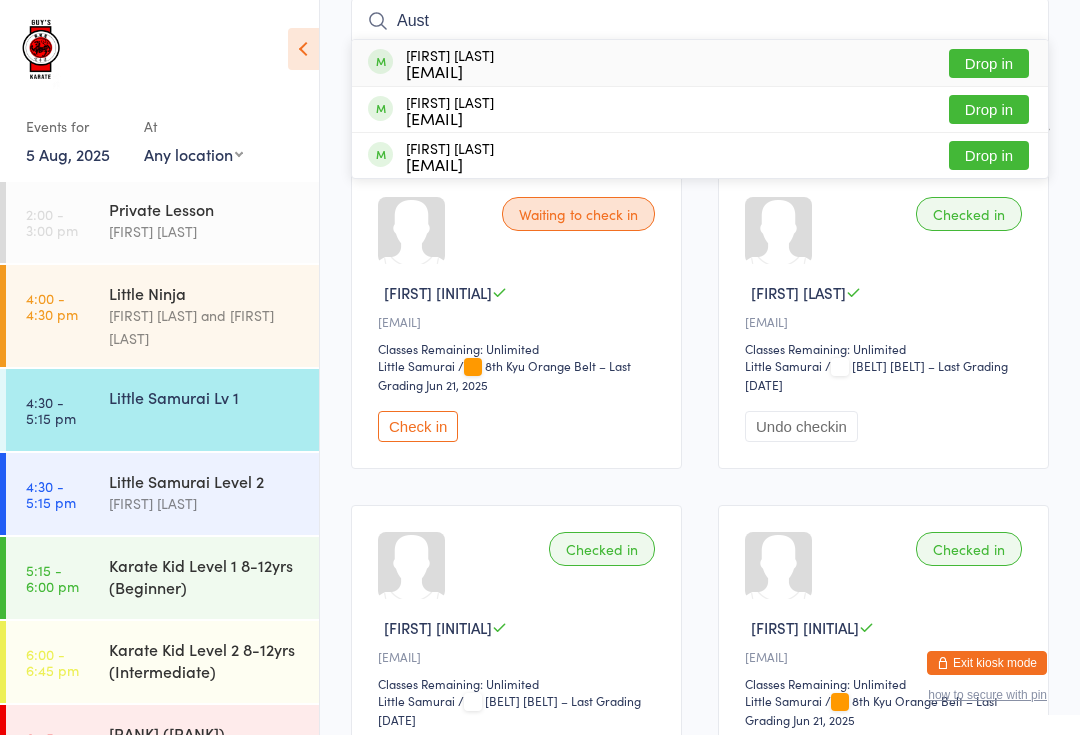 type on "Aust" 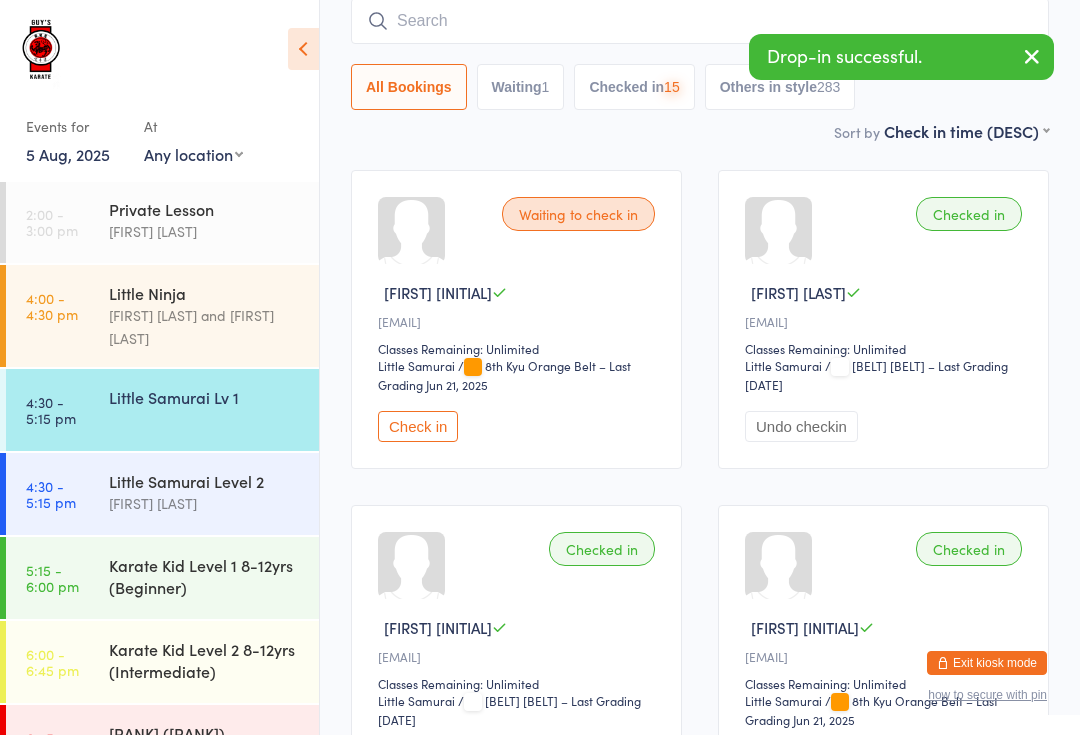 click at bounding box center (700, 21) 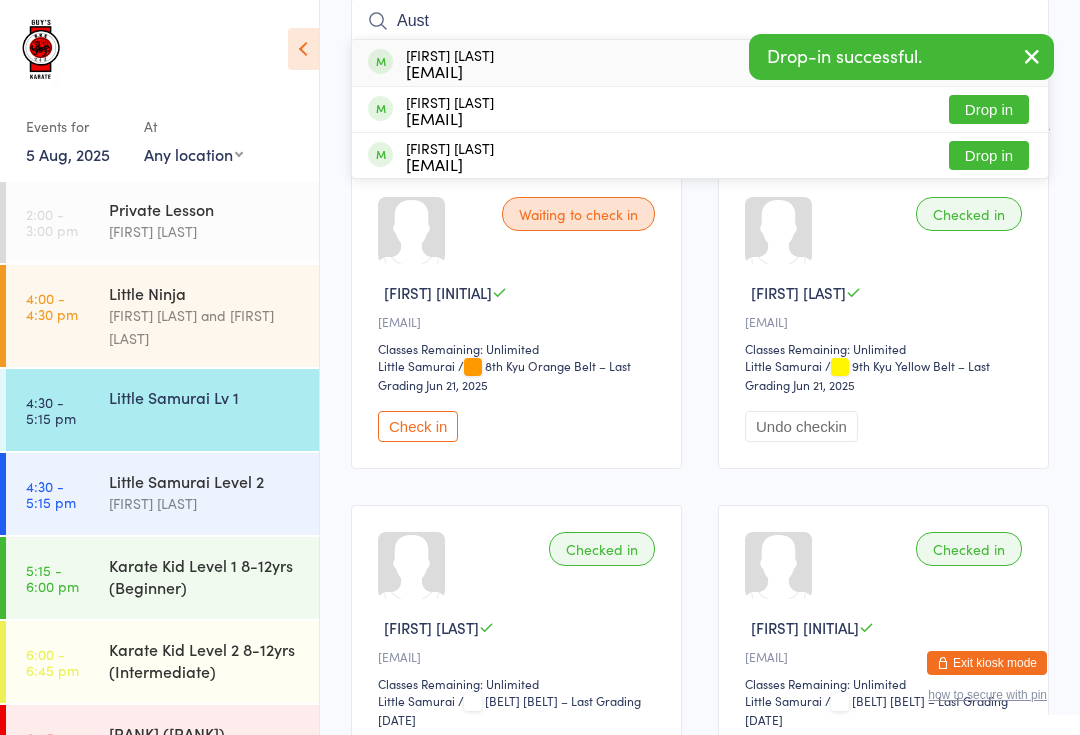 type on "Aust" 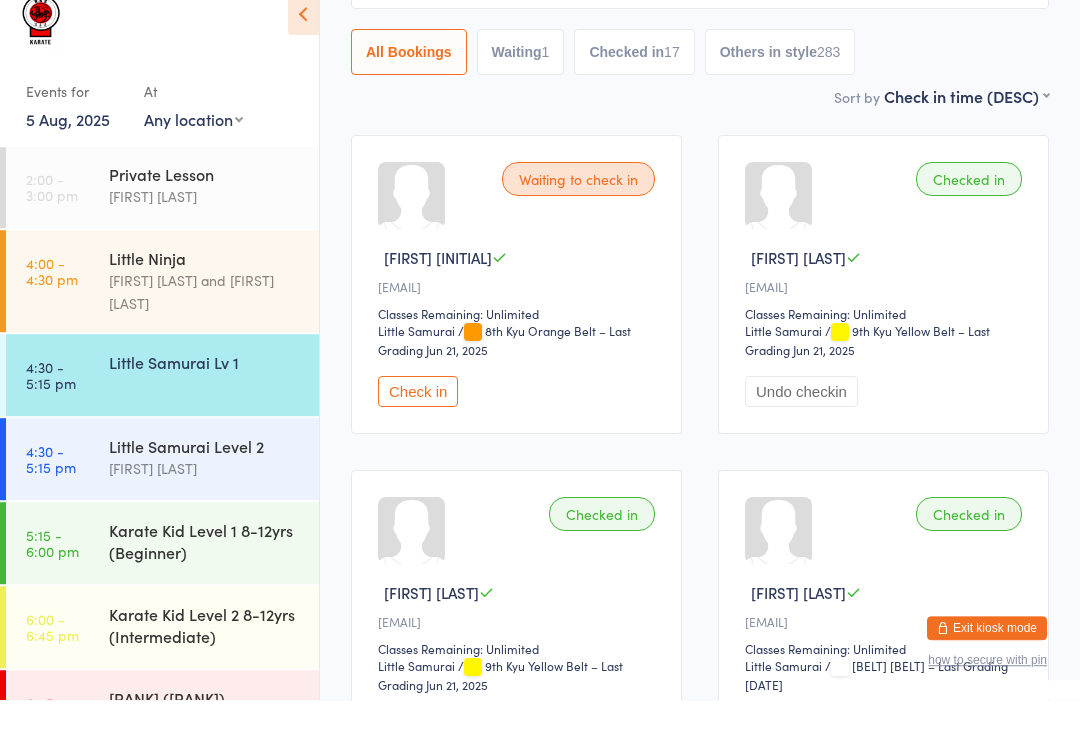 scroll, scrollTop: 0, scrollLeft: 0, axis: both 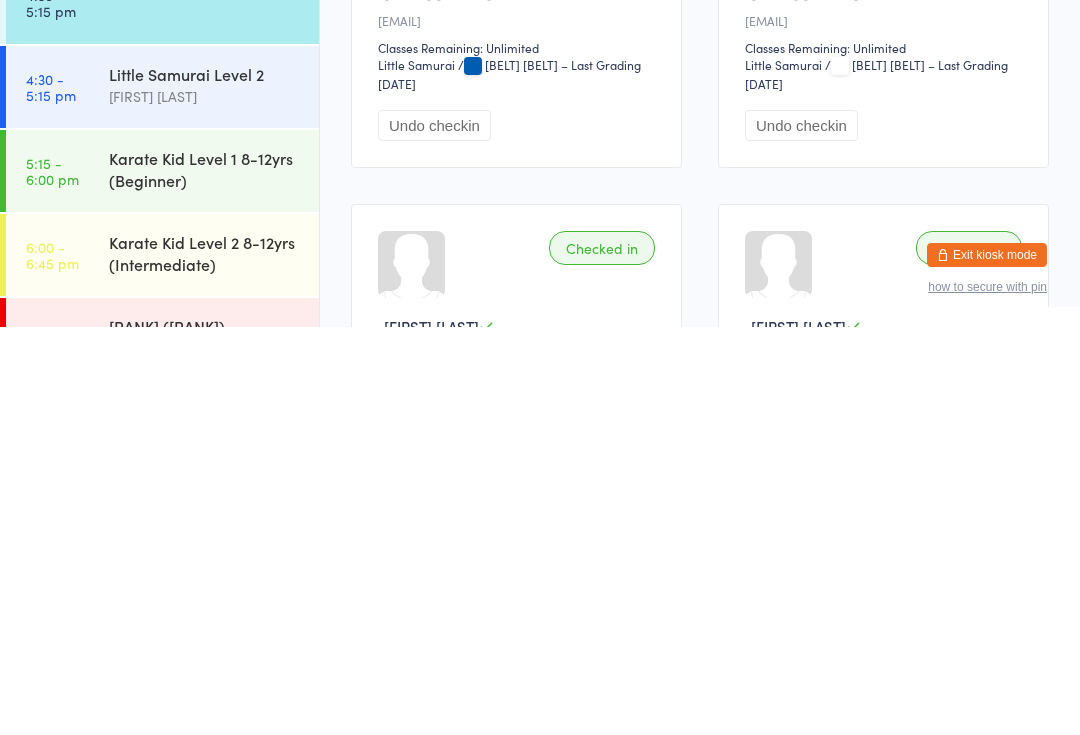 click on "Karate Kid Level 1 8-12yrs (Beginner)" at bounding box center [205, 577] 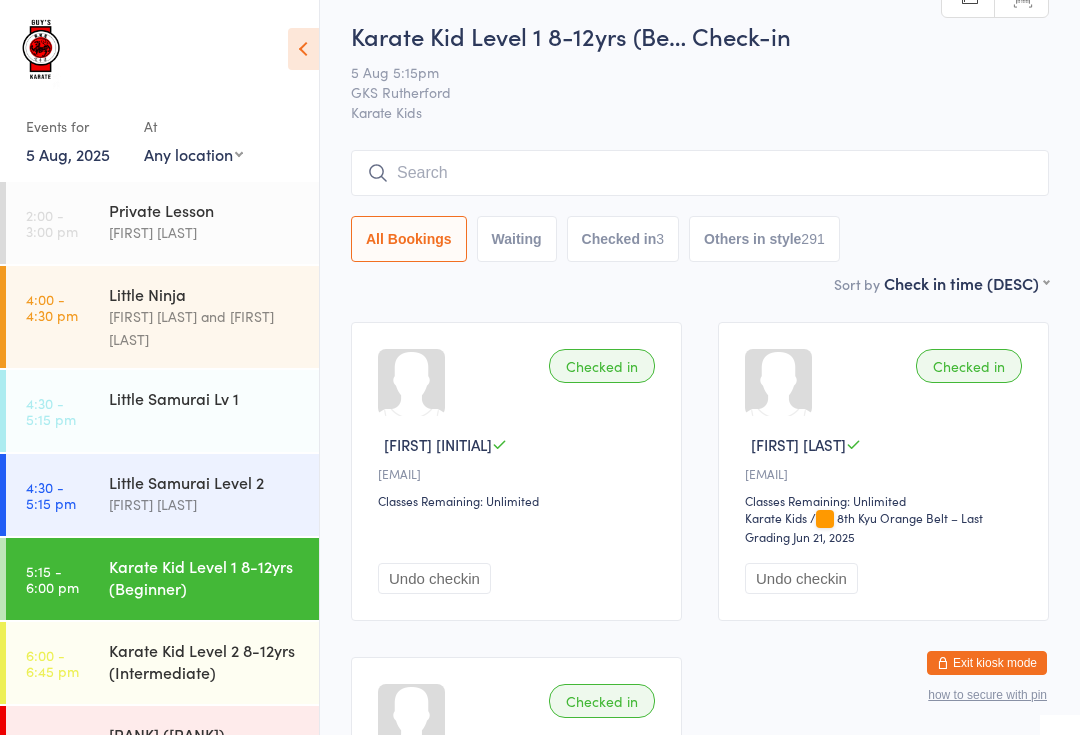 scroll, scrollTop: 0, scrollLeft: 0, axis: both 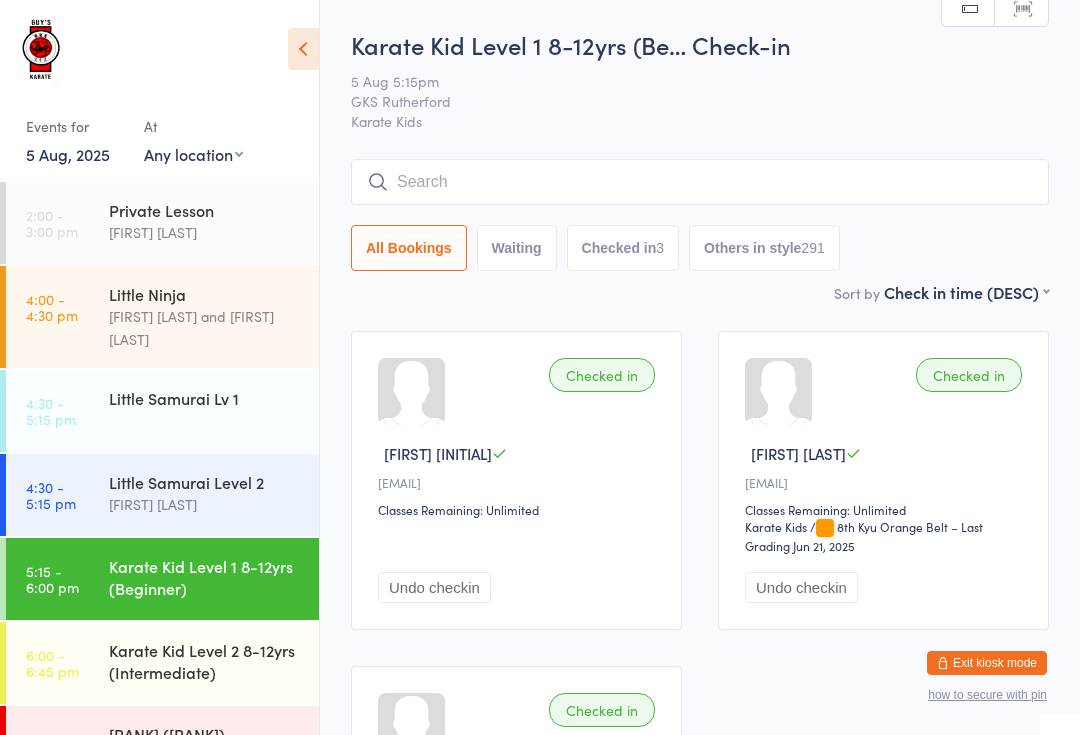 click at bounding box center [700, 182] 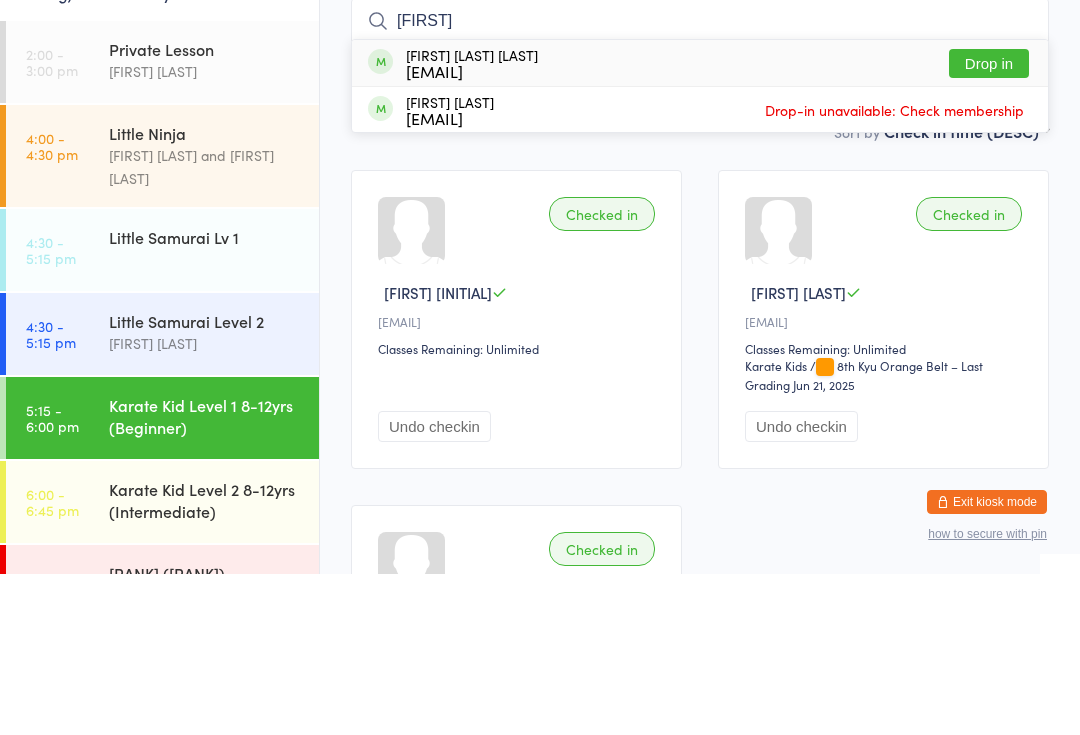 type on "[FIRST]" 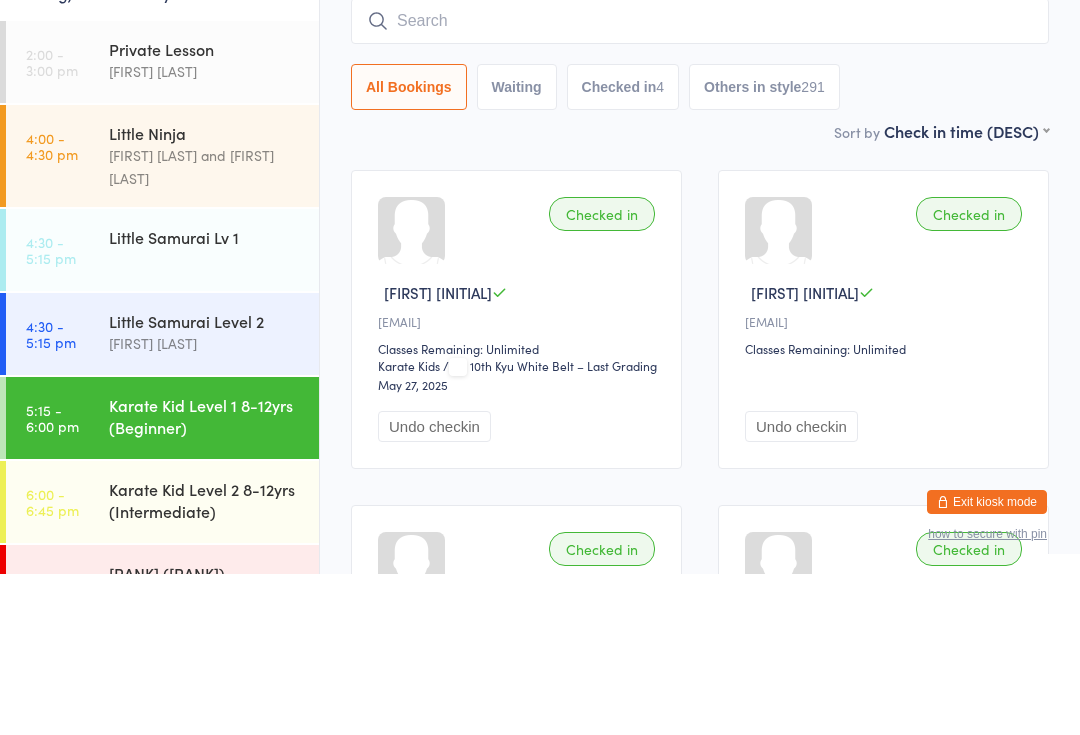 click on "Little Samurai Lv 1" at bounding box center [205, 398] 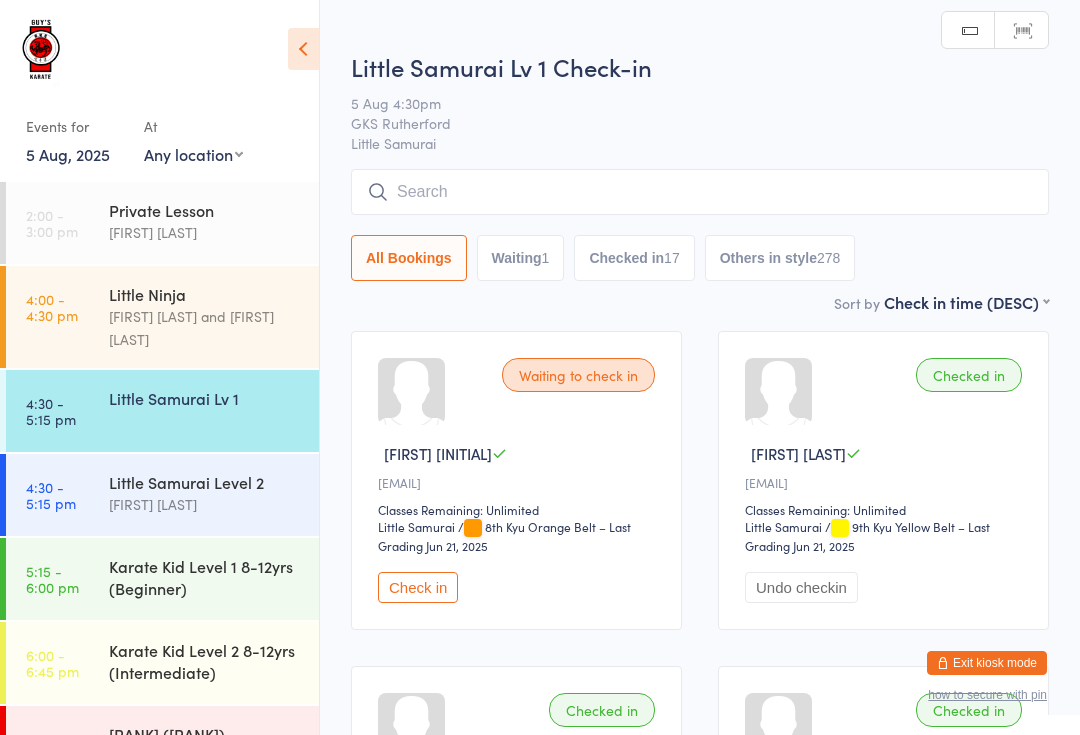 click at bounding box center [700, 192] 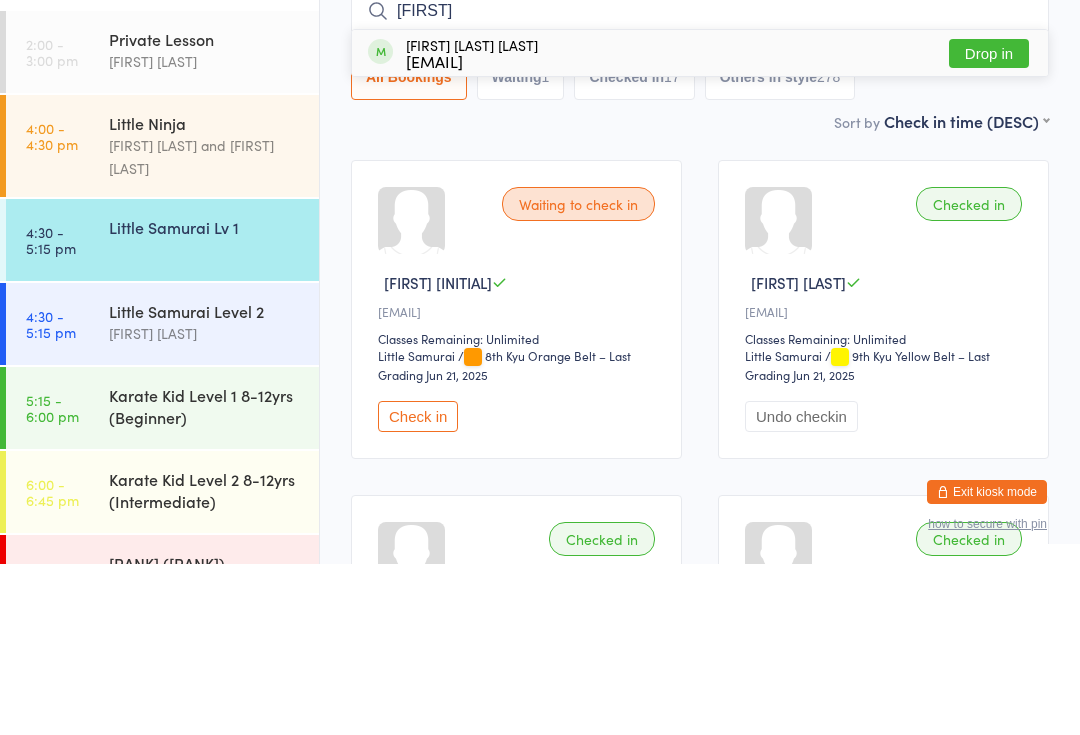 type on "[FIRST]" 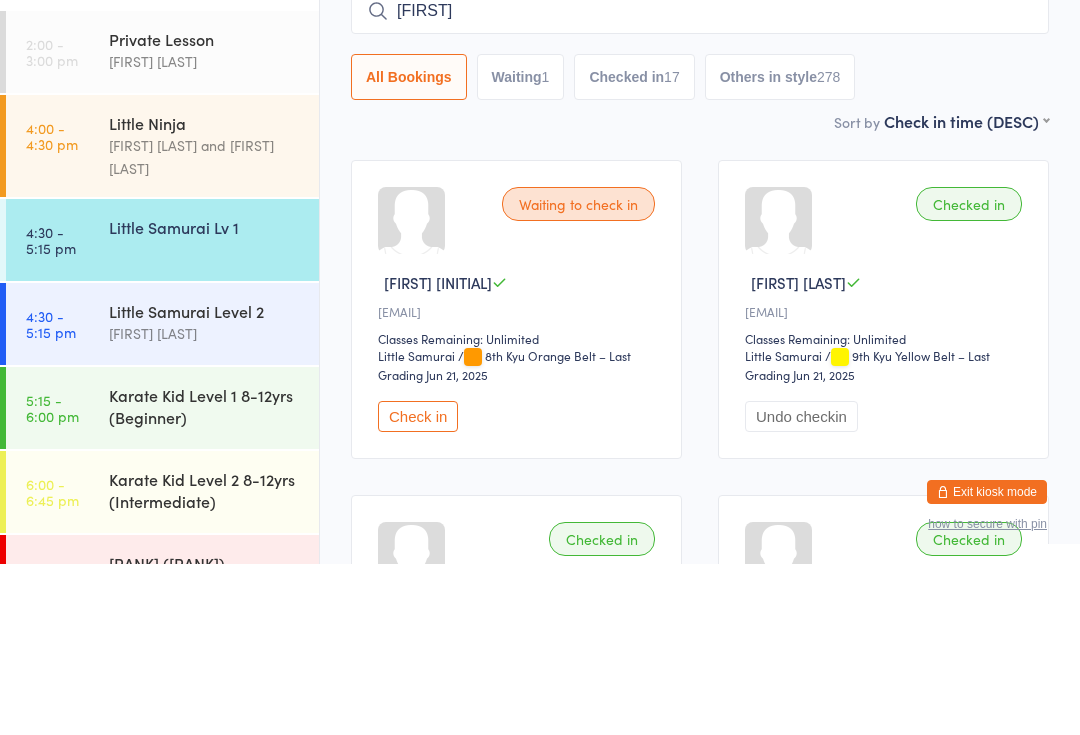 type 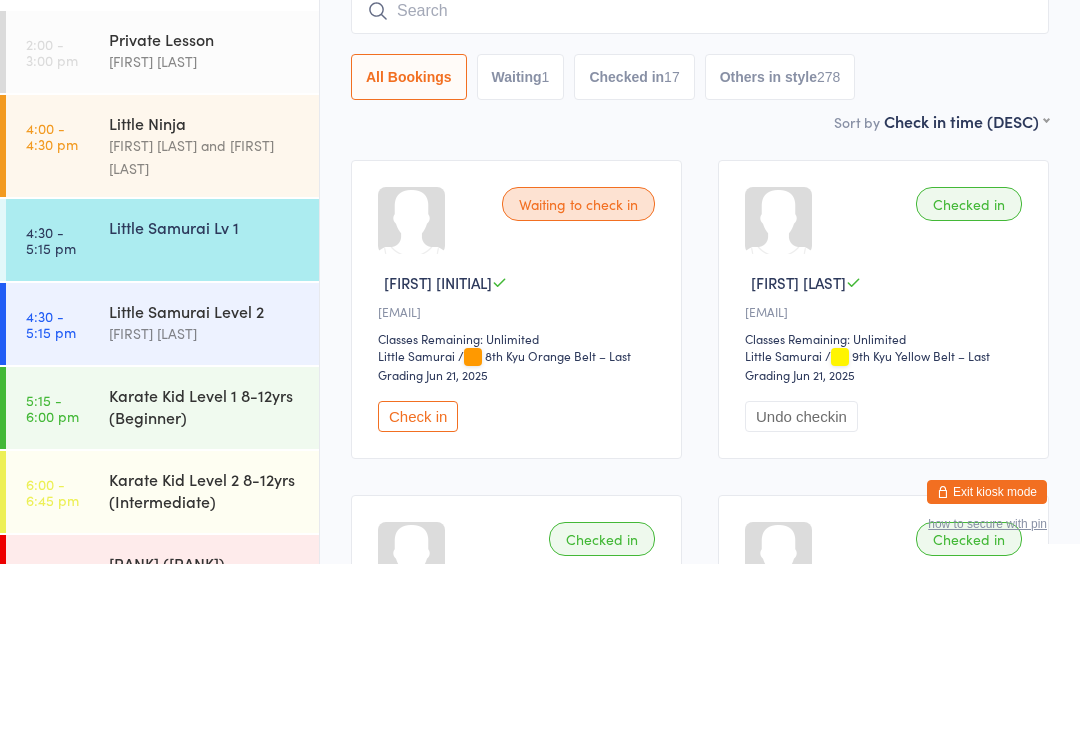 scroll, scrollTop: 171, scrollLeft: 0, axis: vertical 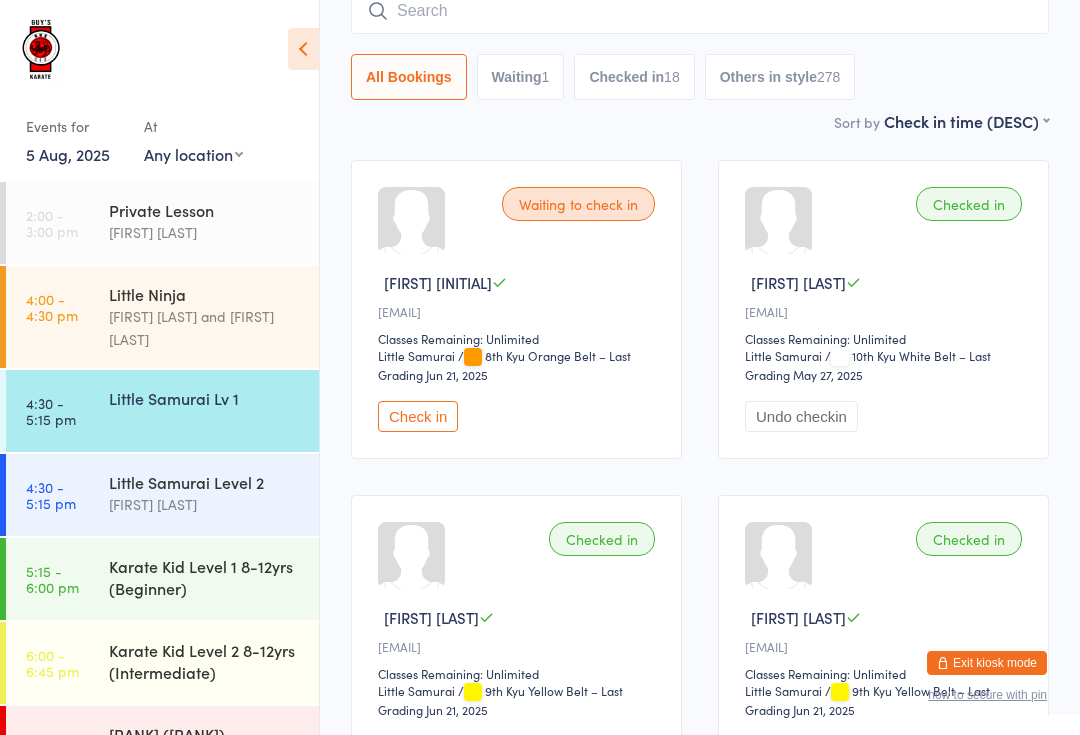 click on "[FIRST] [LAST] and [FIRST] [LAST]" at bounding box center [205, 328] 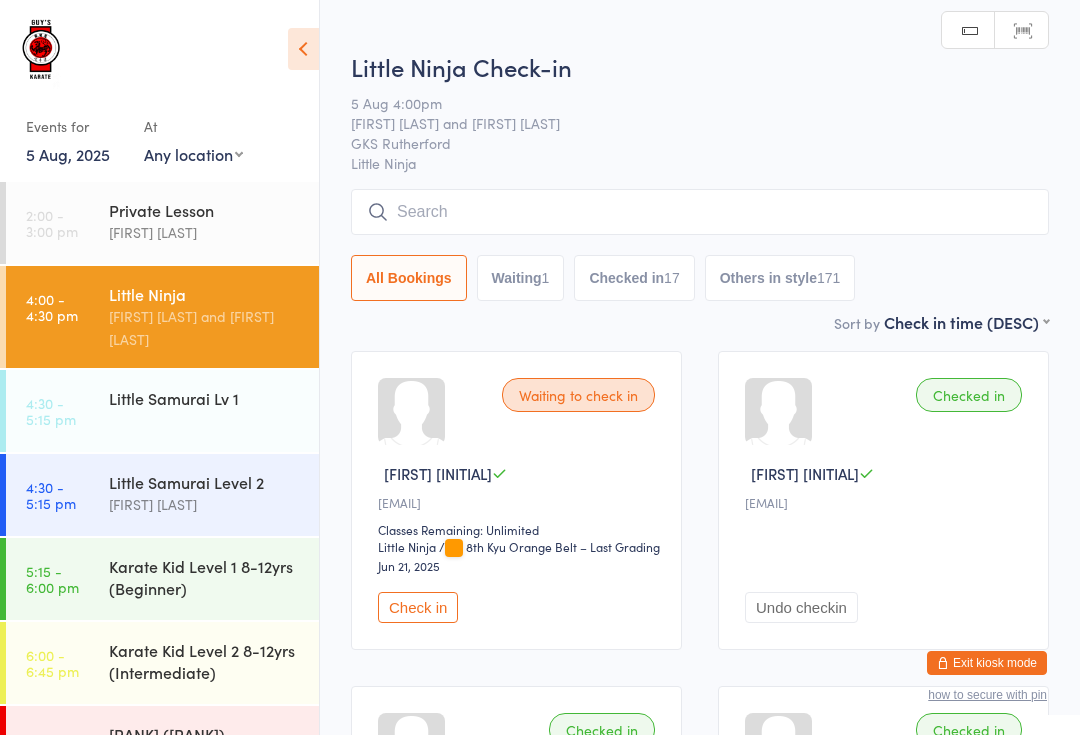 click at bounding box center [700, 212] 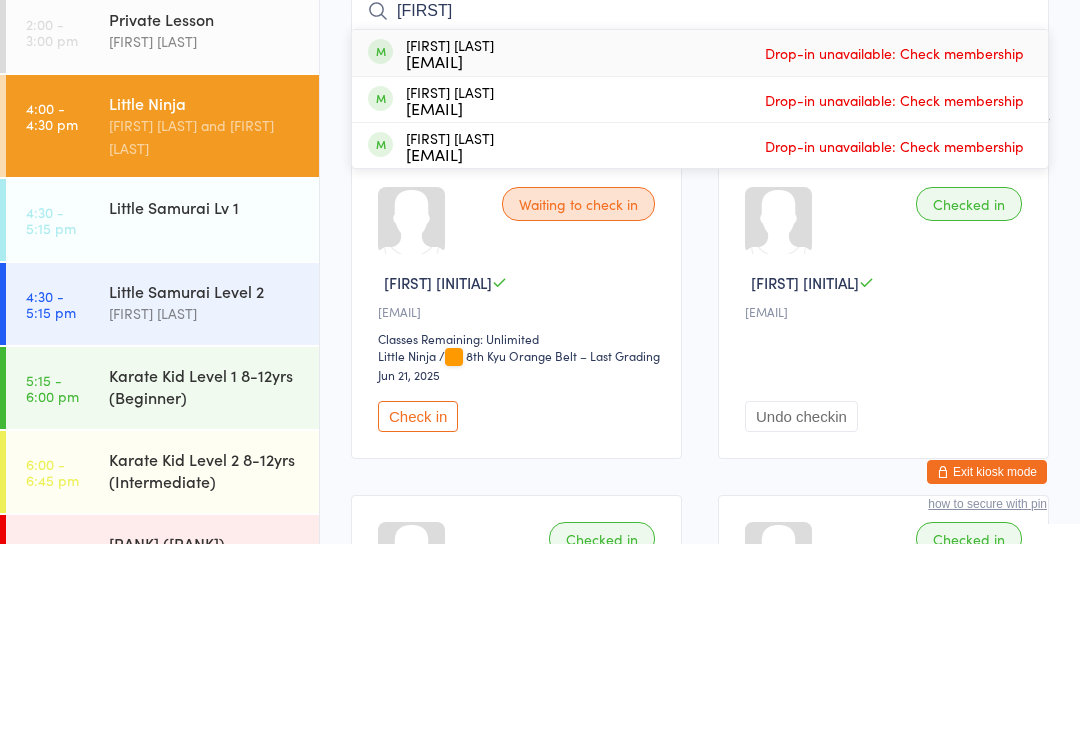 type on "[FIRST]" 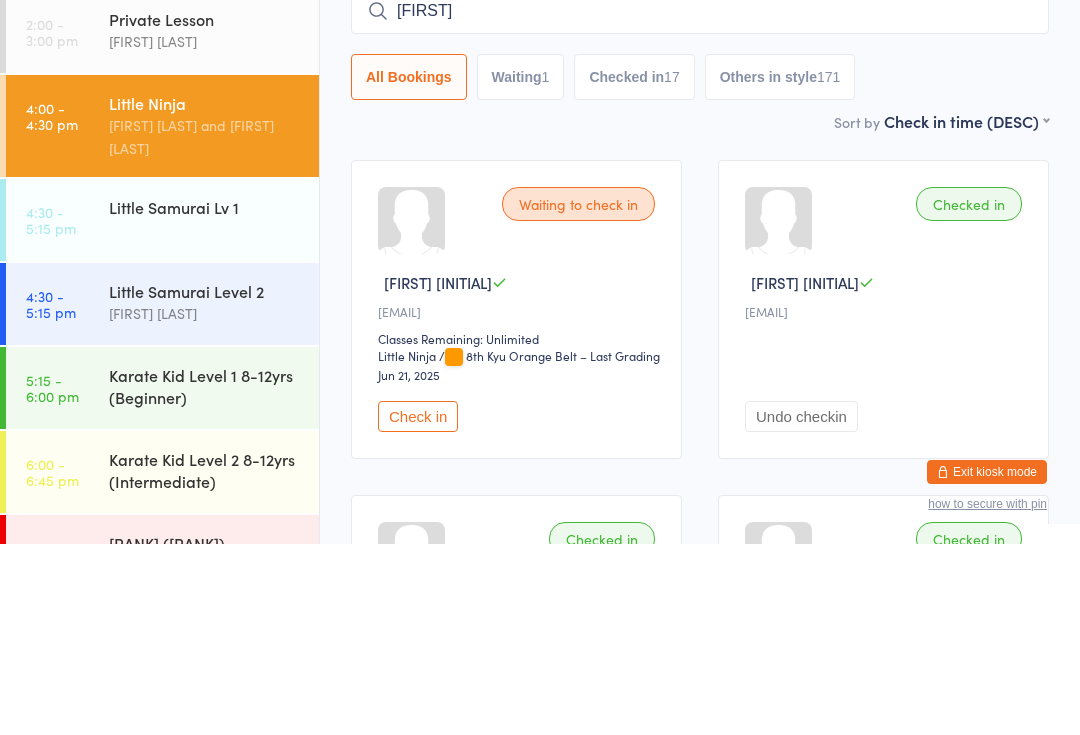 type on "C" 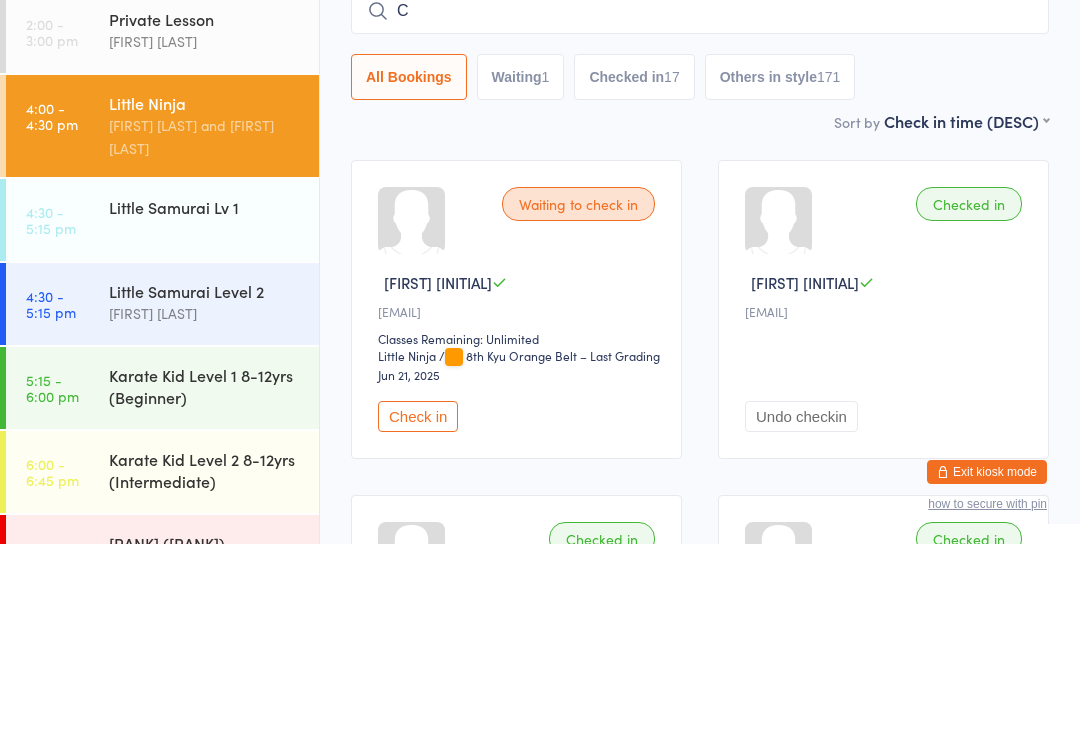 type 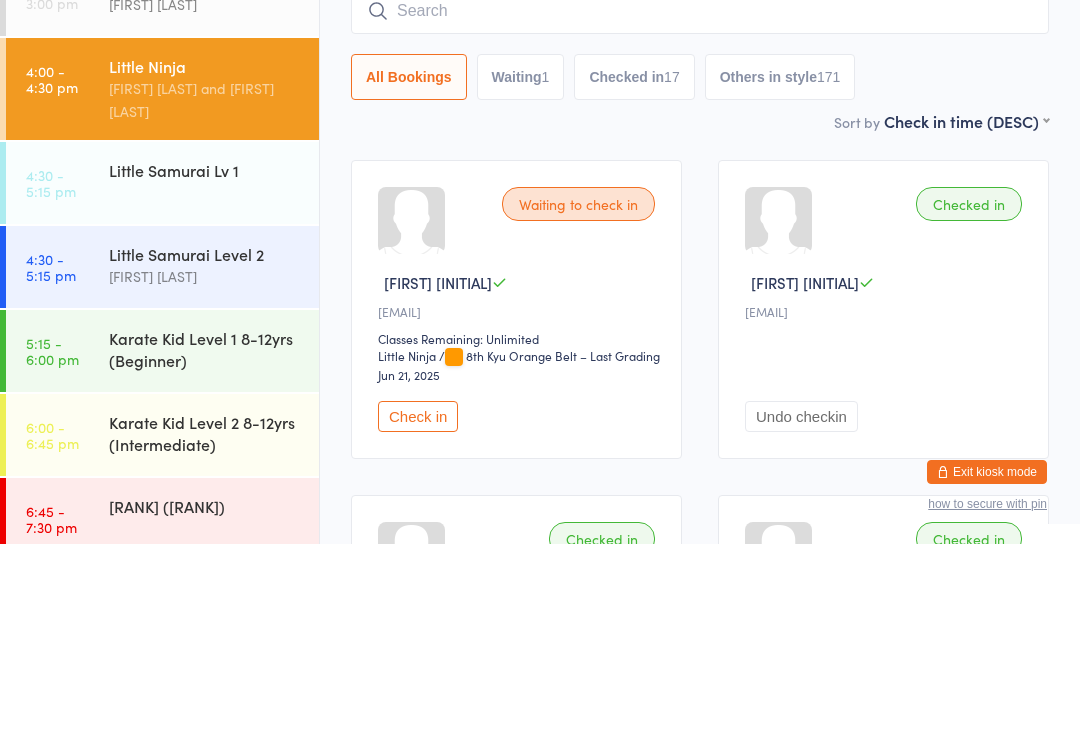scroll, scrollTop: 35, scrollLeft: 0, axis: vertical 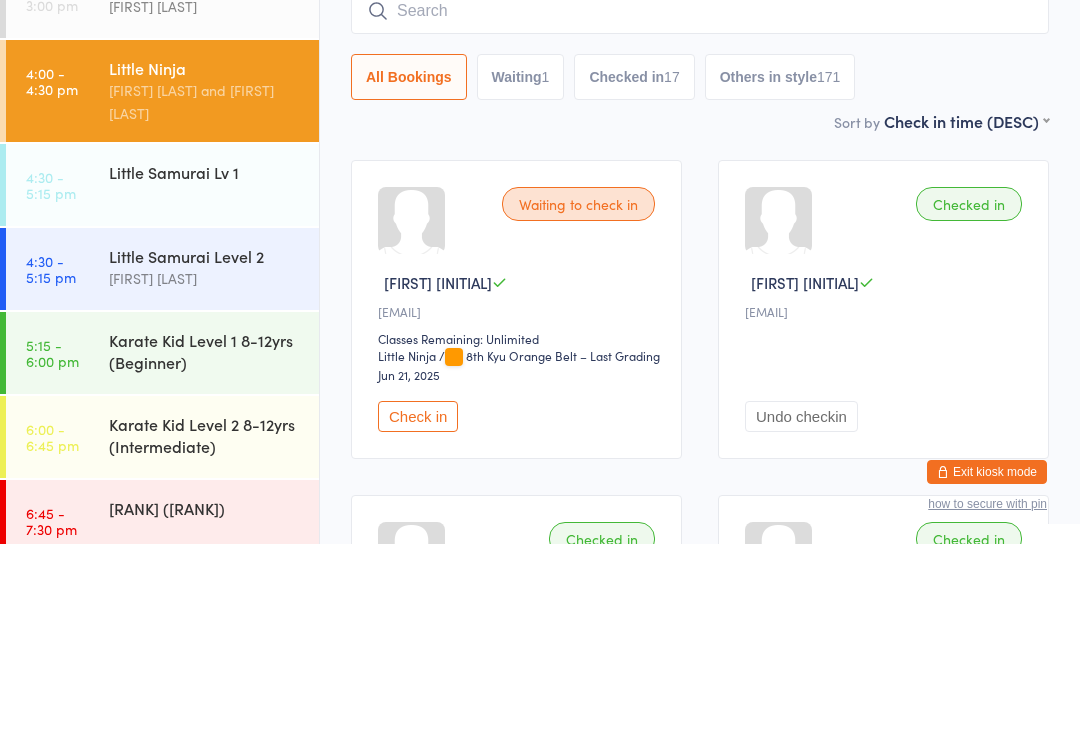 click on "Karate Kid Level 1 8-12yrs (Beginner)" at bounding box center [214, 542] 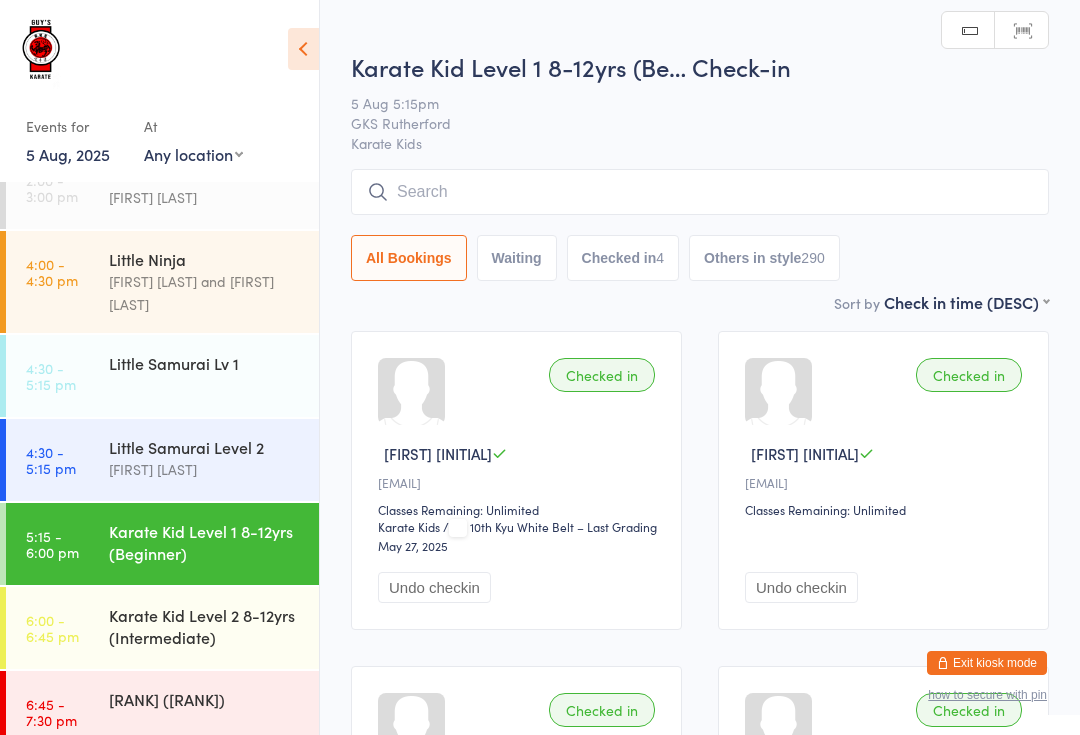 click at bounding box center [700, 192] 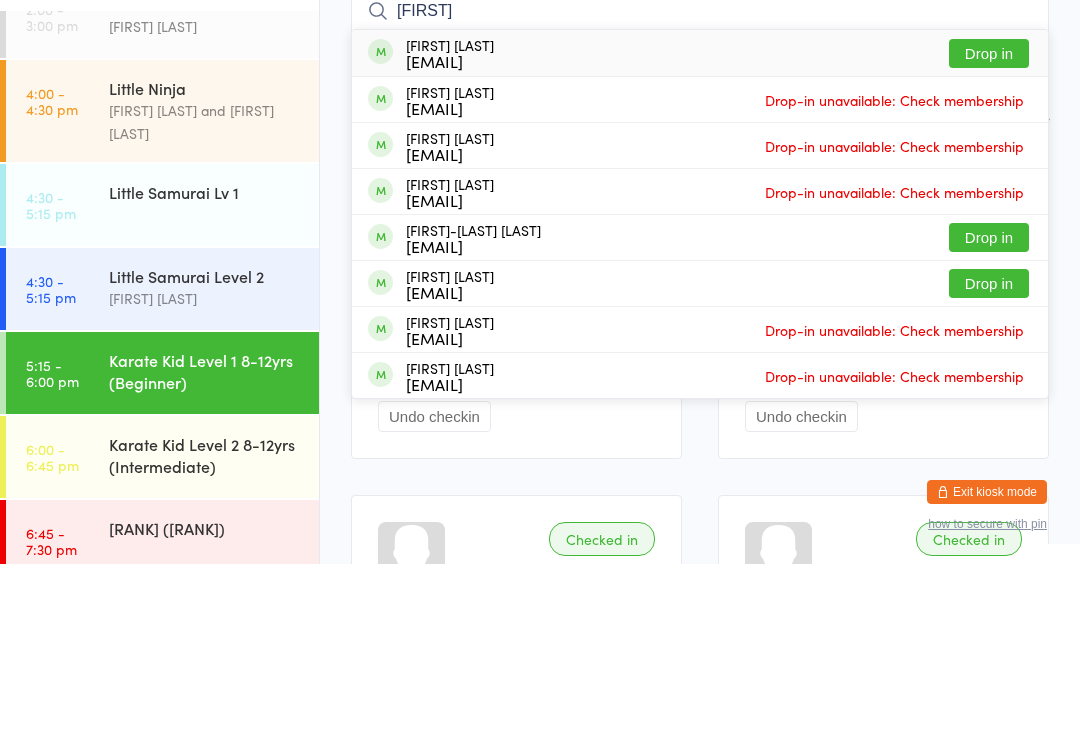 type on "[FIRST]" 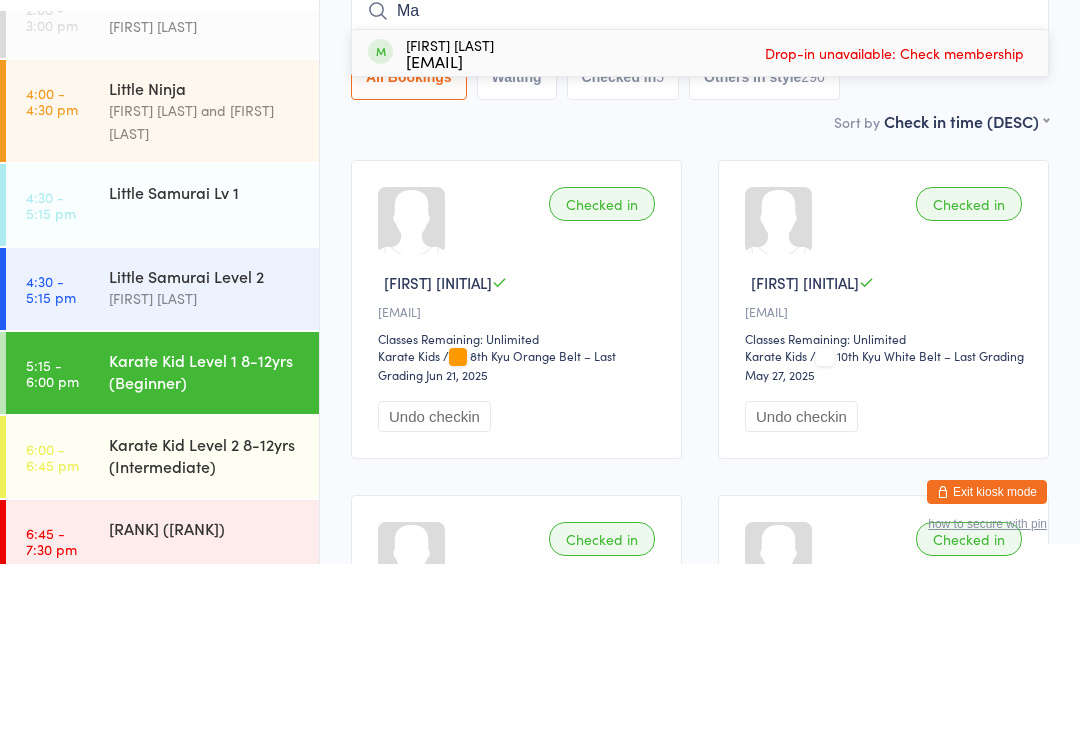 type on "M" 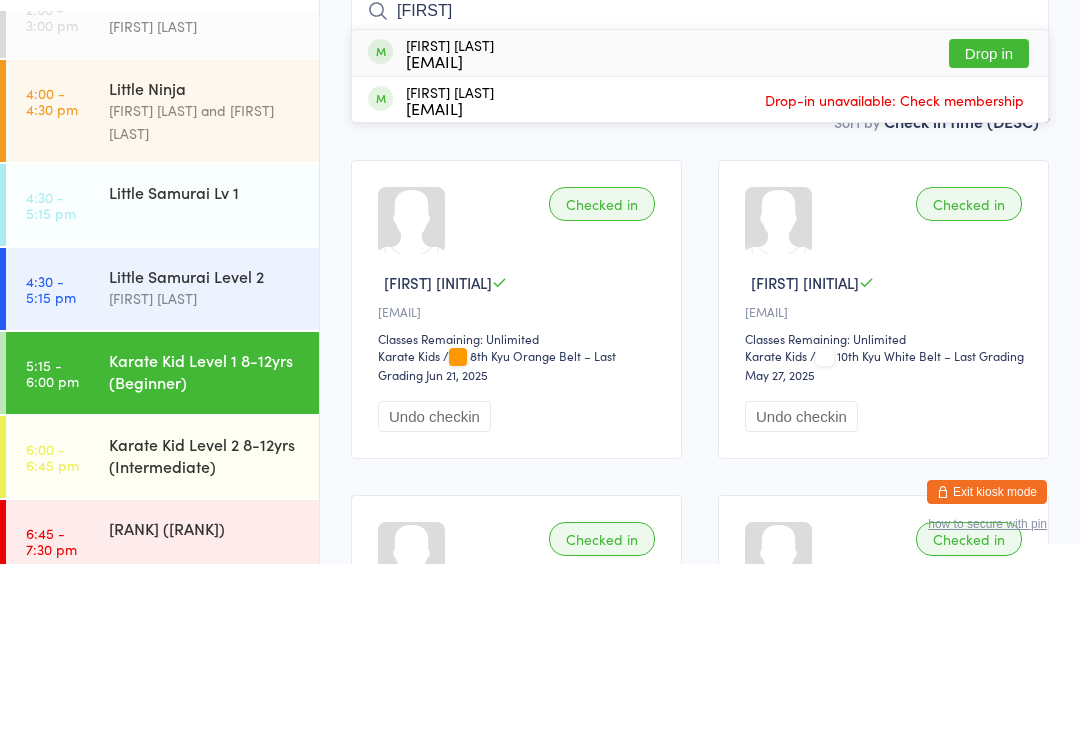 type on "[FIRST]" 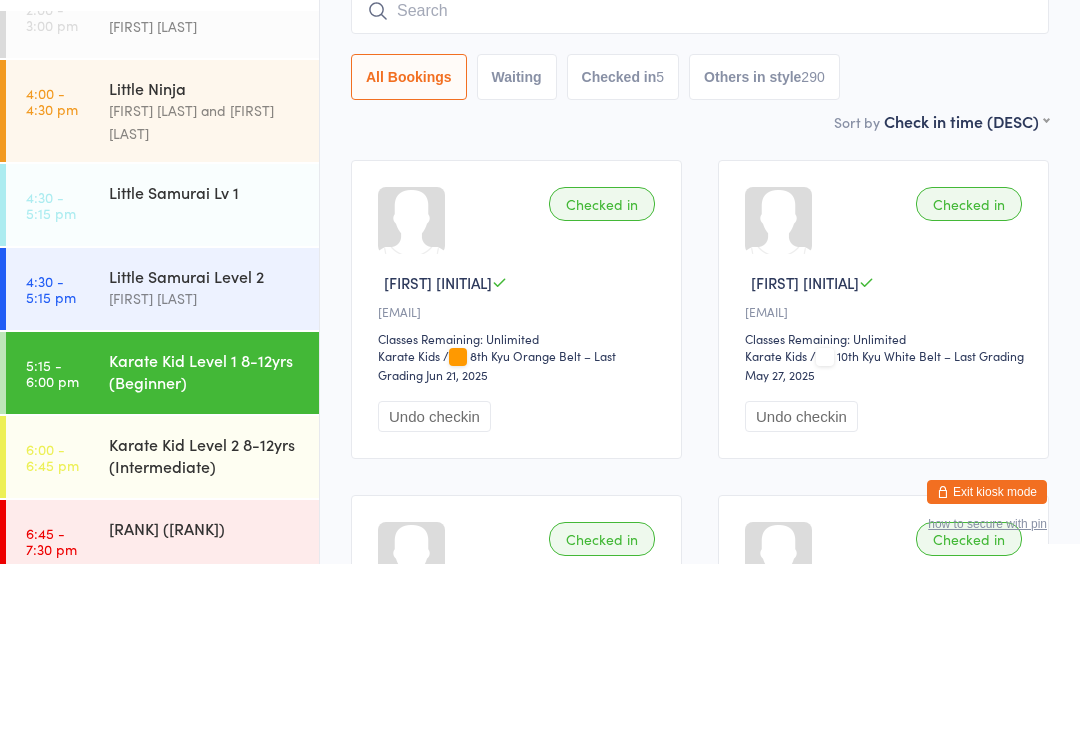 scroll, scrollTop: 171, scrollLeft: 0, axis: vertical 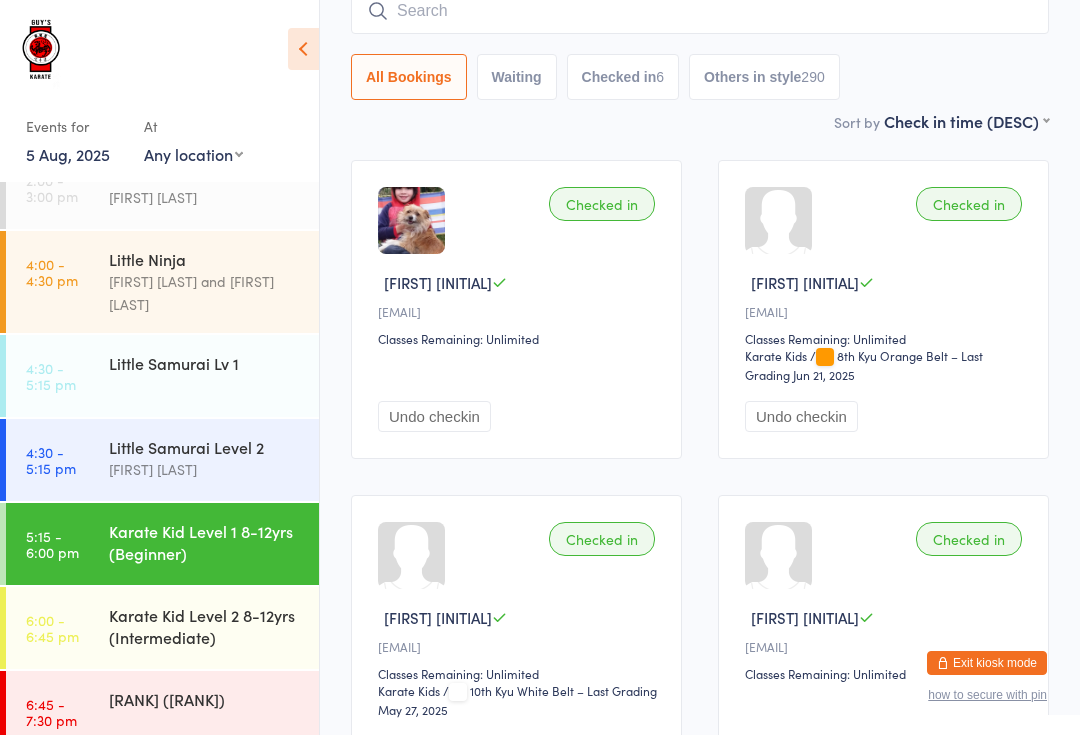 click at bounding box center (700, 11) 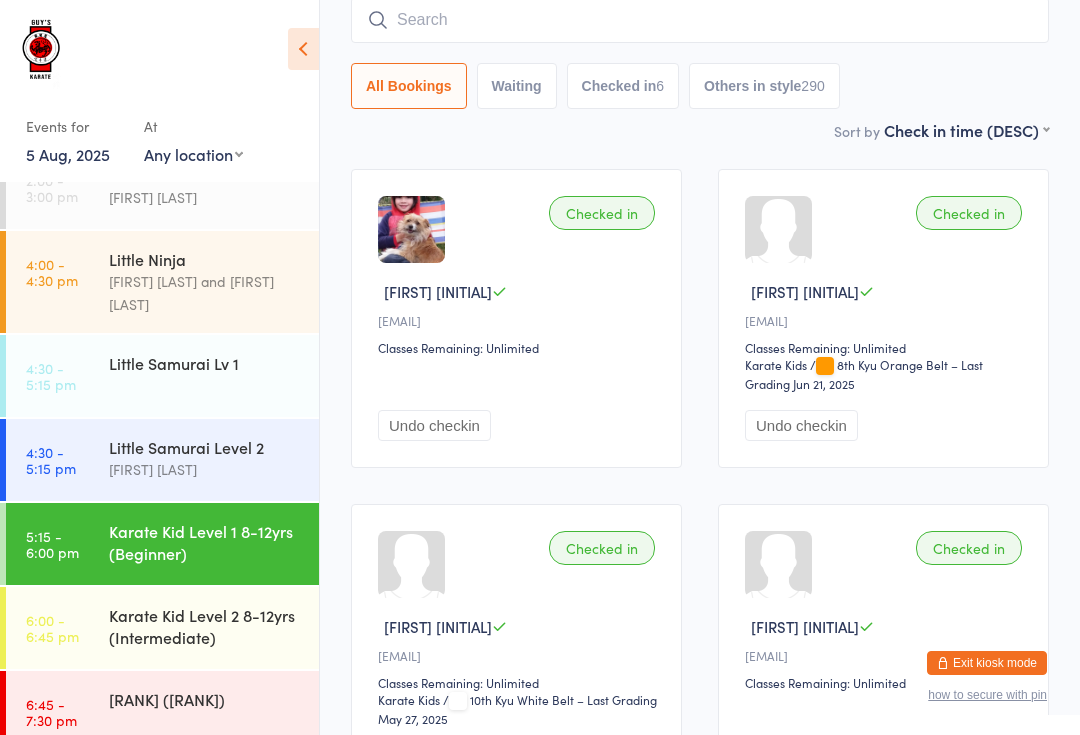 scroll, scrollTop: 161, scrollLeft: 0, axis: vertical 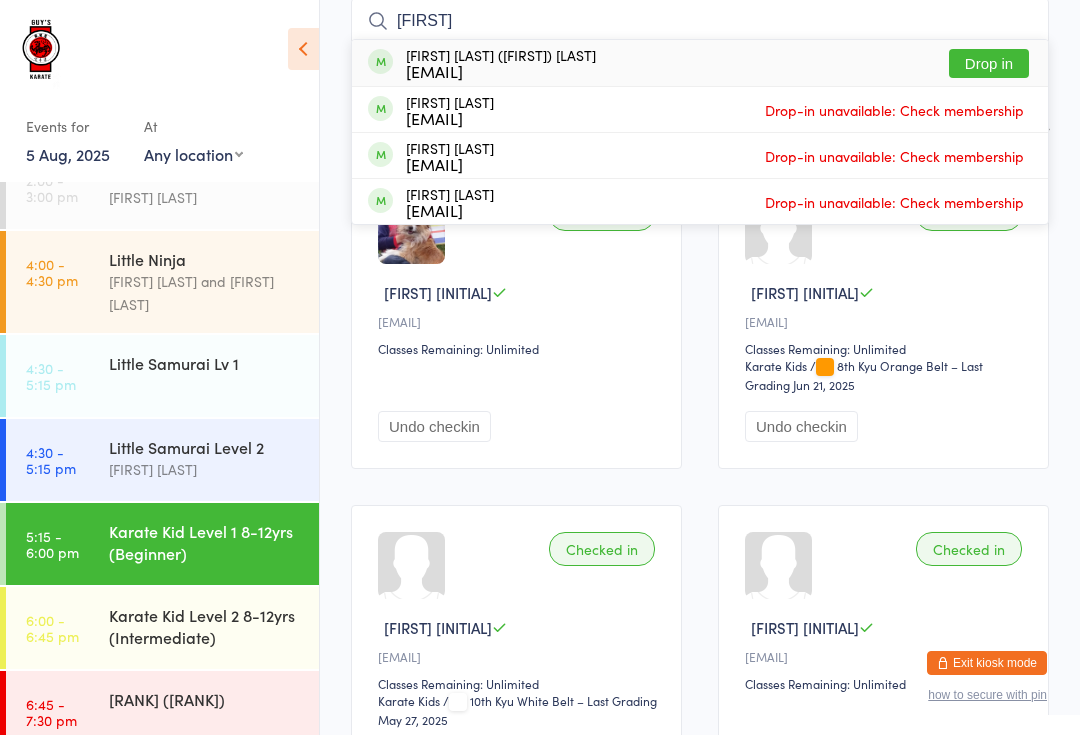 type on "[FIRST]" 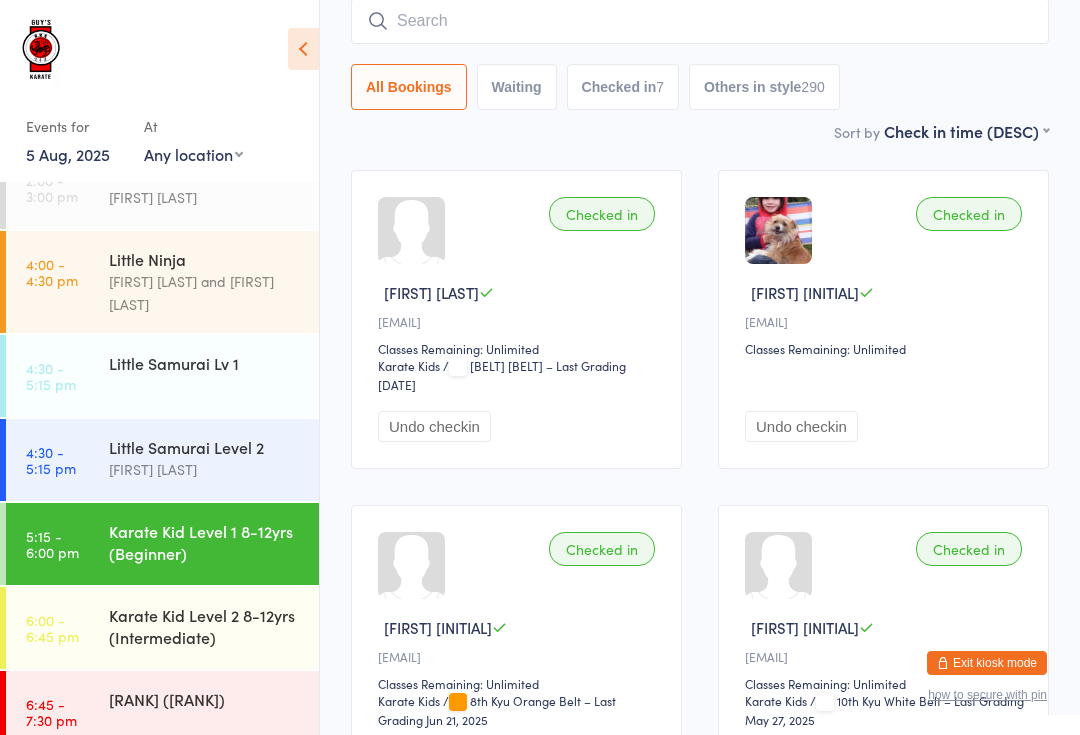 click at bounding box center [700, 21] 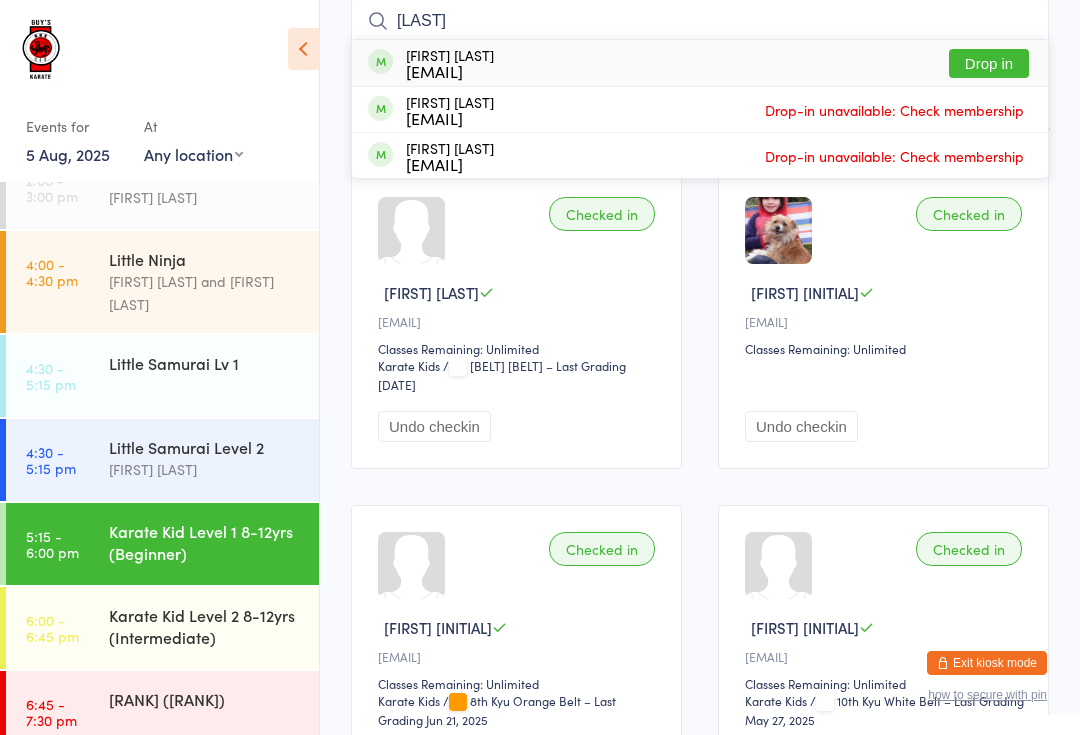 type on "[LAST]" 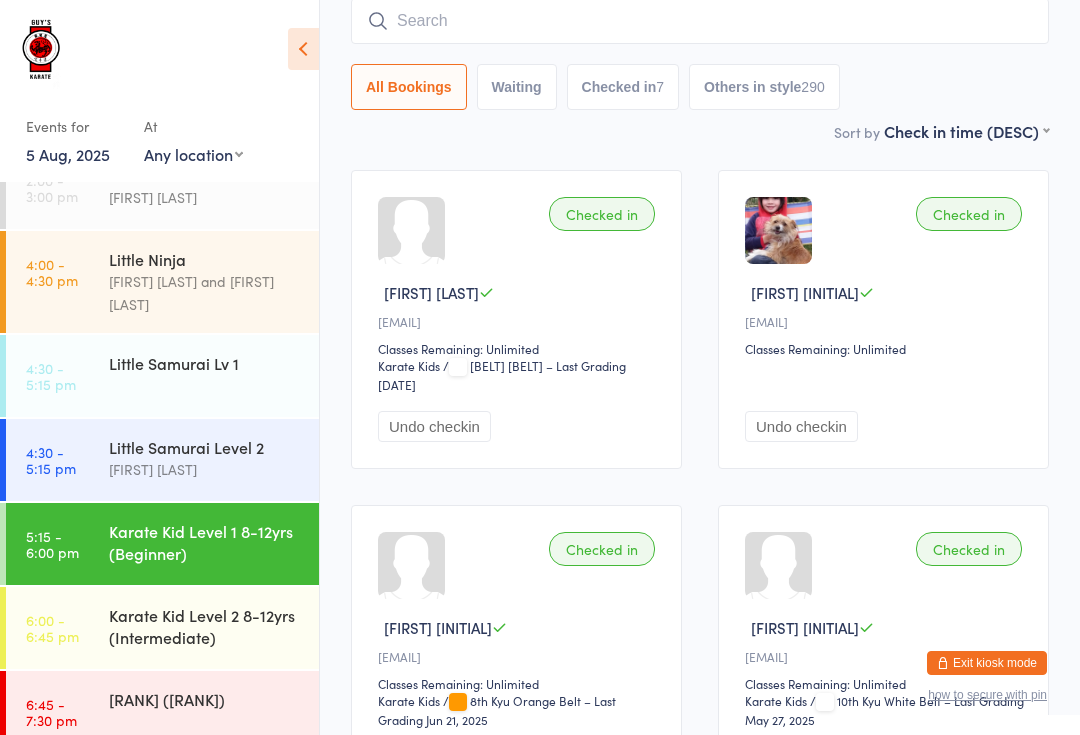 click at bounding box center [700, 21] 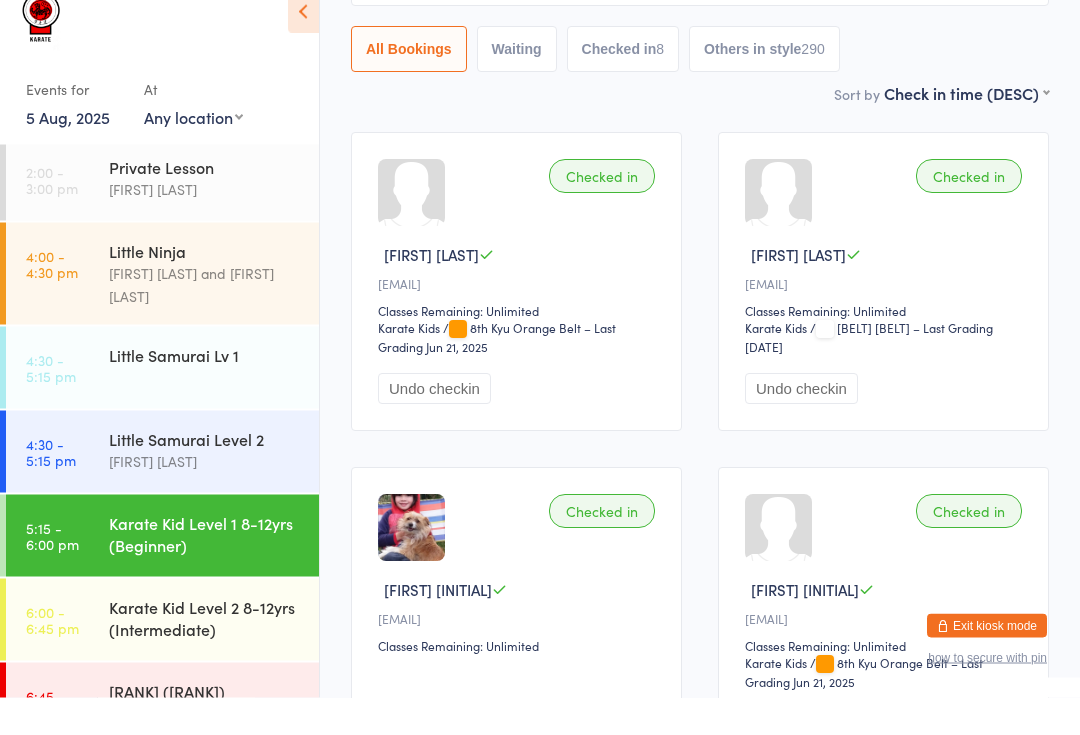scroll, scrollTop: 0, scrollLeft: 0, axis: both 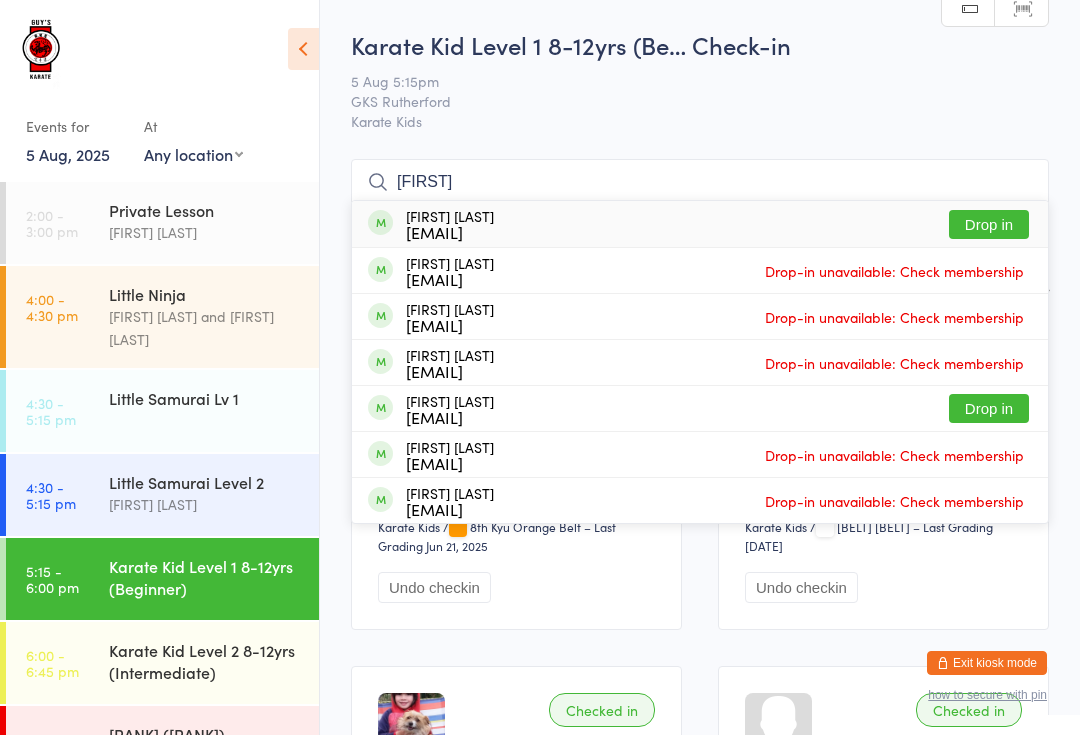 type on "[FIRST]" 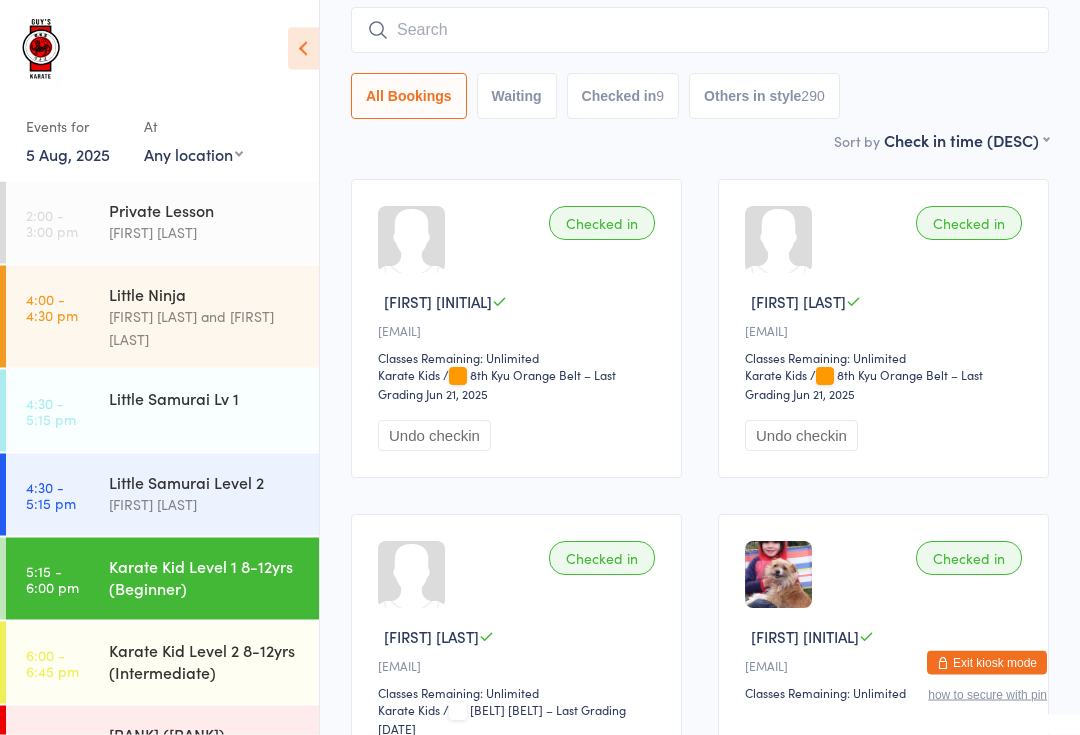 scroll, scrollTop: 0, scrollLeft: 0, axis: both 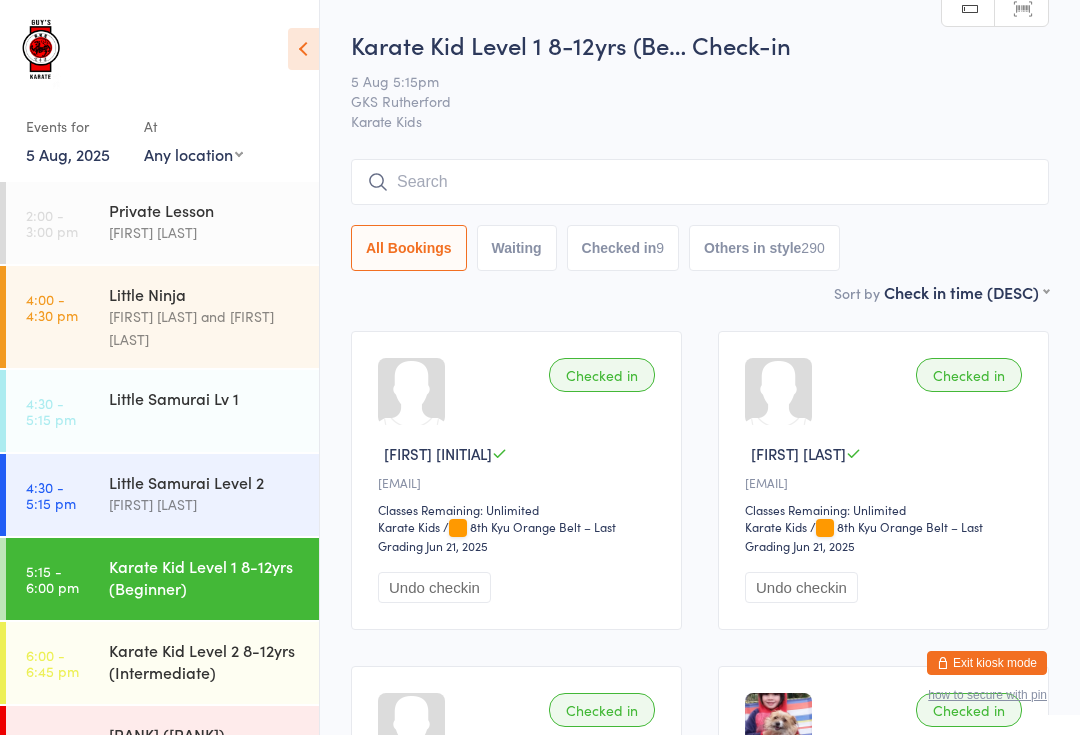 click at bounding box center [700, 182] 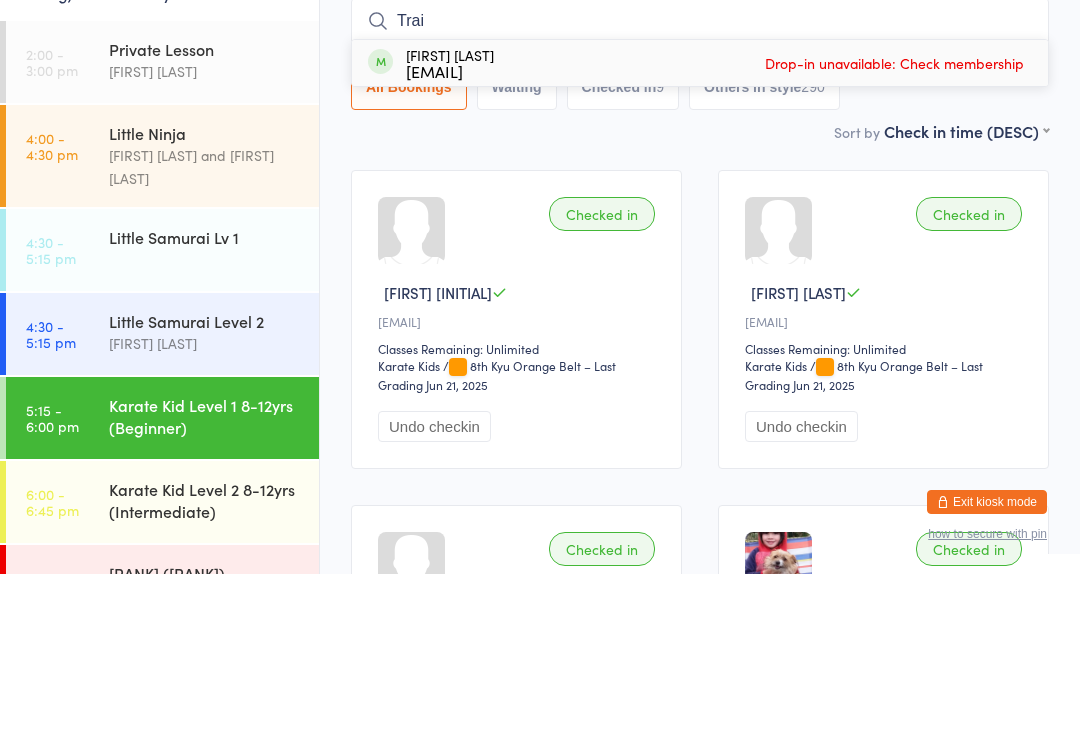 type on "Trai" 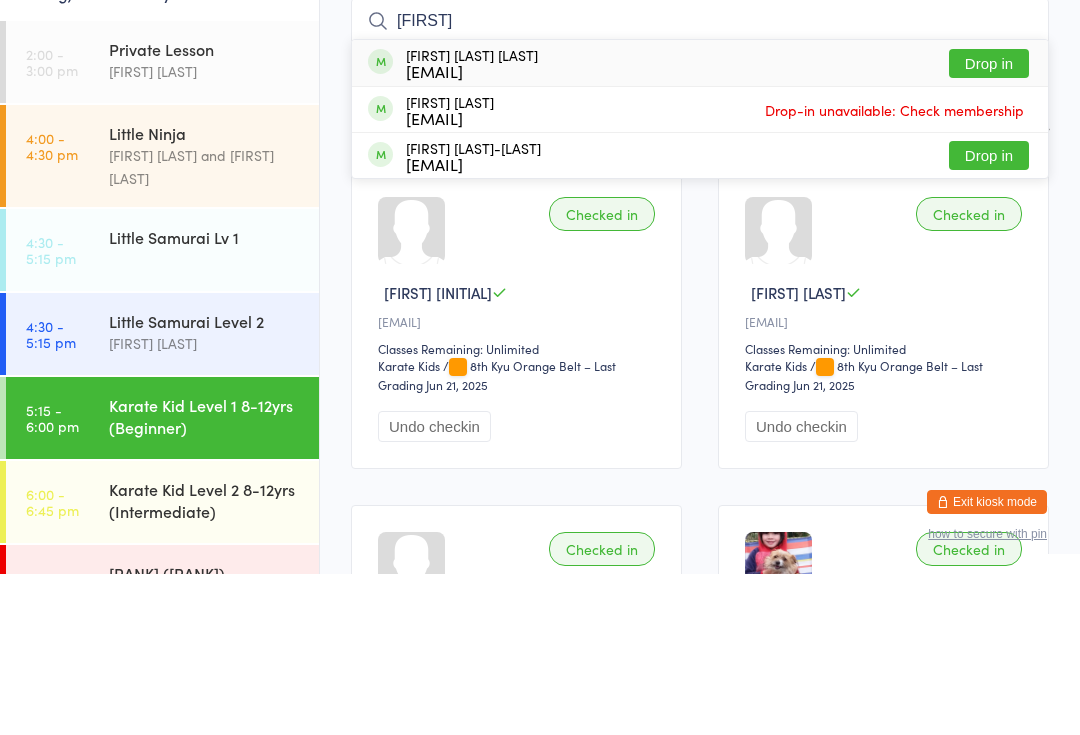 type on "[FIRST]" 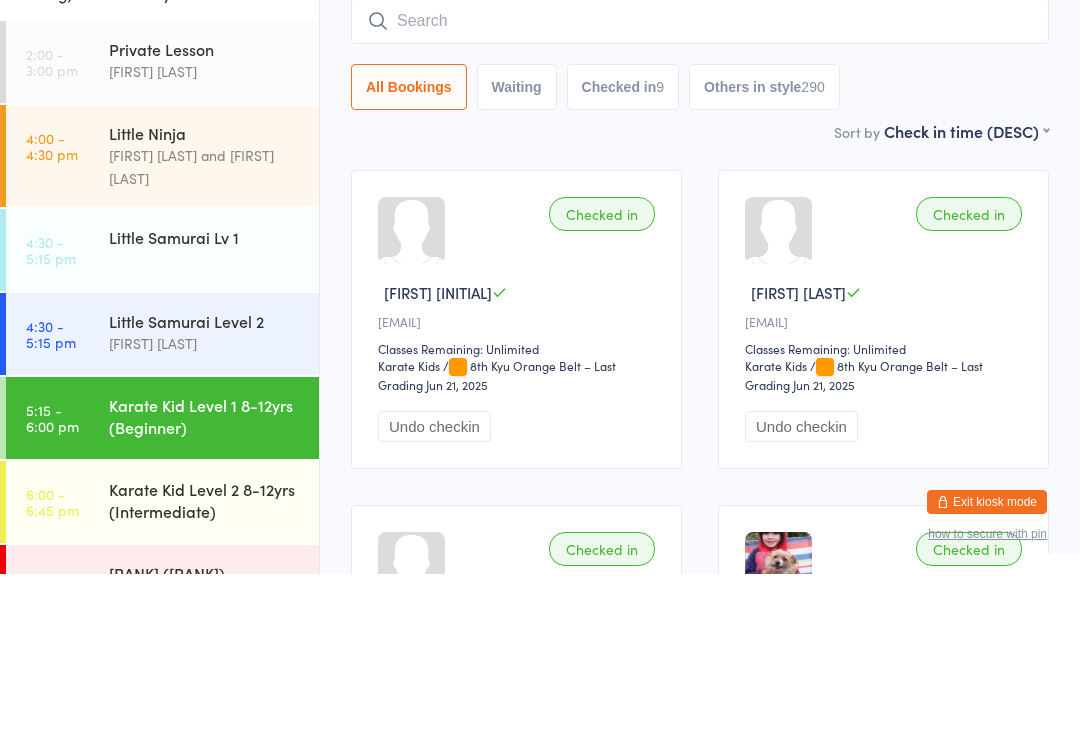 scroll, scrollTop: 161, scrollLeft: 0, axis: vertical 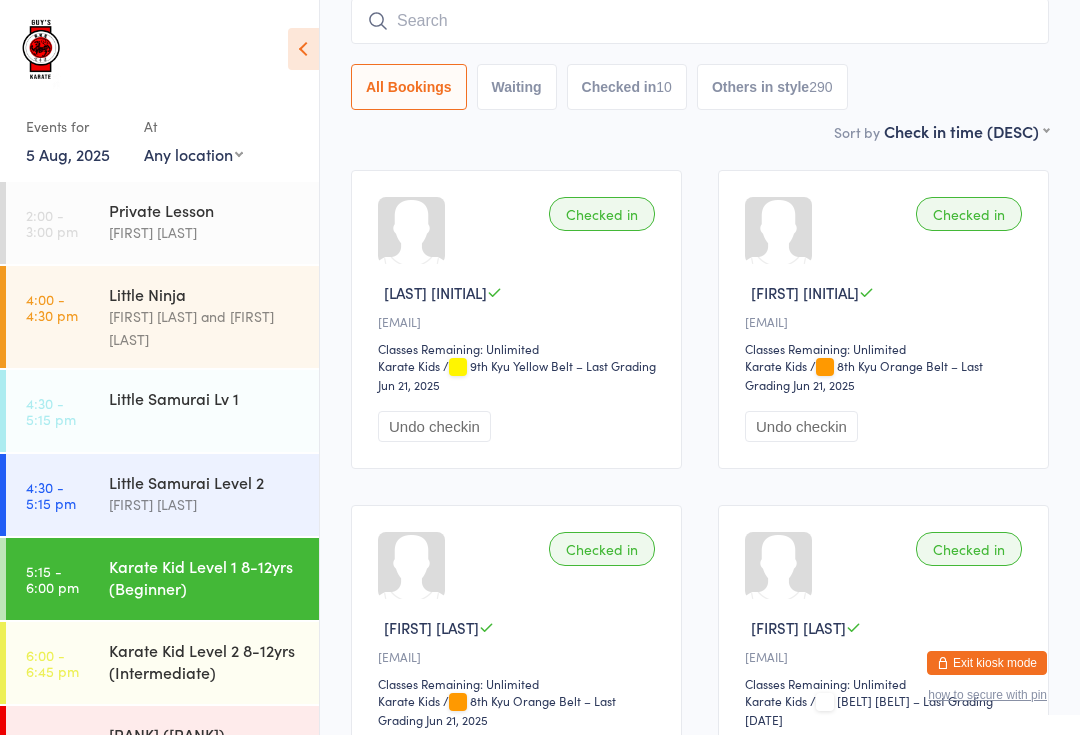 click at bounding box center [700, 21] 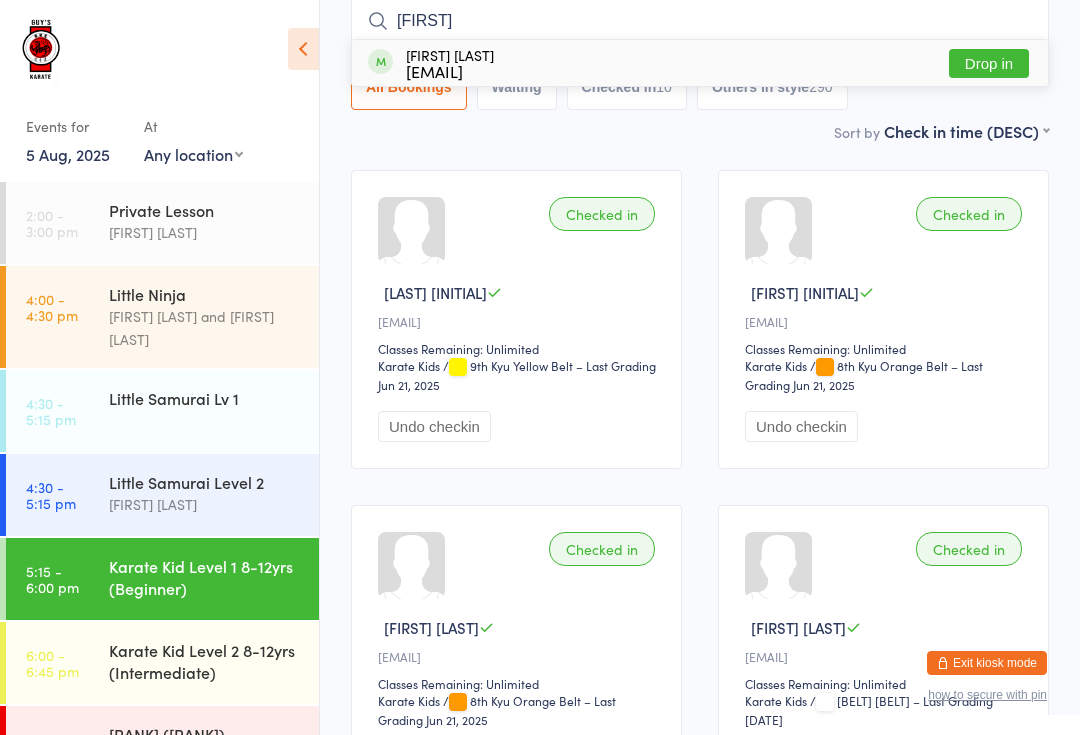 type on "[FIRST]" 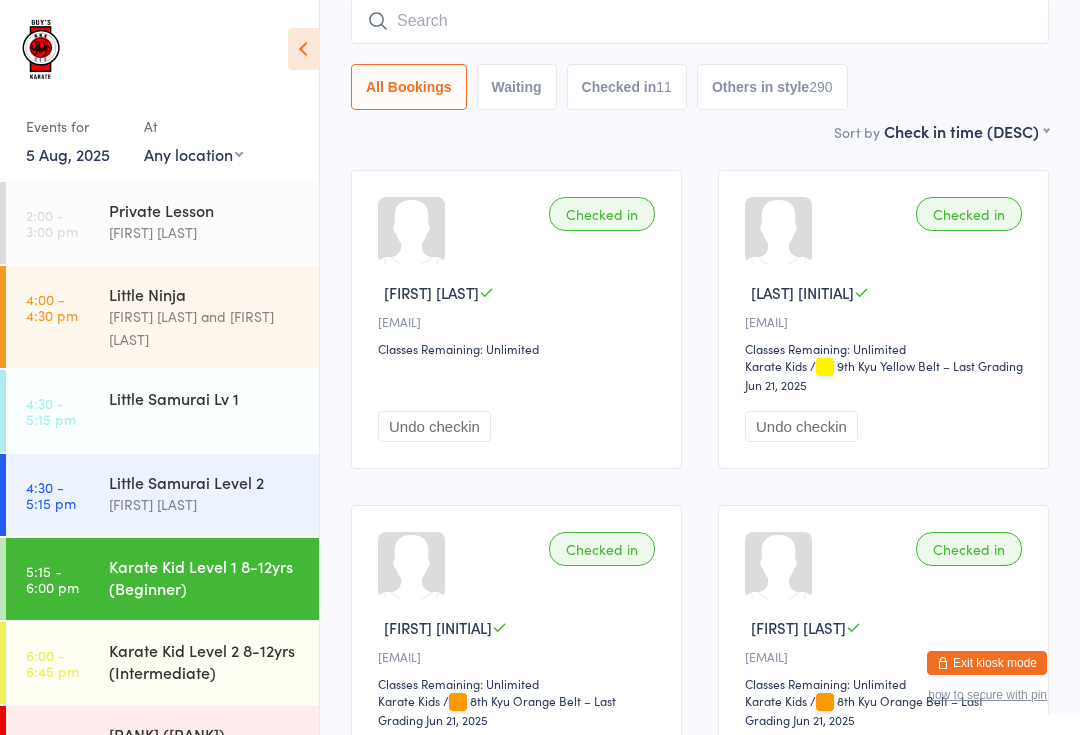 click at bounding box center [700, 21] 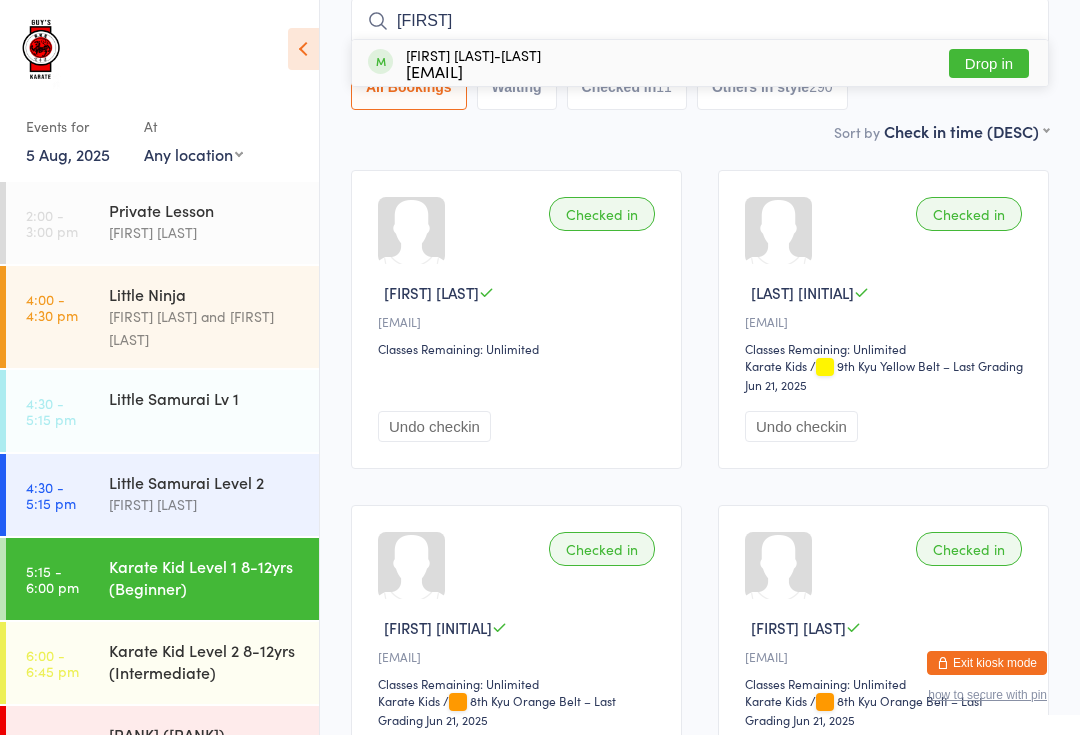 type on "[FIRST]" 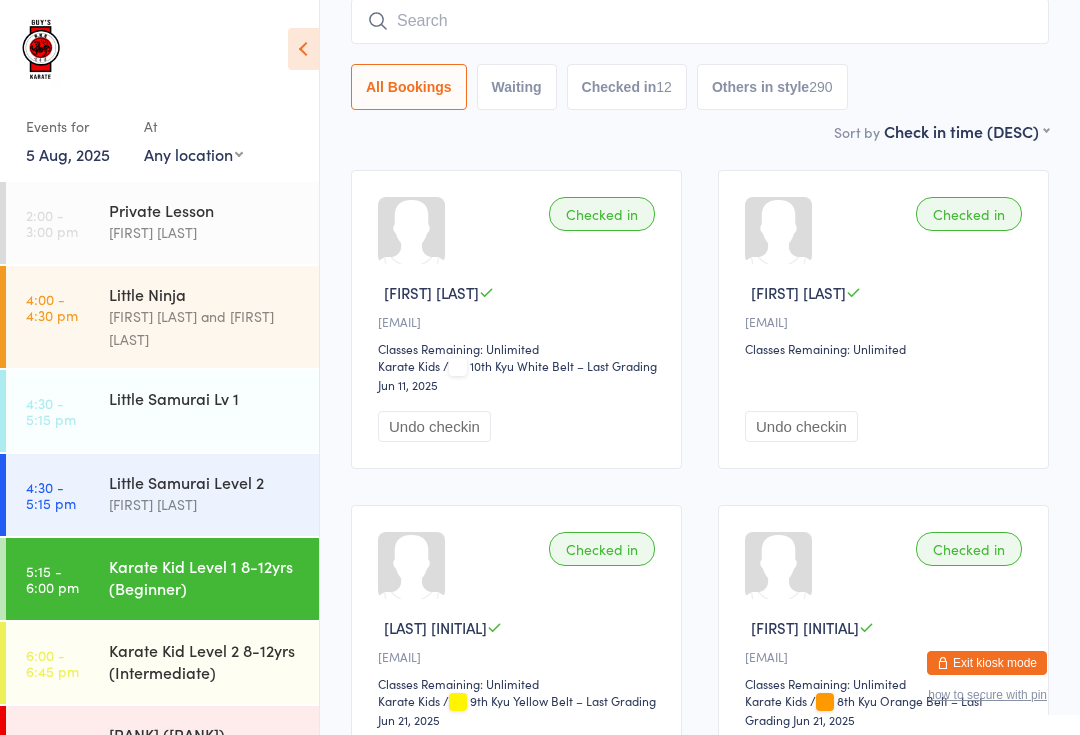 click at bounding box center [700, 21] 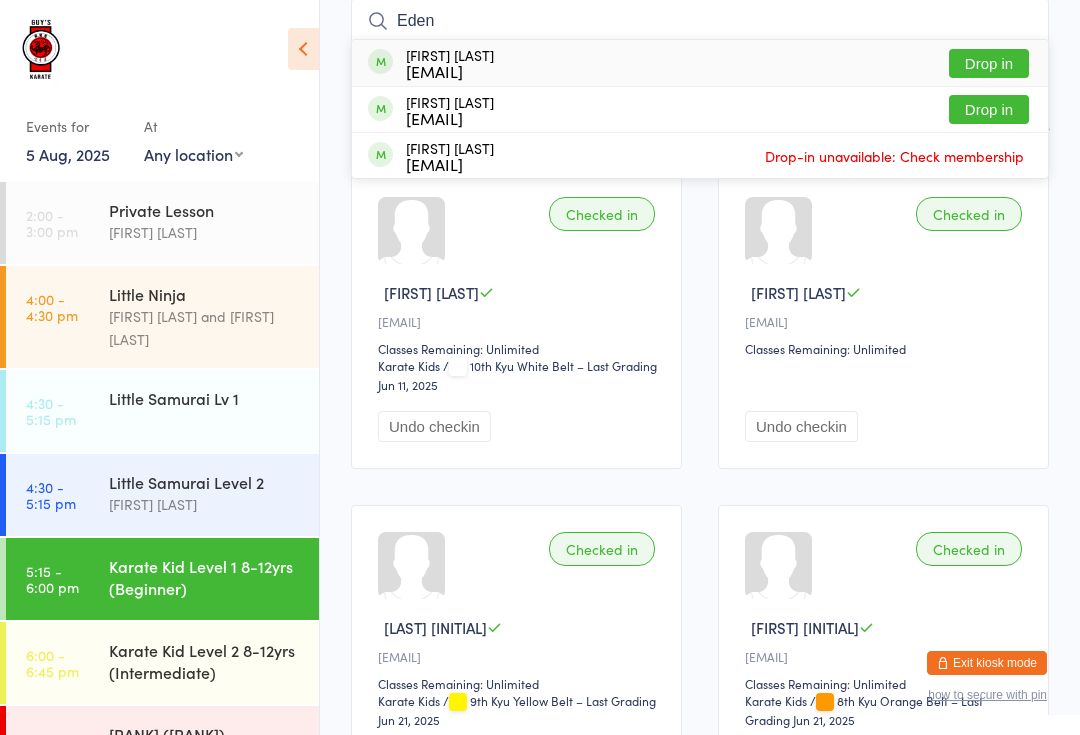 type on "Eden" 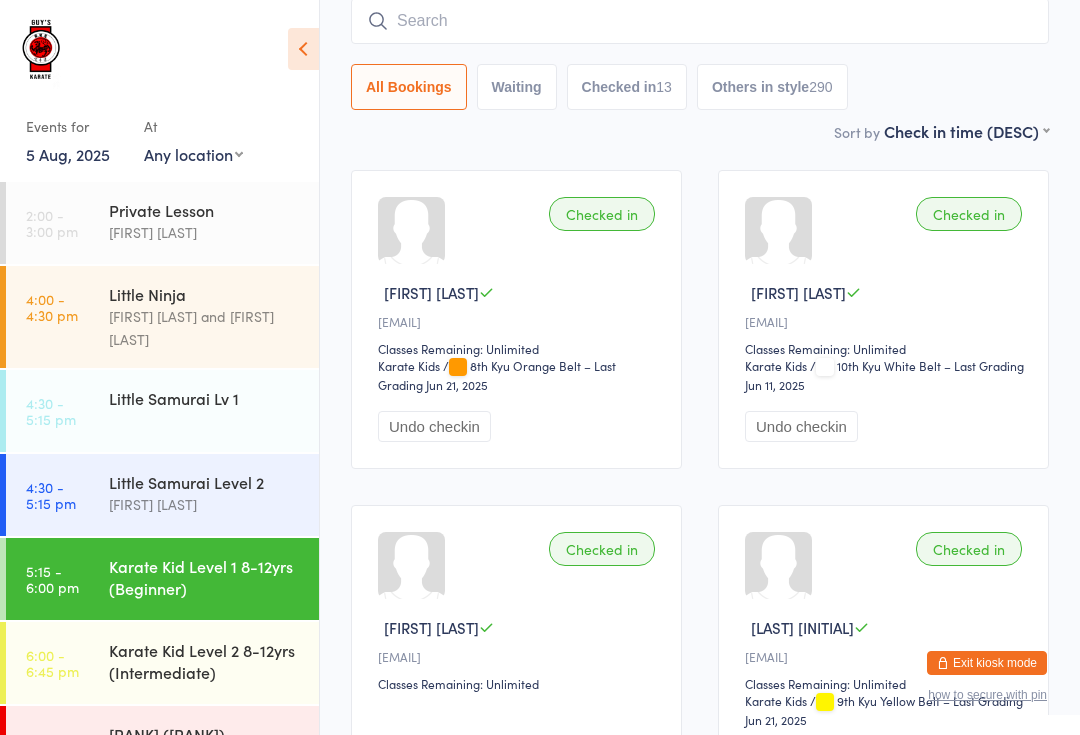 click at bounding box center [700, 21] 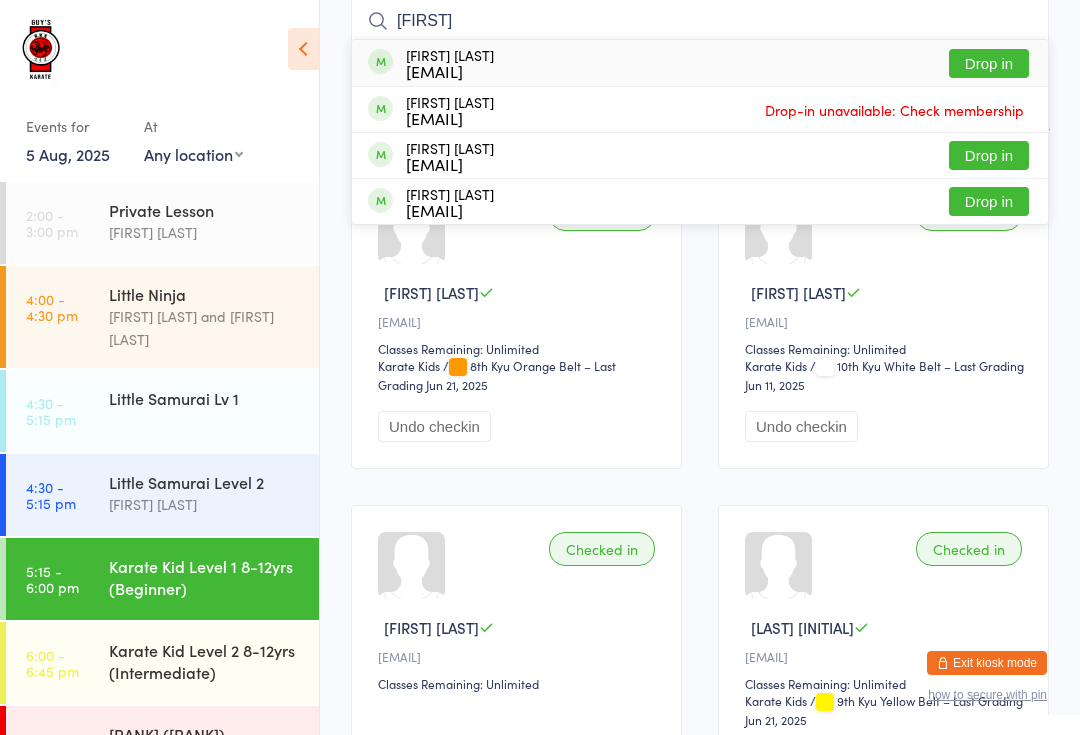 type on "[FIRST]" 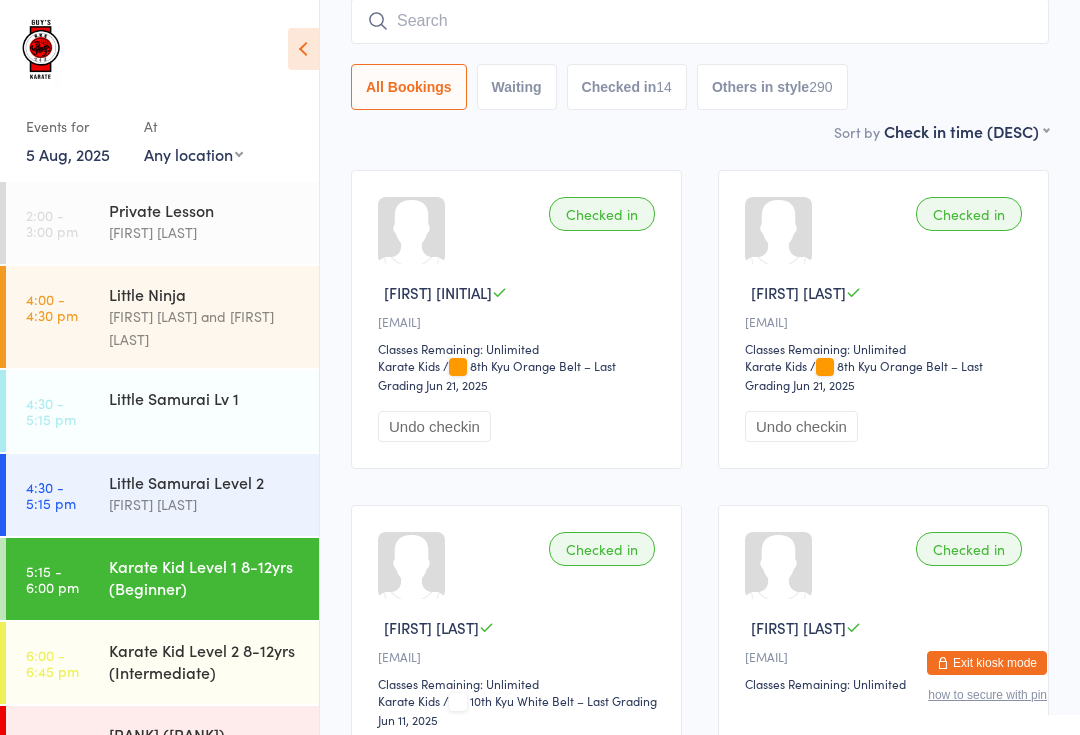 click at bounding box center (700, 21) 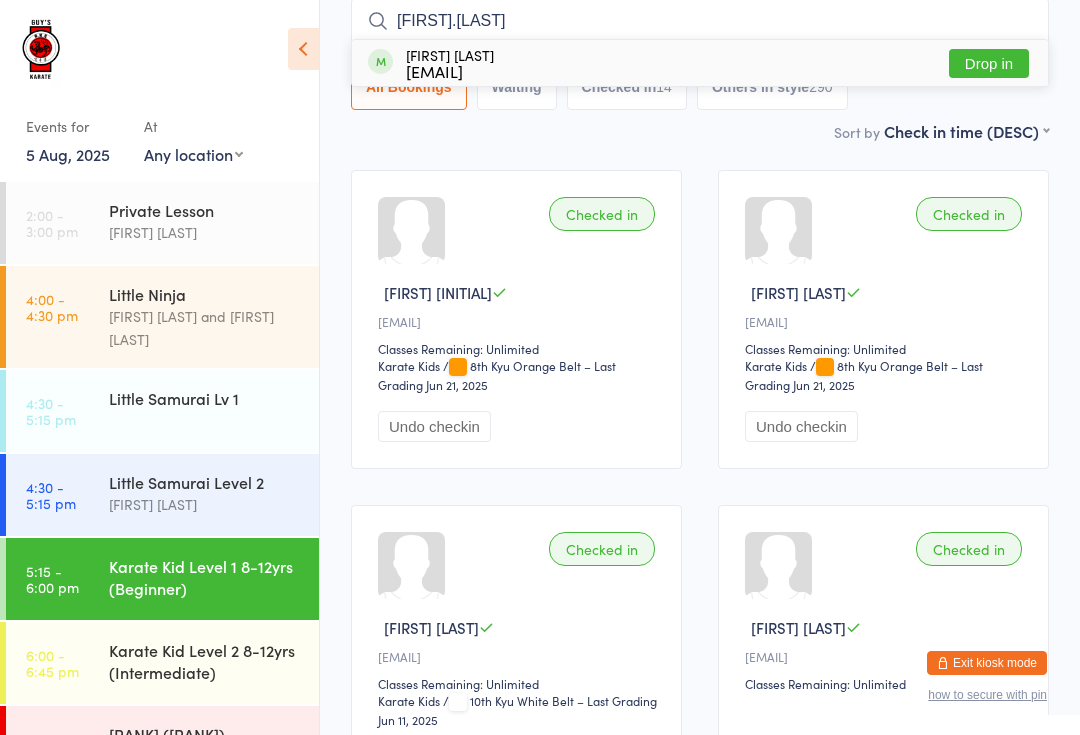 type on "[FIRST].[LAST]" 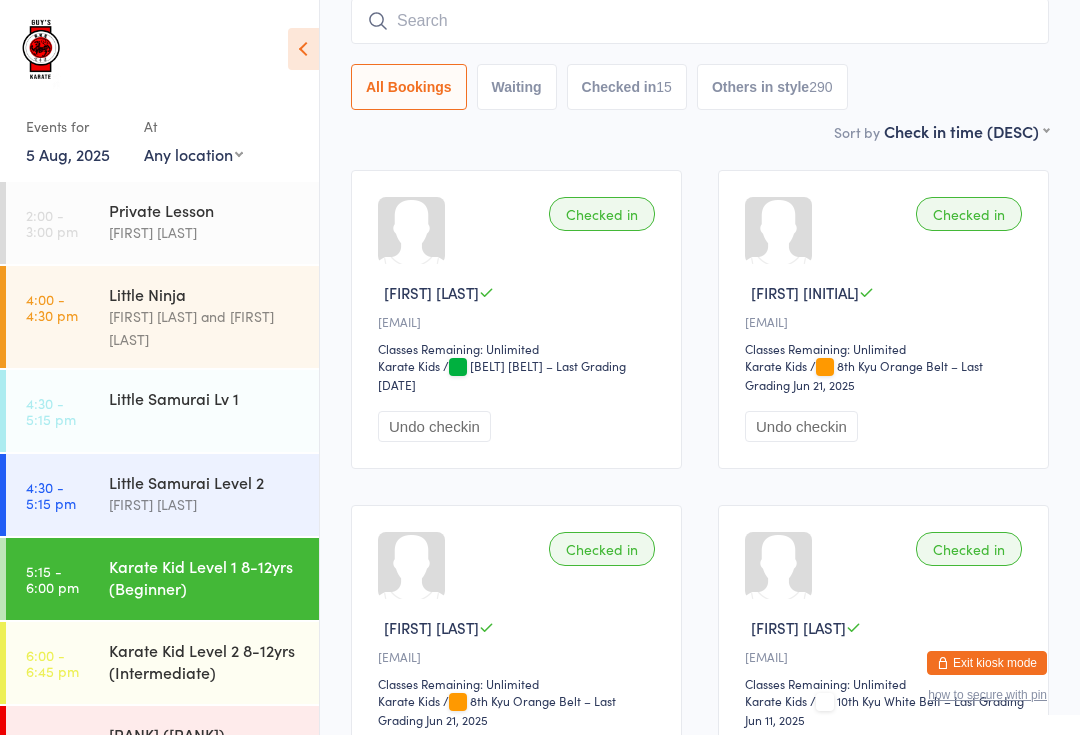 click at bounding box center (700, 21) 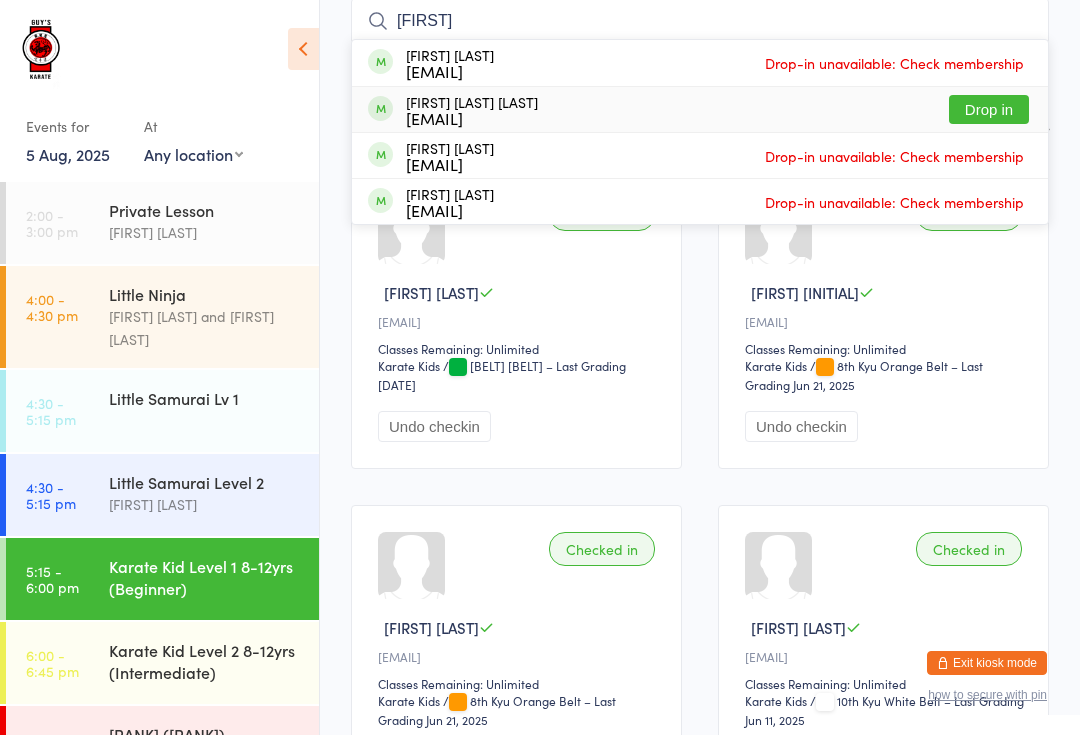 type on "[FIRST]" 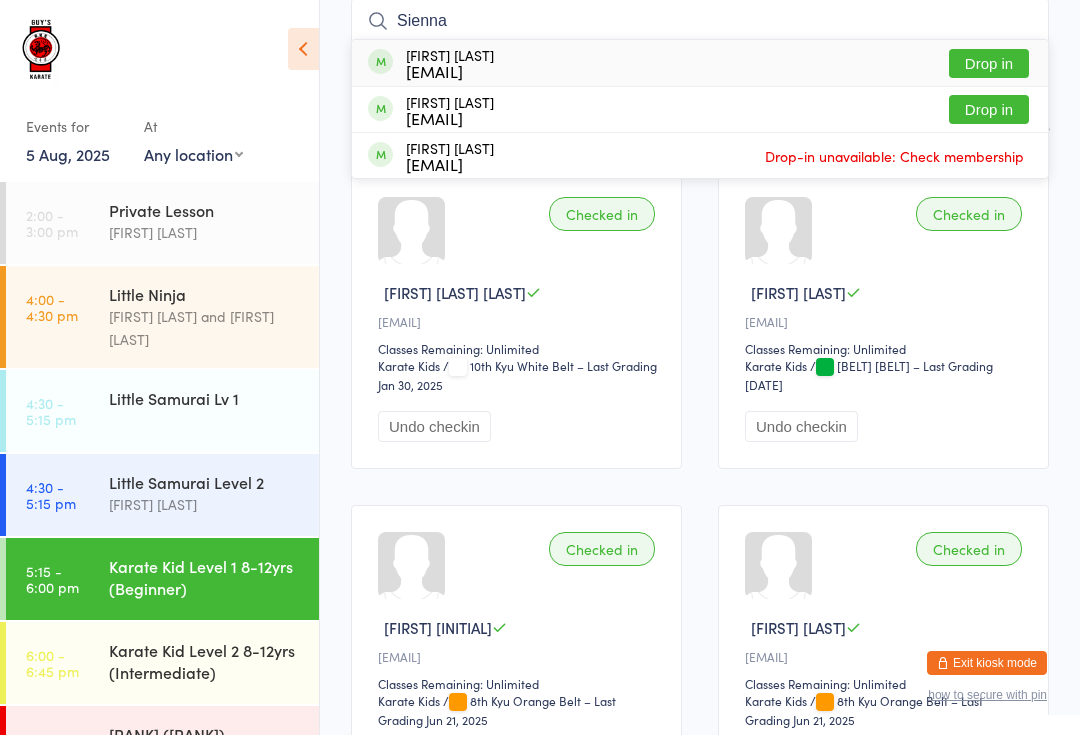 type on "Sienna" 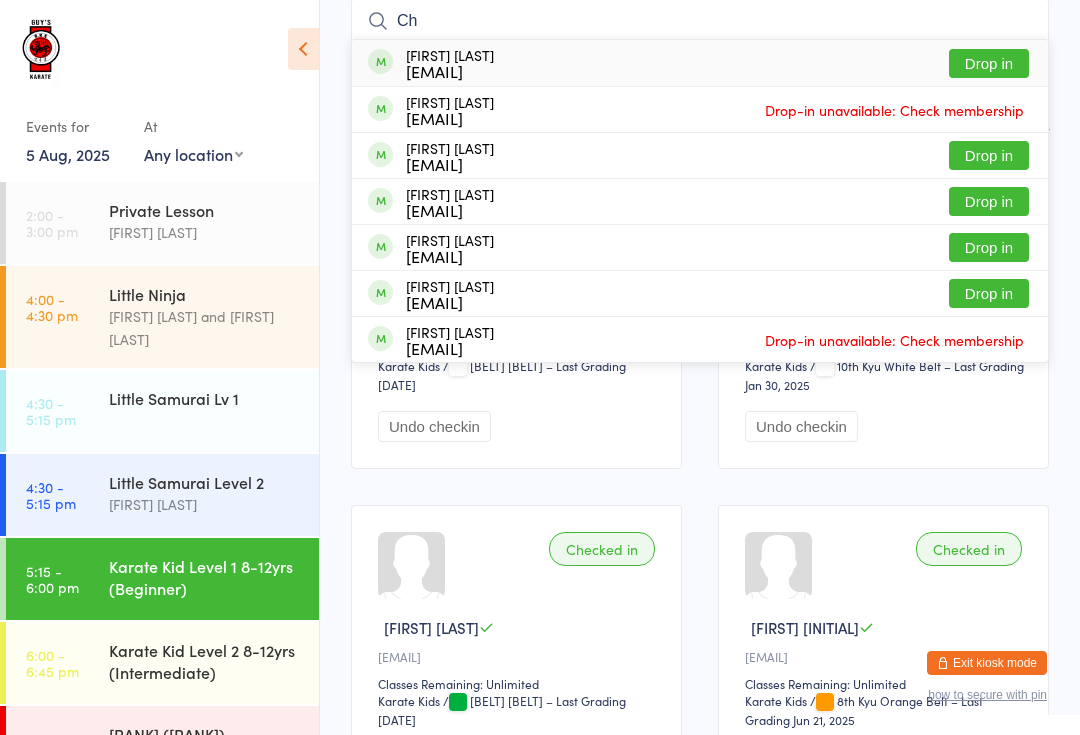 type on "C" 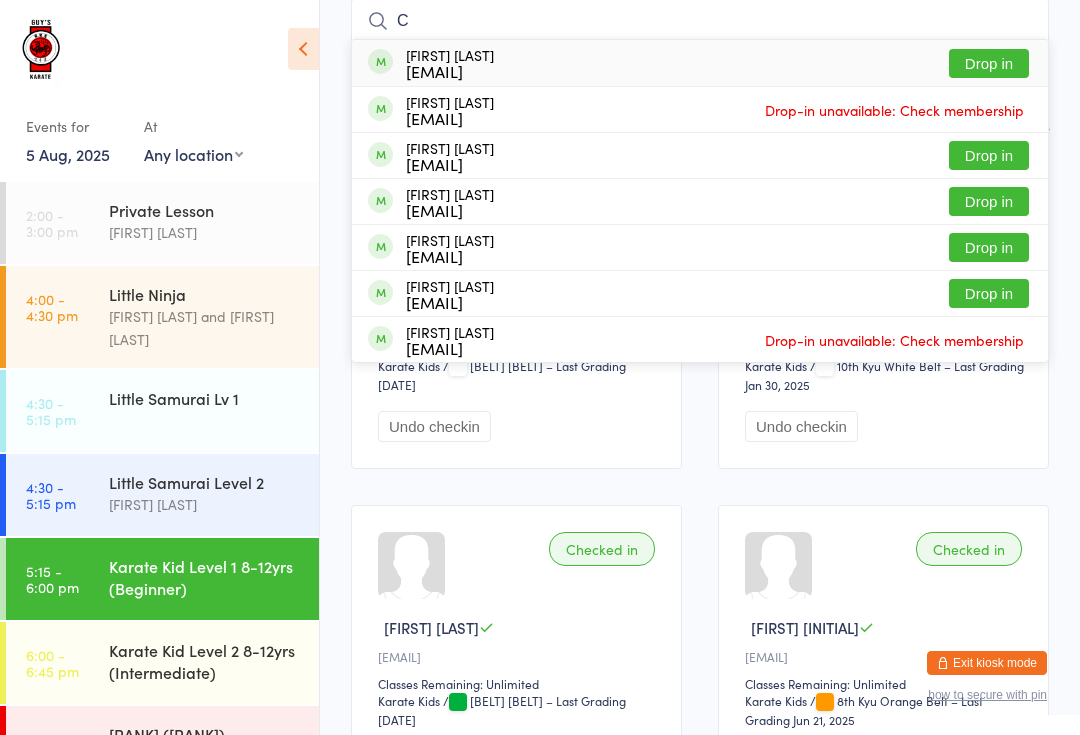 type 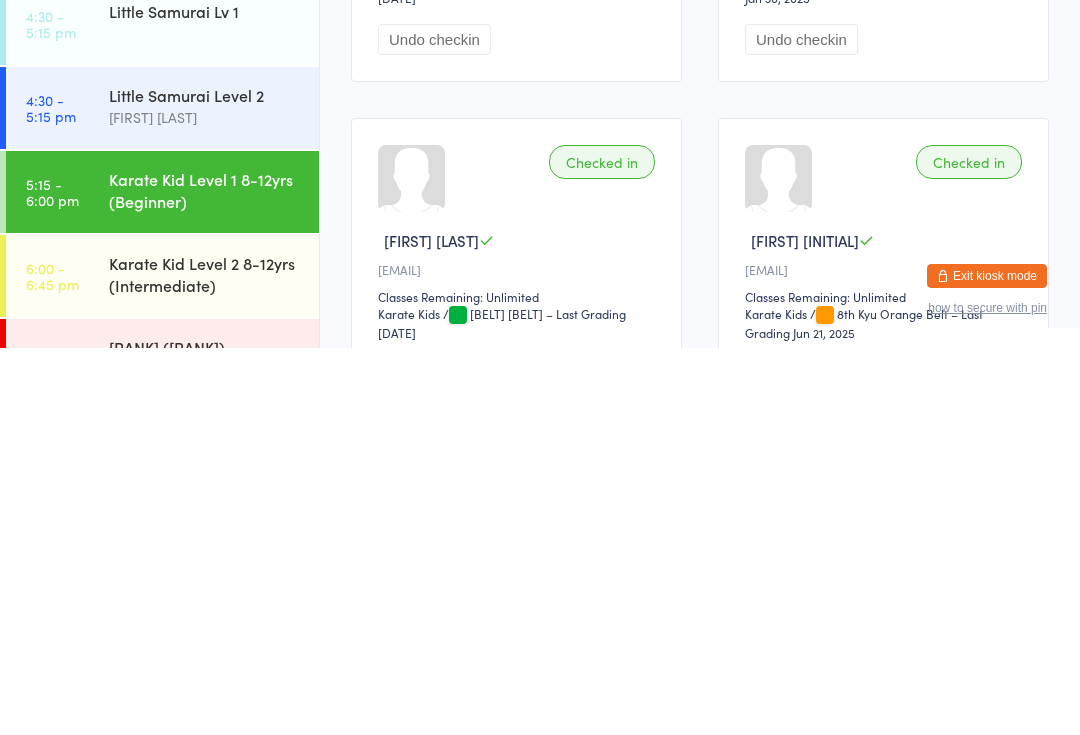 click on "Karate Kid Level 1 8-12yrs (Beginner)" at bounding box center (205, 577) 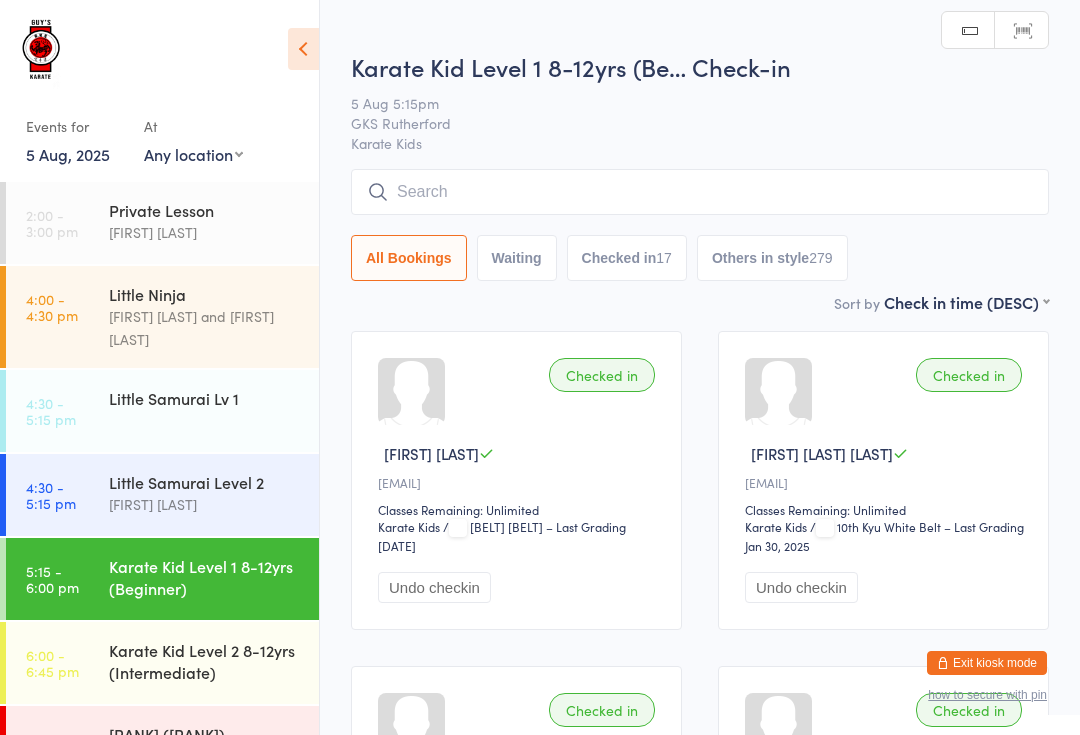click at bounding box center [700, 192] 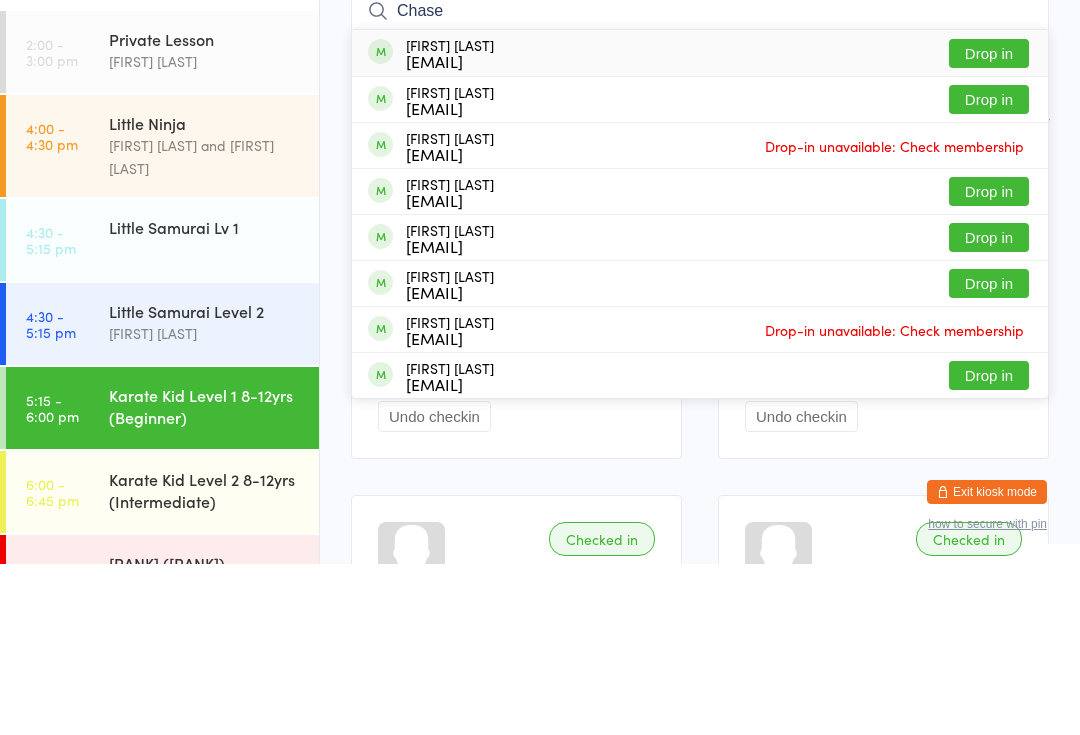 type on "Chase" 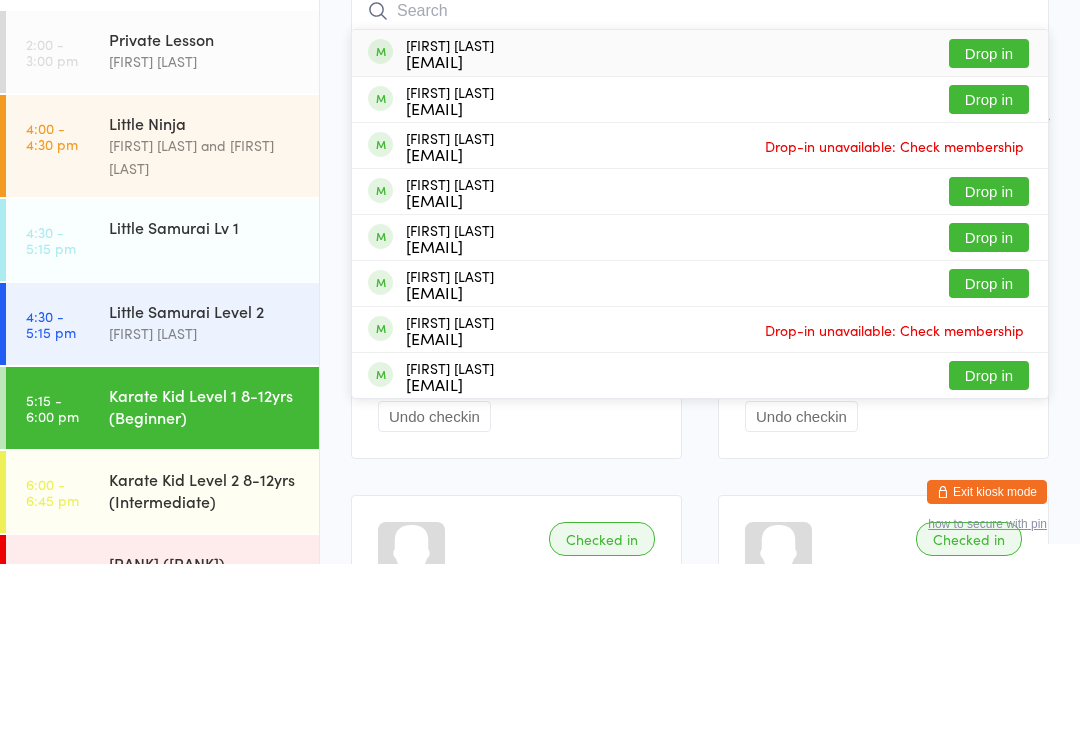 scroll, scrollTop: 171, scrollLeft: 0, axis: vertical 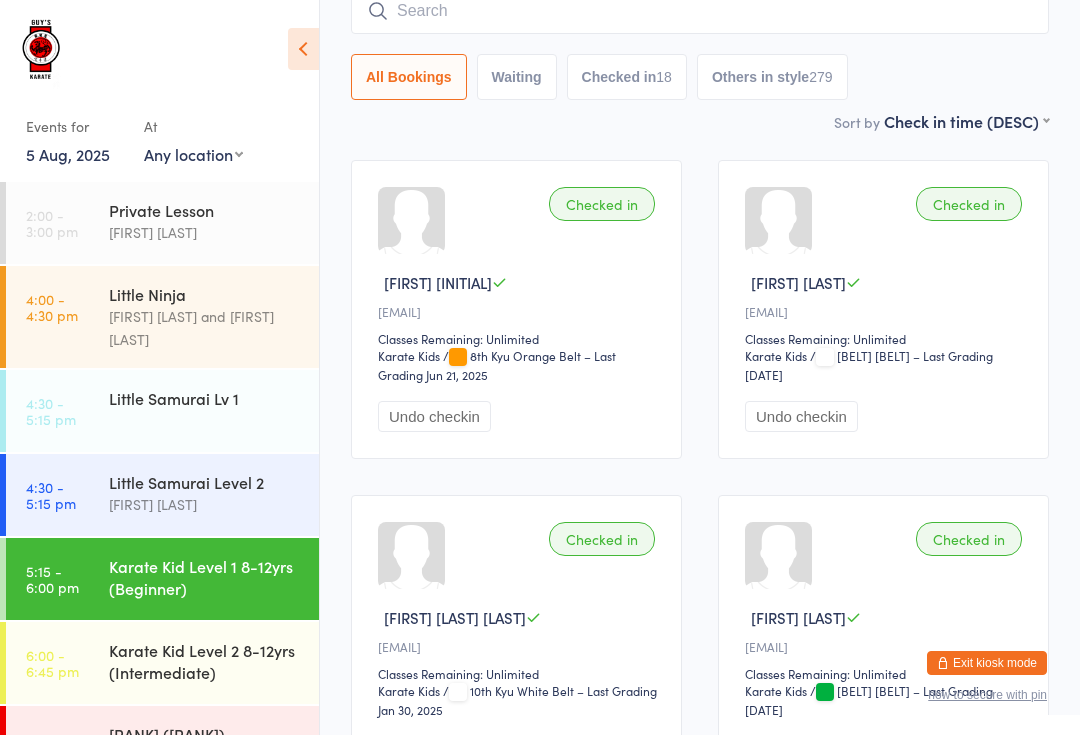 click at bounding box center (700, 11) 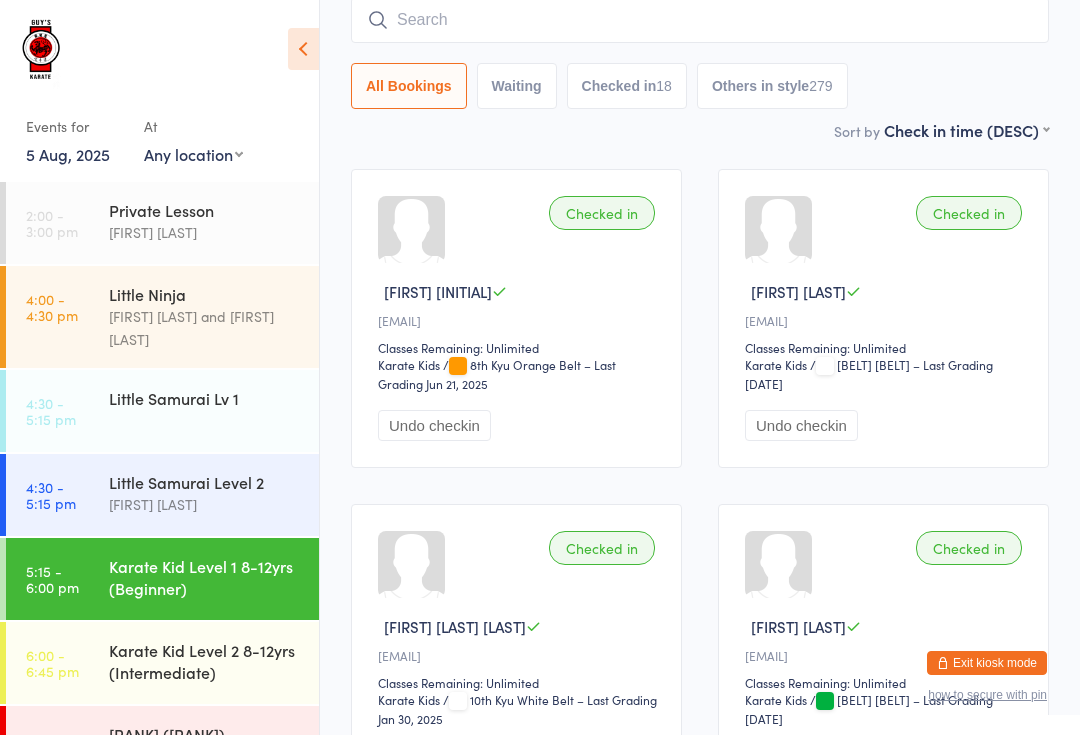 scroll, scrollTop: 161, scrollLeft: 0, axis: vertical 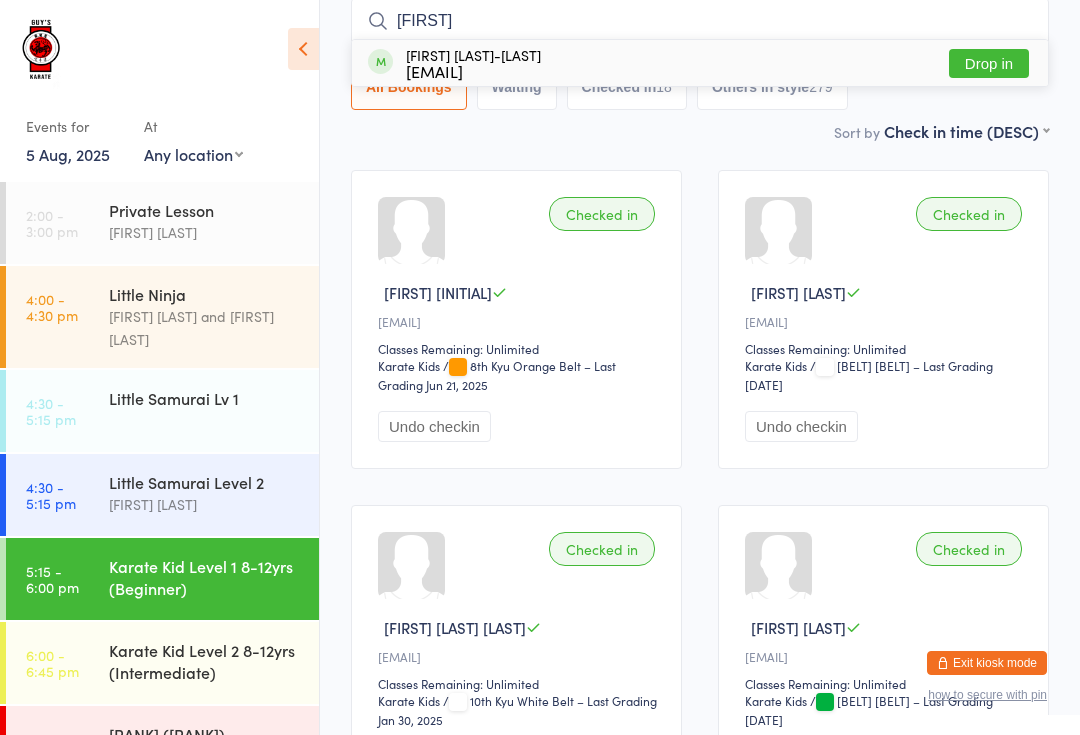 type on "[FIRST]" 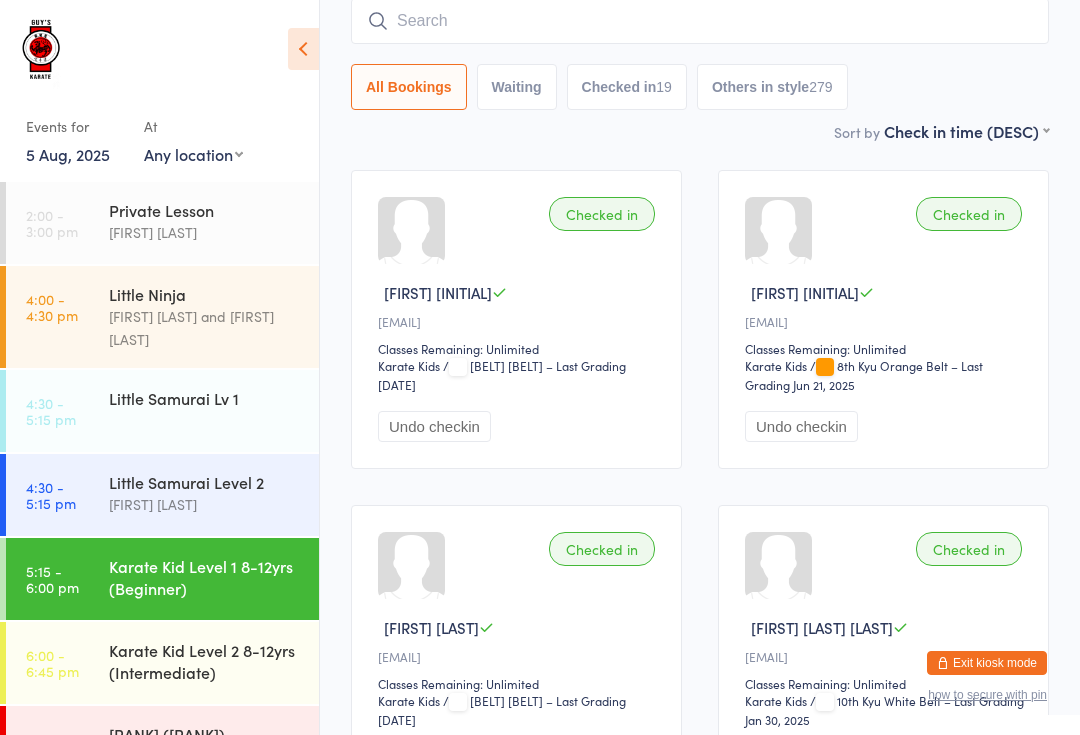 click at bounding box center [700, 21] 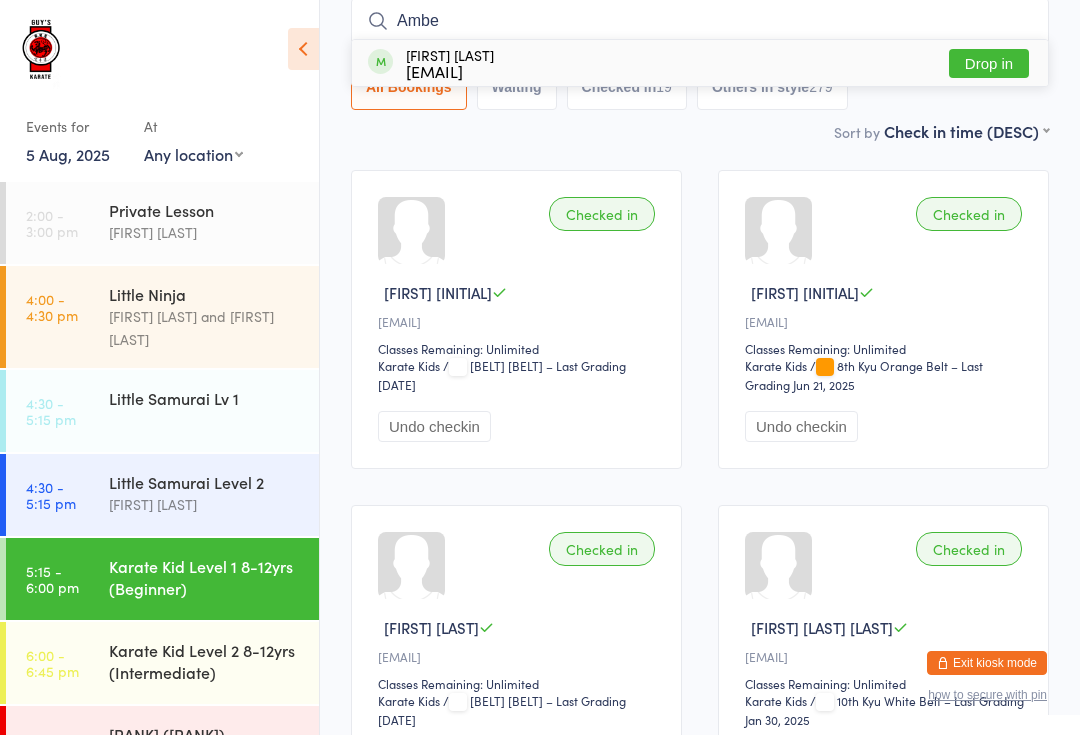 type on "Ambe" 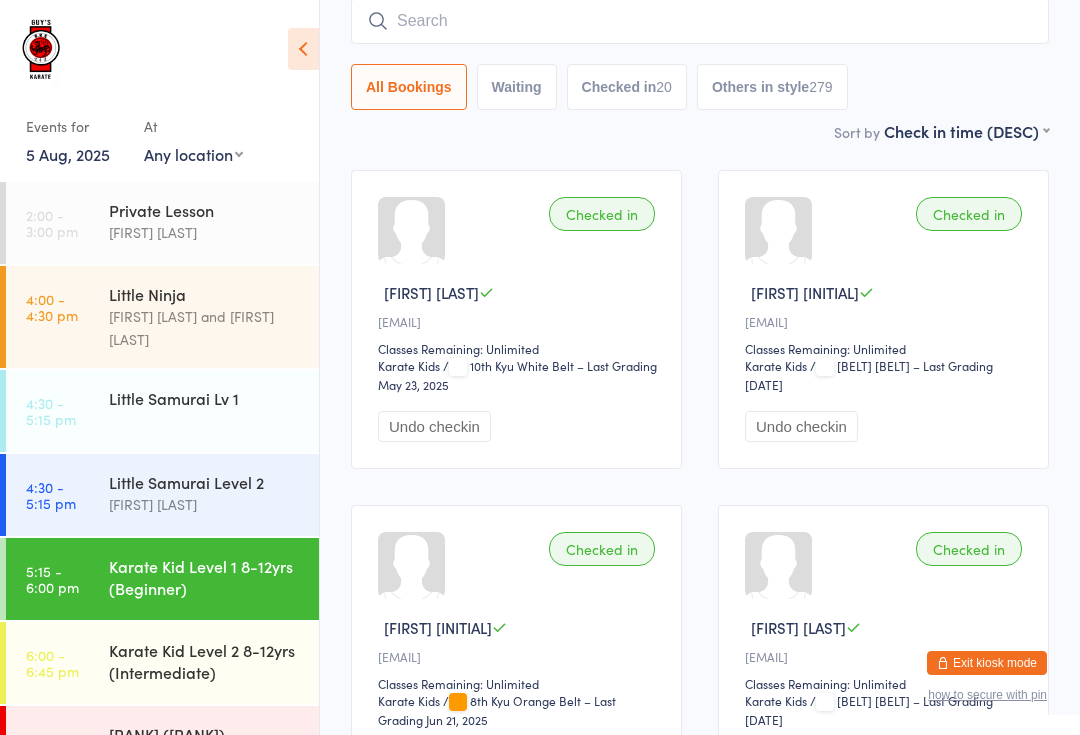 click at bounding box center [700, 21] 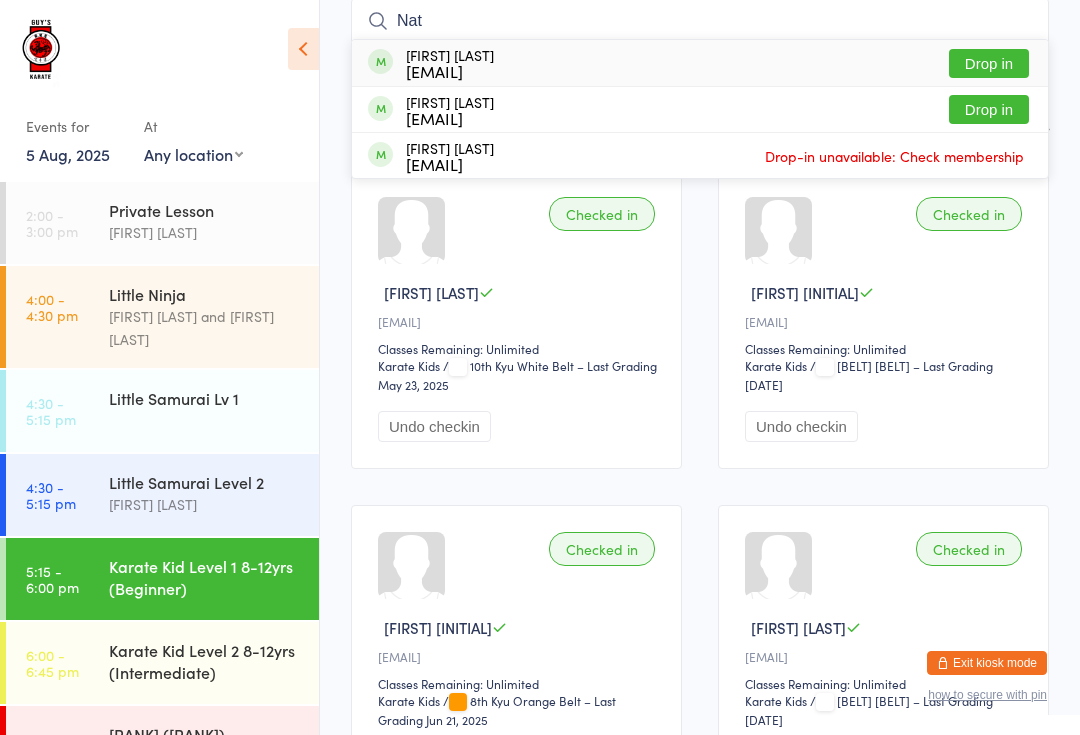 type on "Nat" 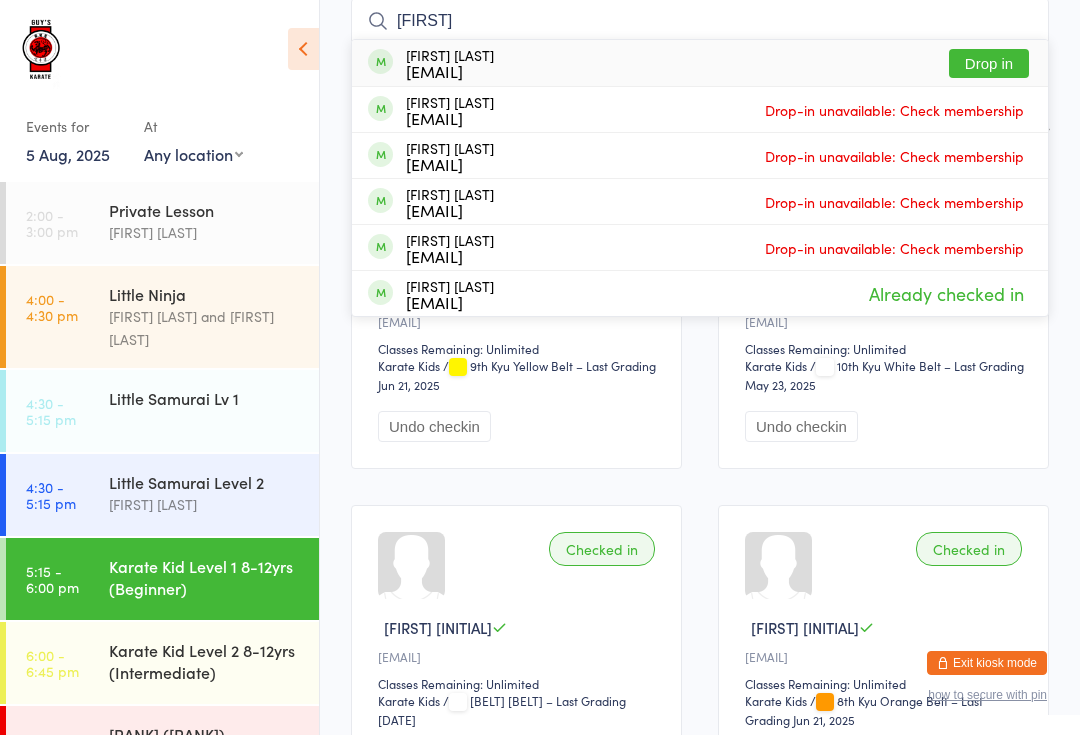 type on "[FIRST]" 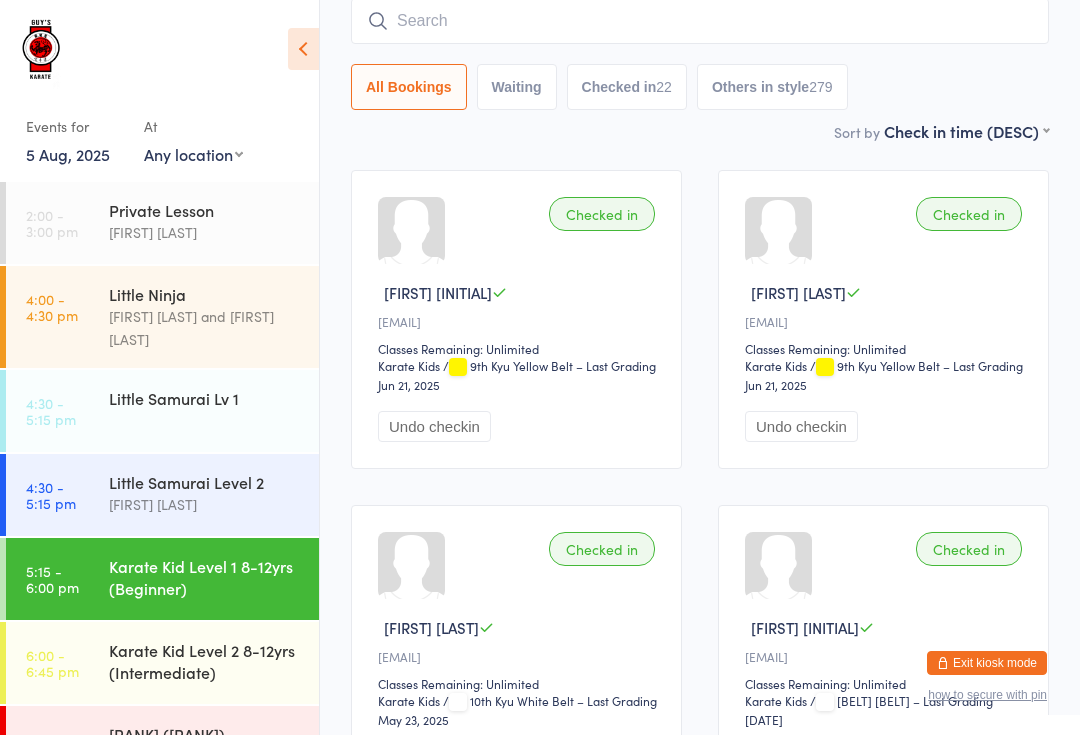 click at bounding box center [700, 21] 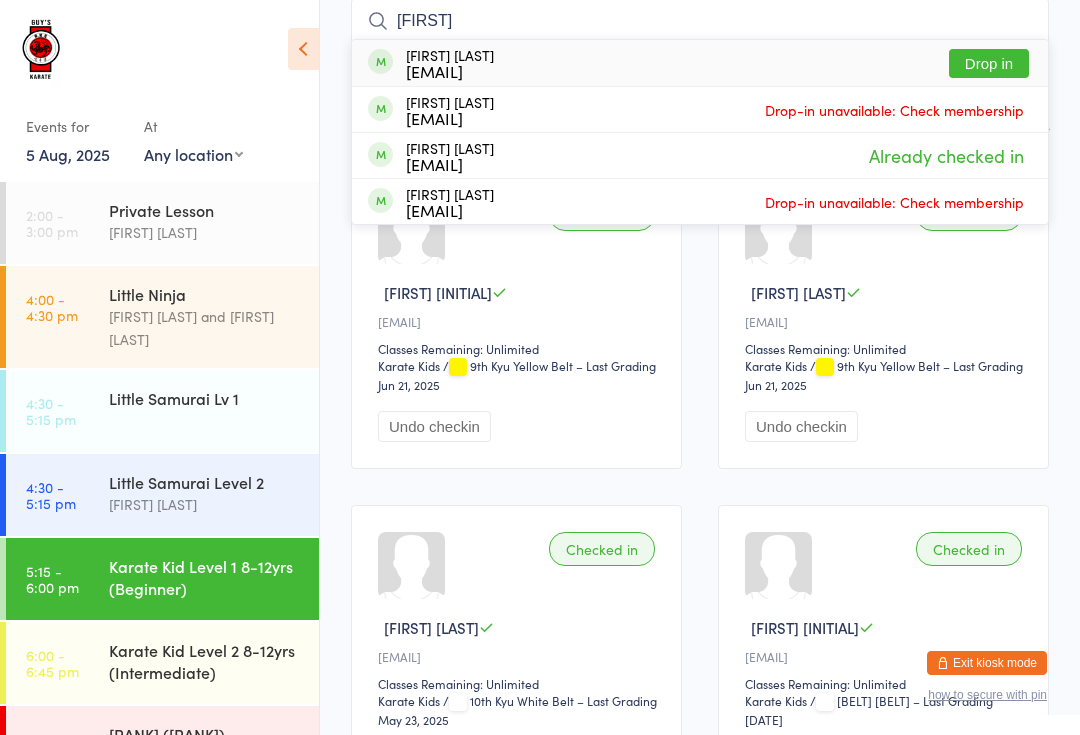 type on "[FIRST]" 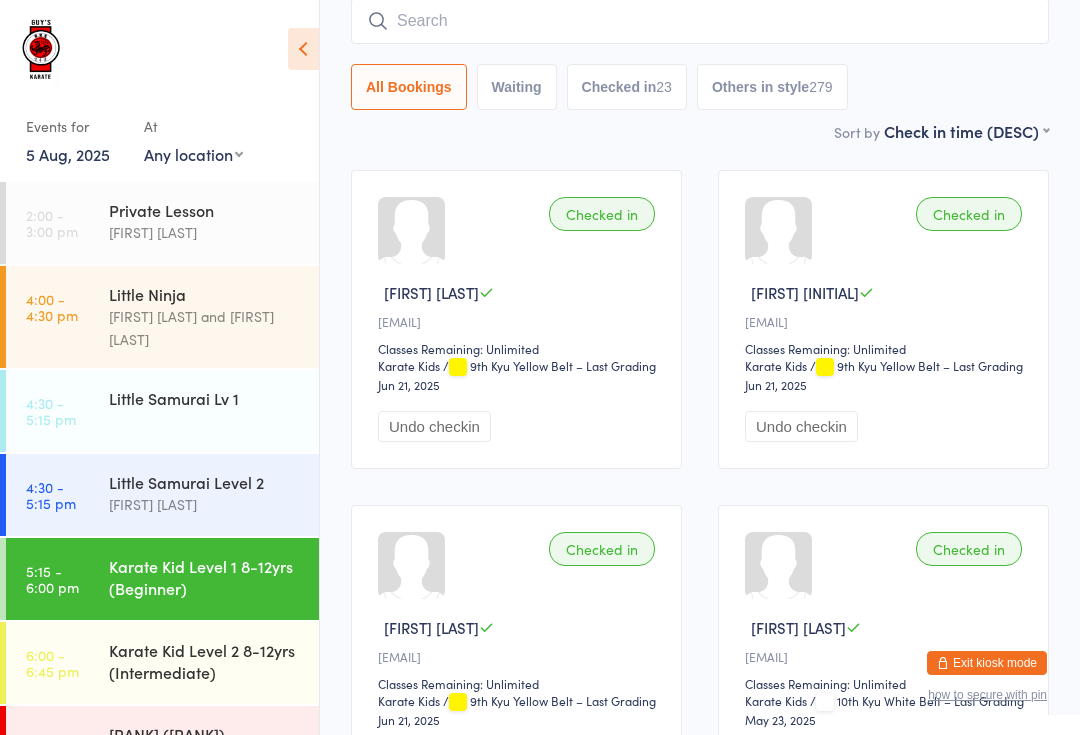 click at bounding box center (700, 21) 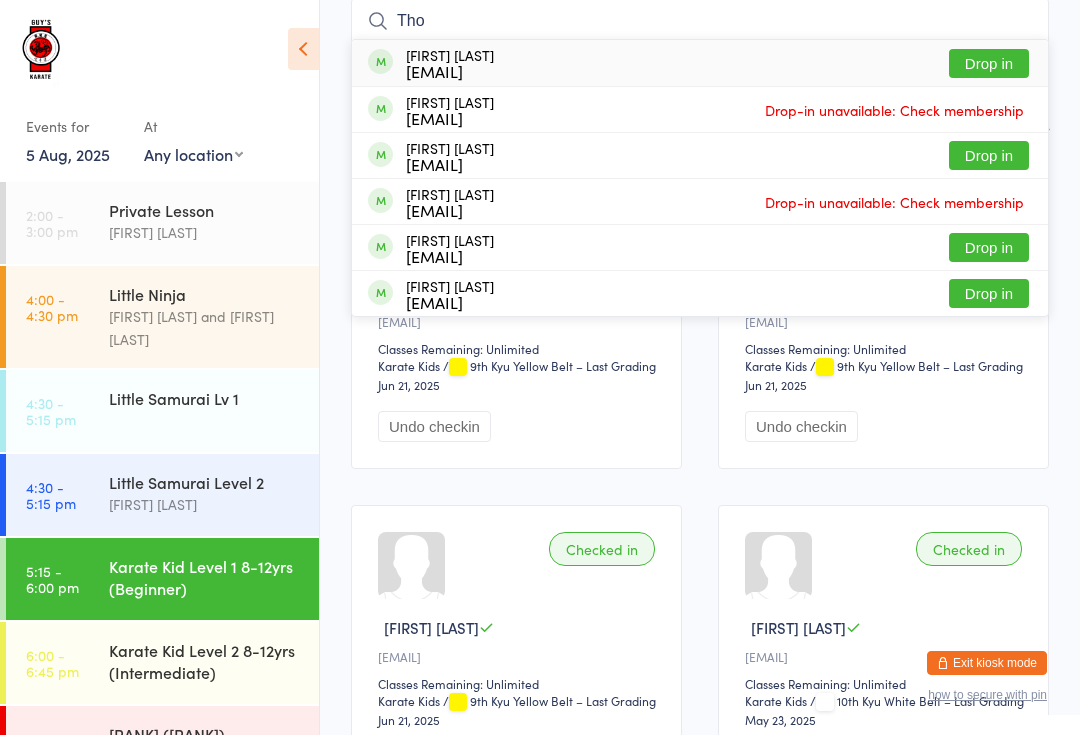 type on "Tho" 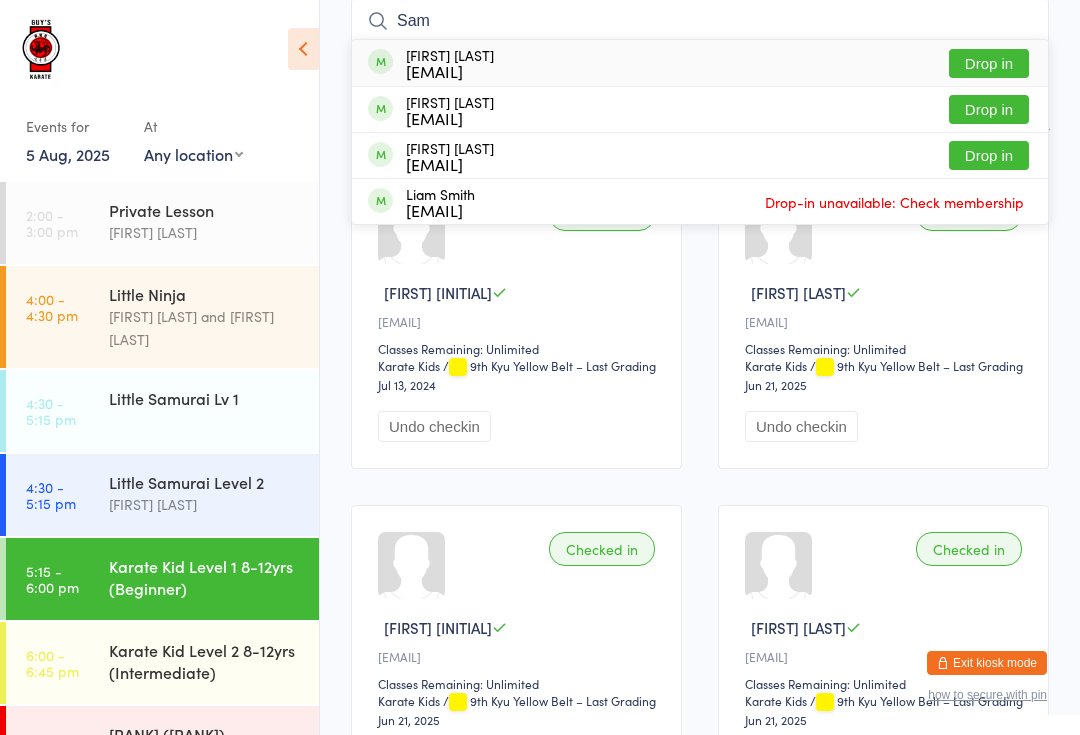 type on "Sam" 